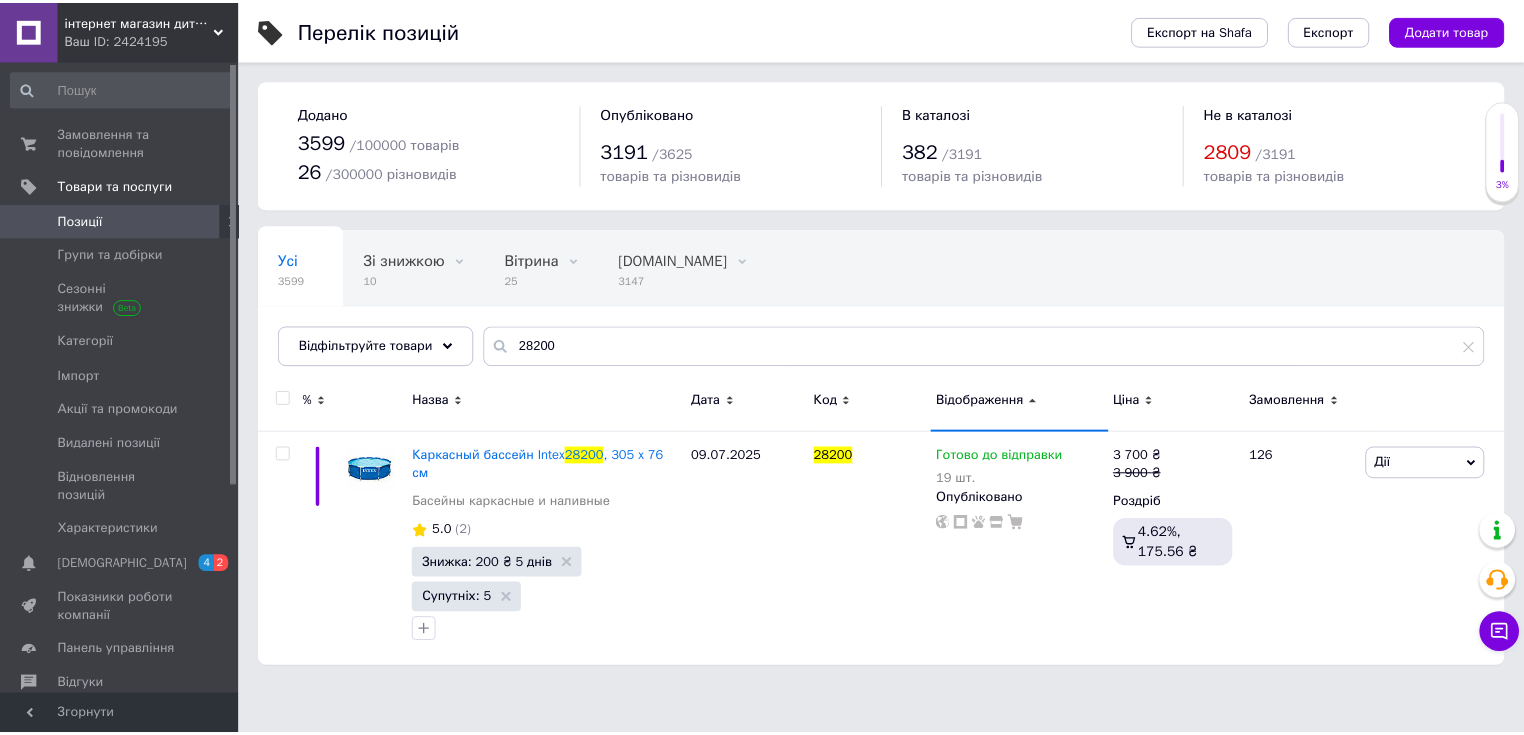 scroll, scrollTop: 0, scrollLeft: 0, axis: both 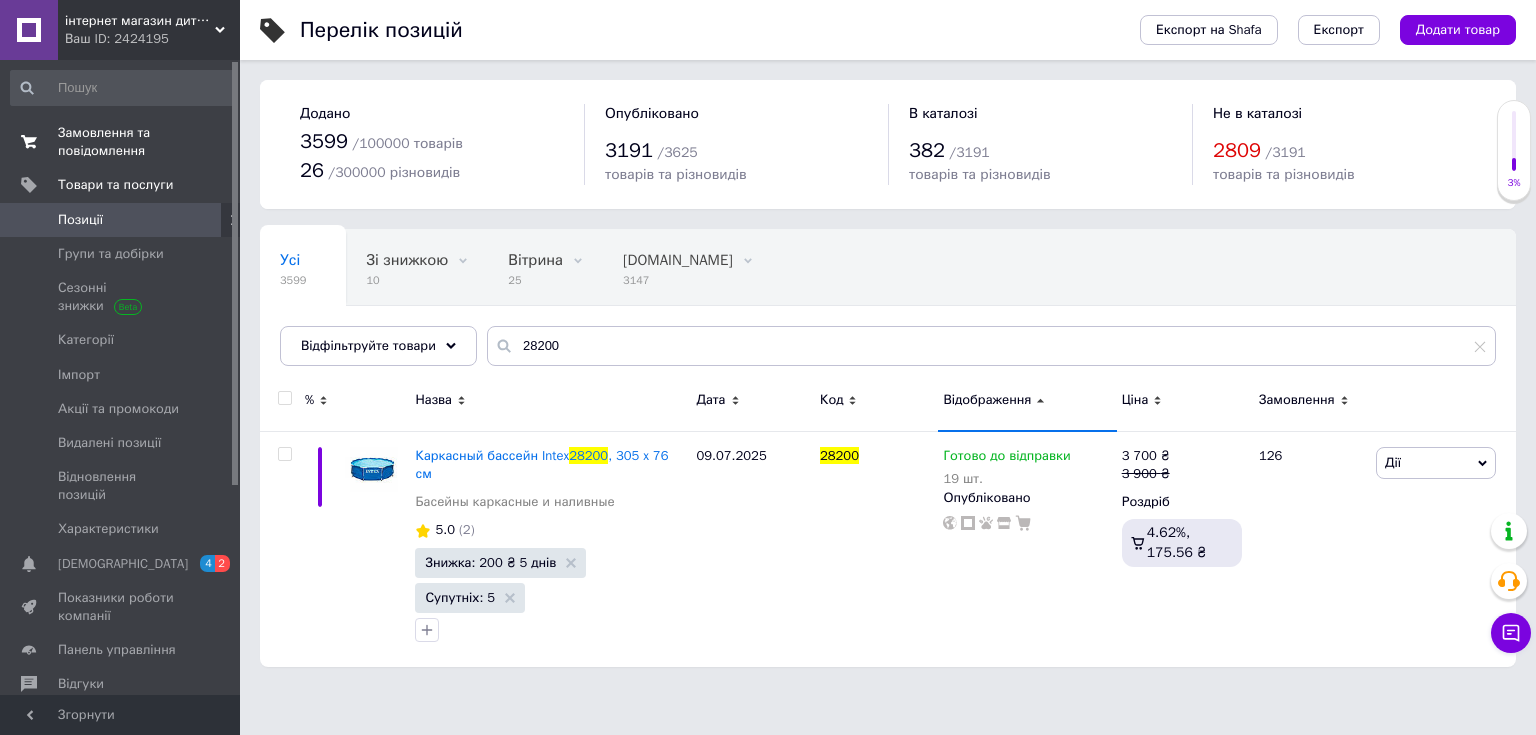 click on "Замовлення та повідомлення" at bounding box center [121, 142] 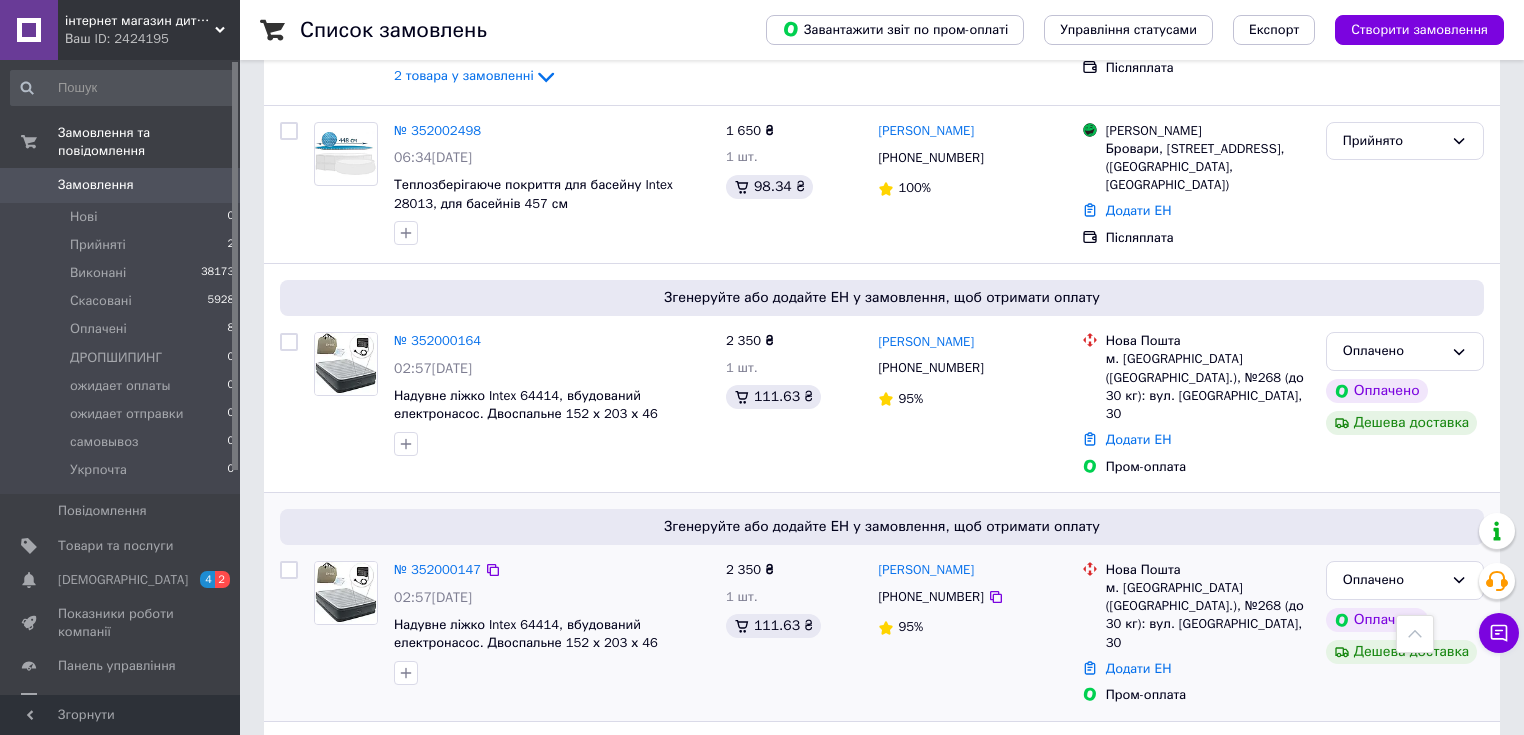 scroll, scrollTop: 880, scrollLeft: 0, axis: vertical 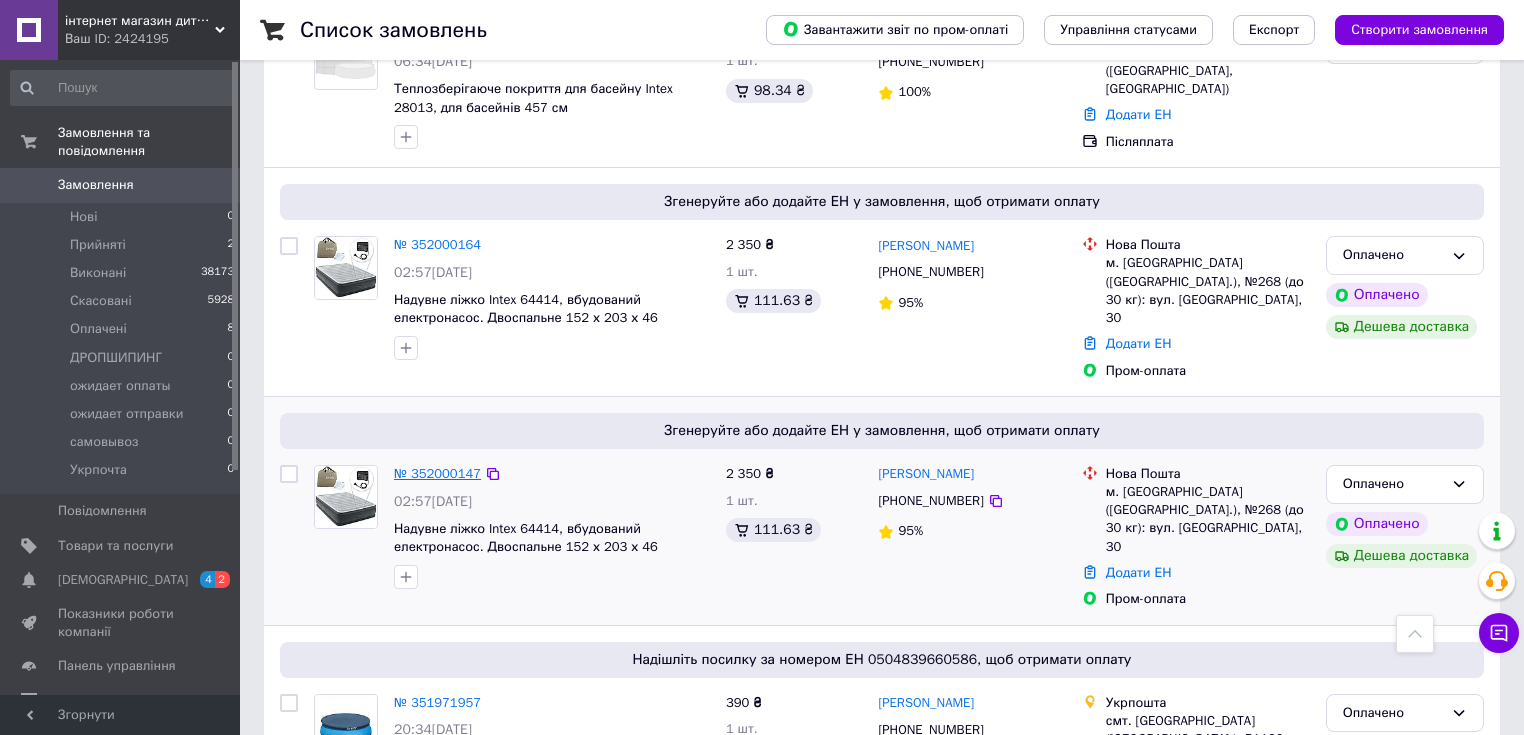 click on "№ 352000147" at bounding box center (437, 473) 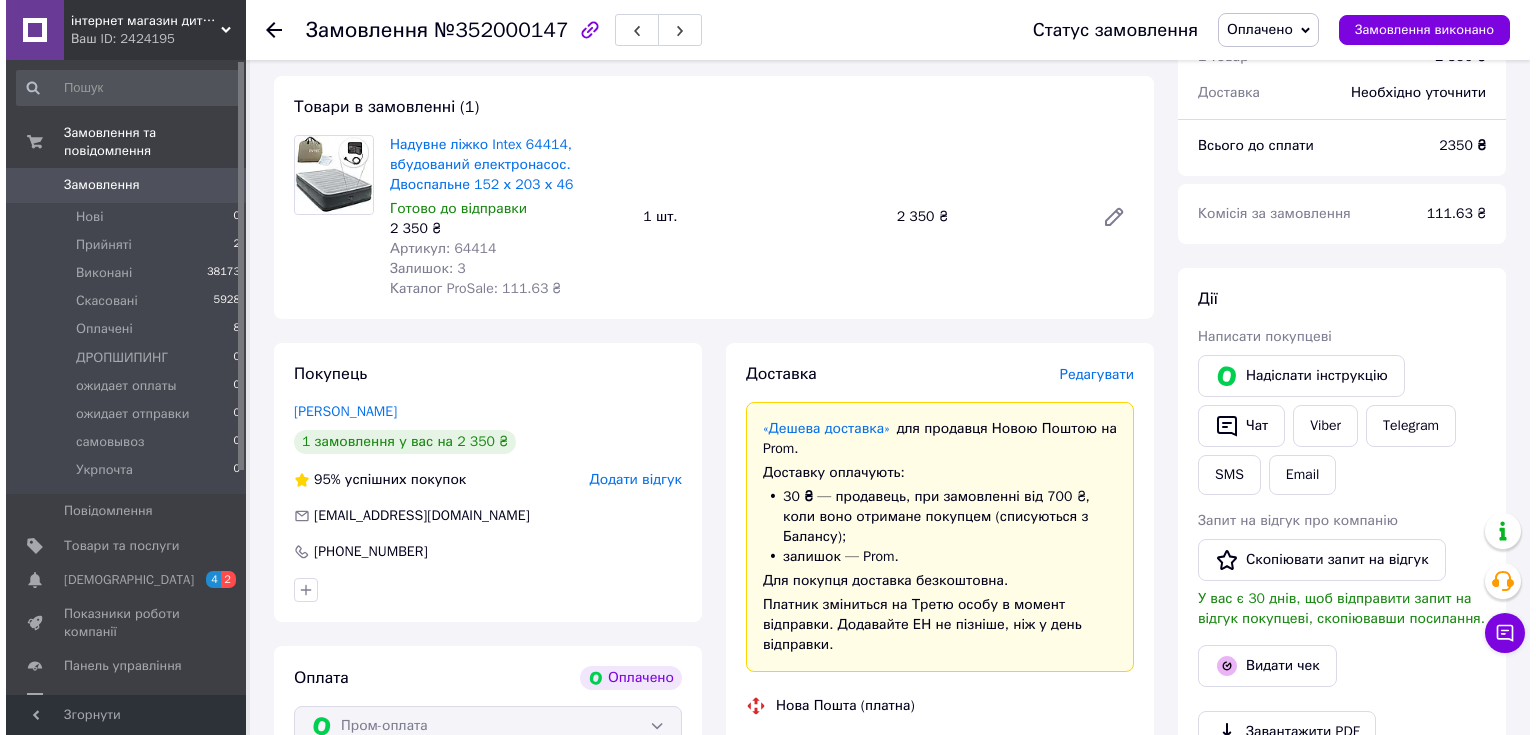 scroll, scrollTop: 160, scrollLeft: 0, axis: vertical 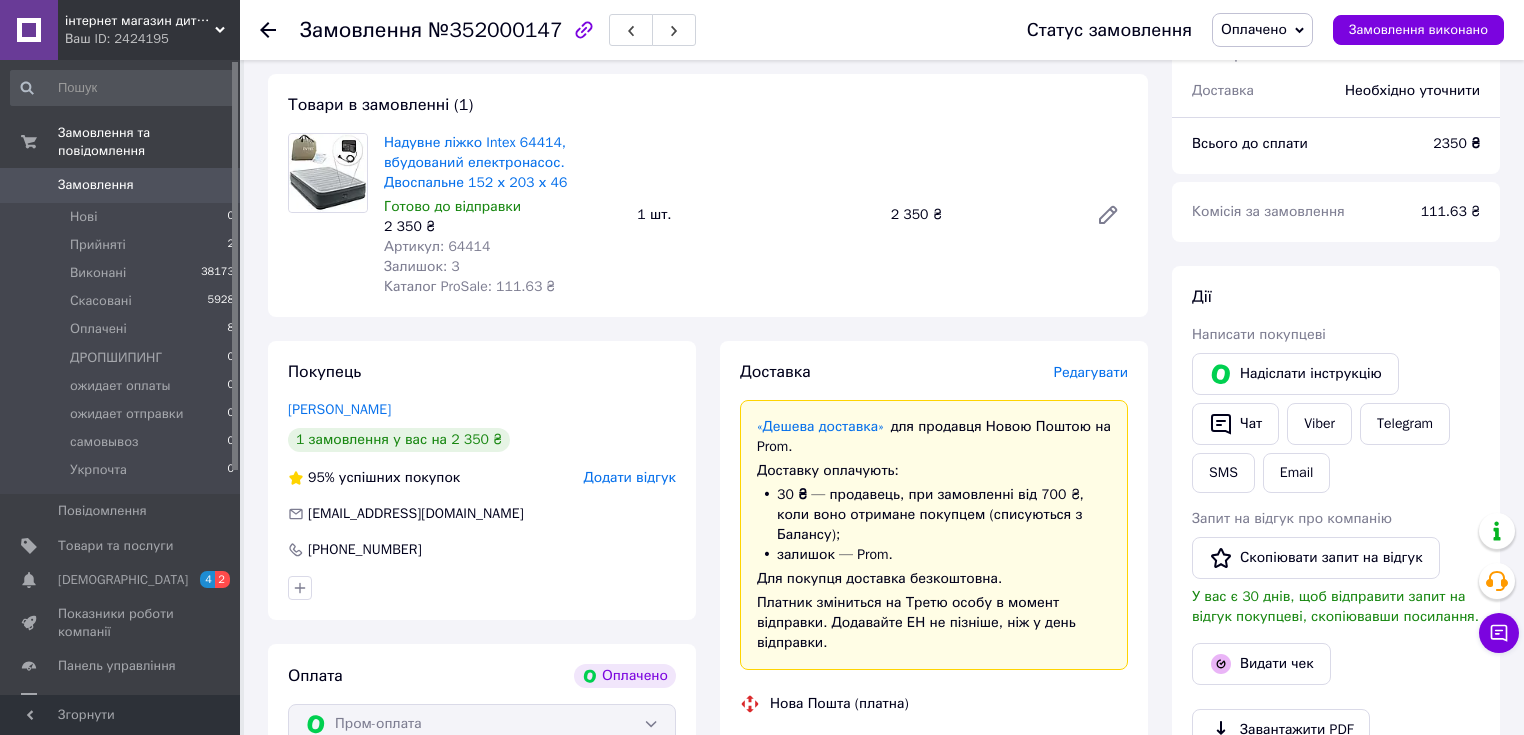 click on "Редагувати" at bounding box center [1091, 372] 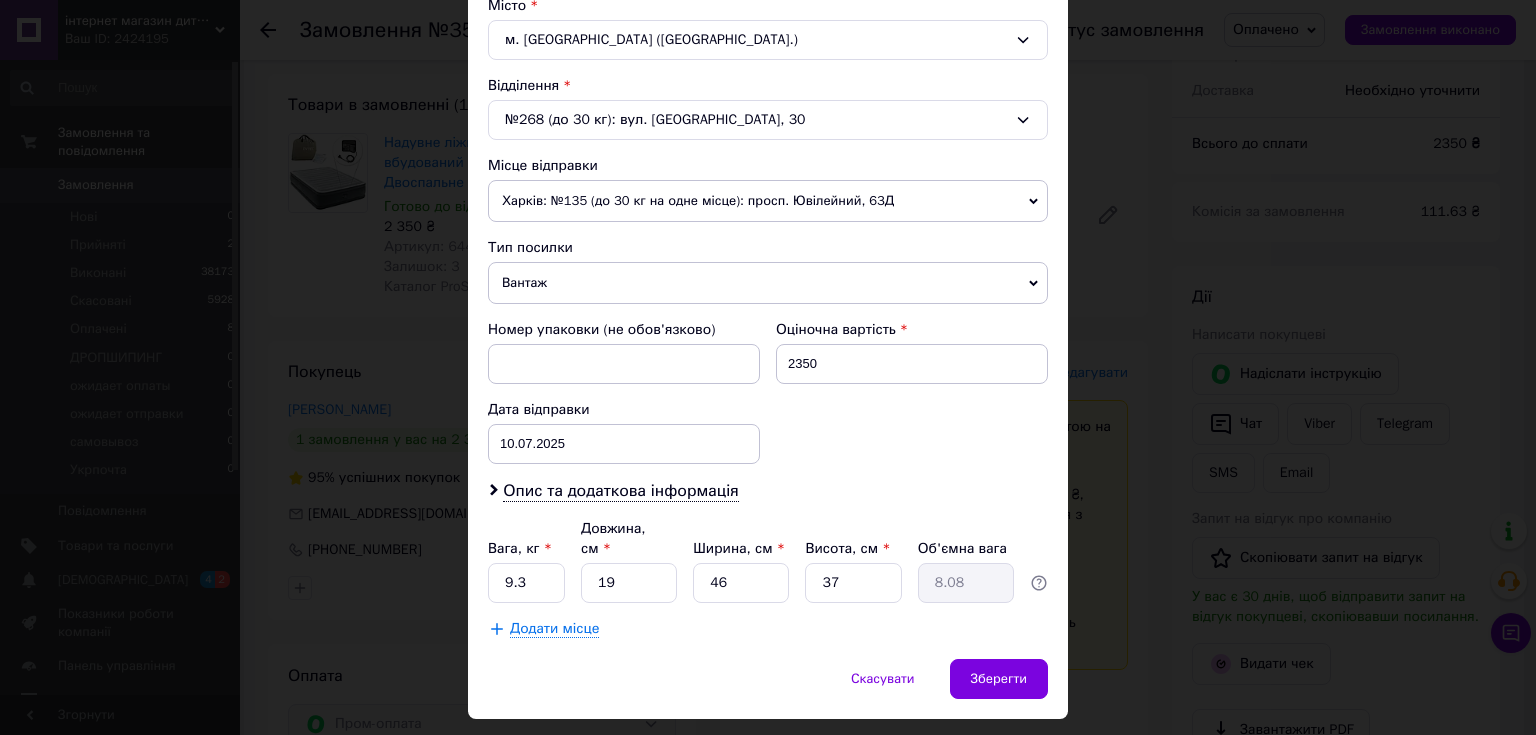 scroll, scrollTop: 560, scrollLeft: 0, axis: vertical 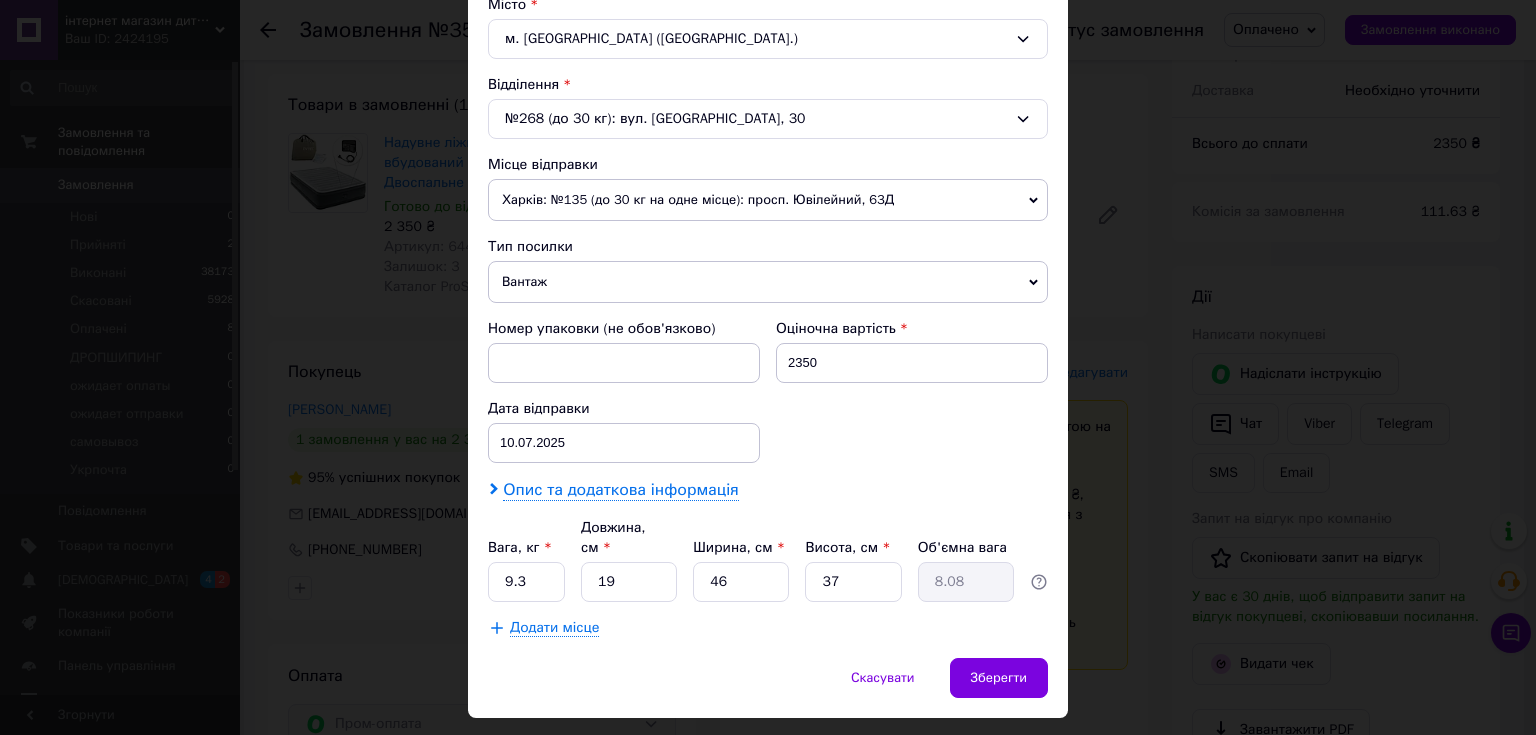 click on "Опис та додаткова інформація" at bounding box center [620, 490] 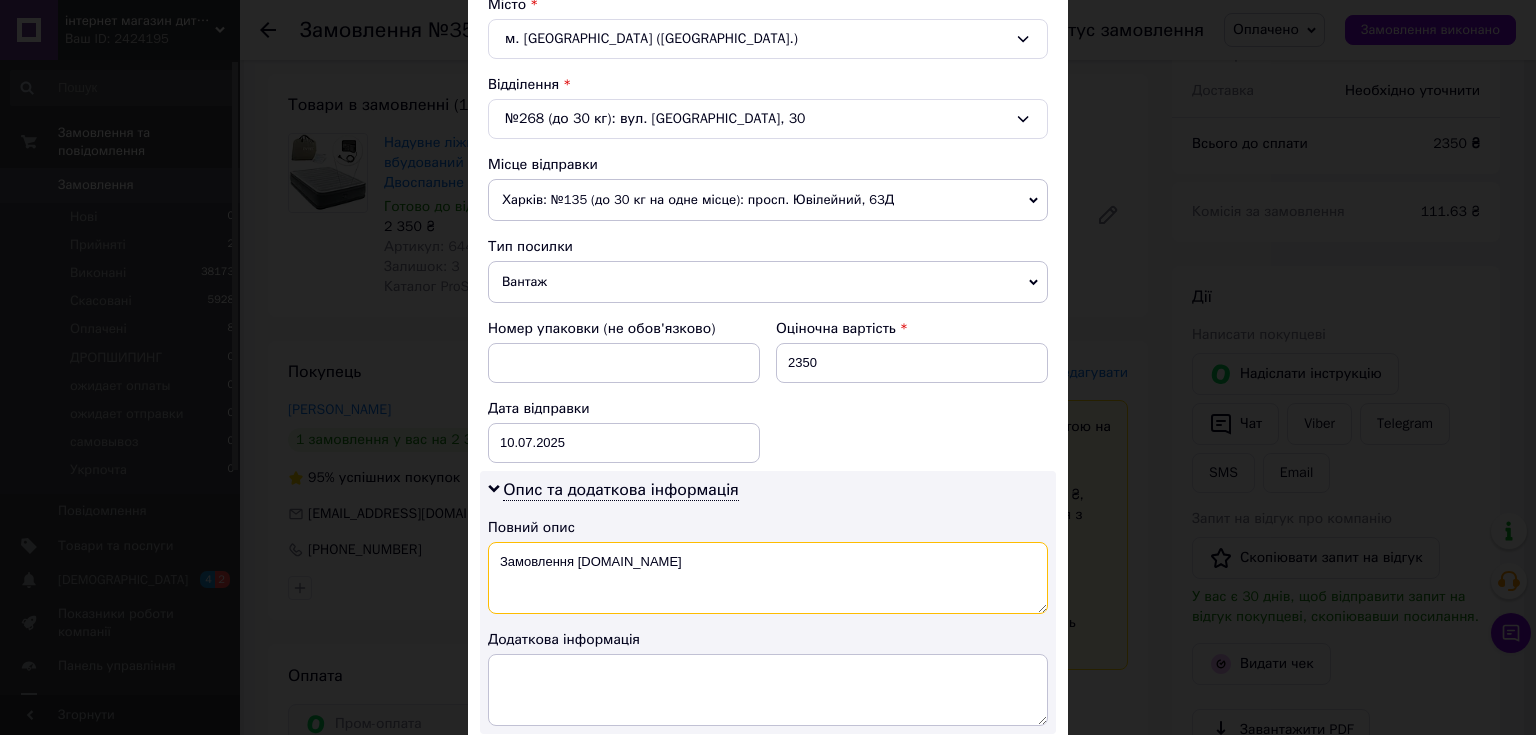 drag, startPoint x: 619, startPoint y: 555, endPoint x: 495, endPoint y: 556, distance: 124.004036 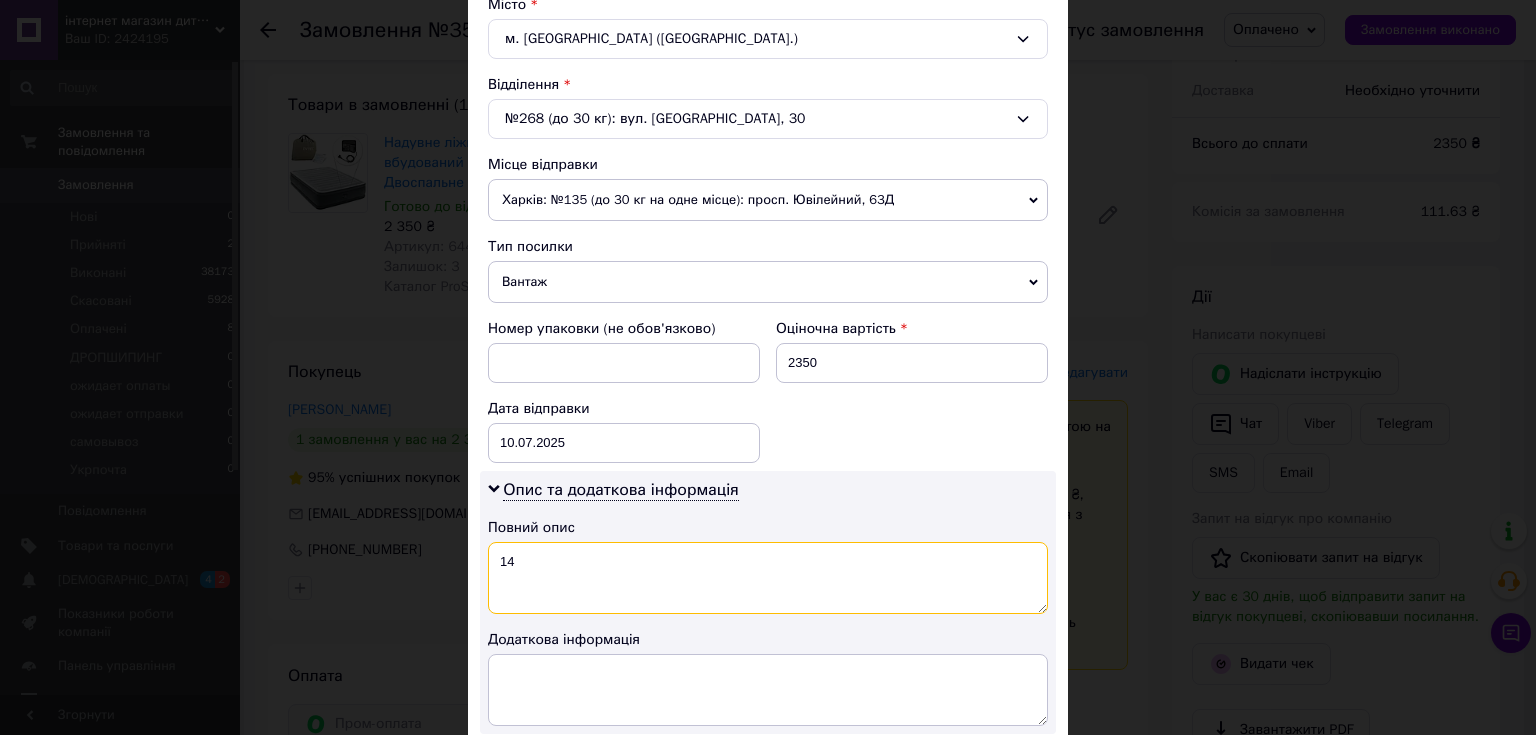 type on "1" 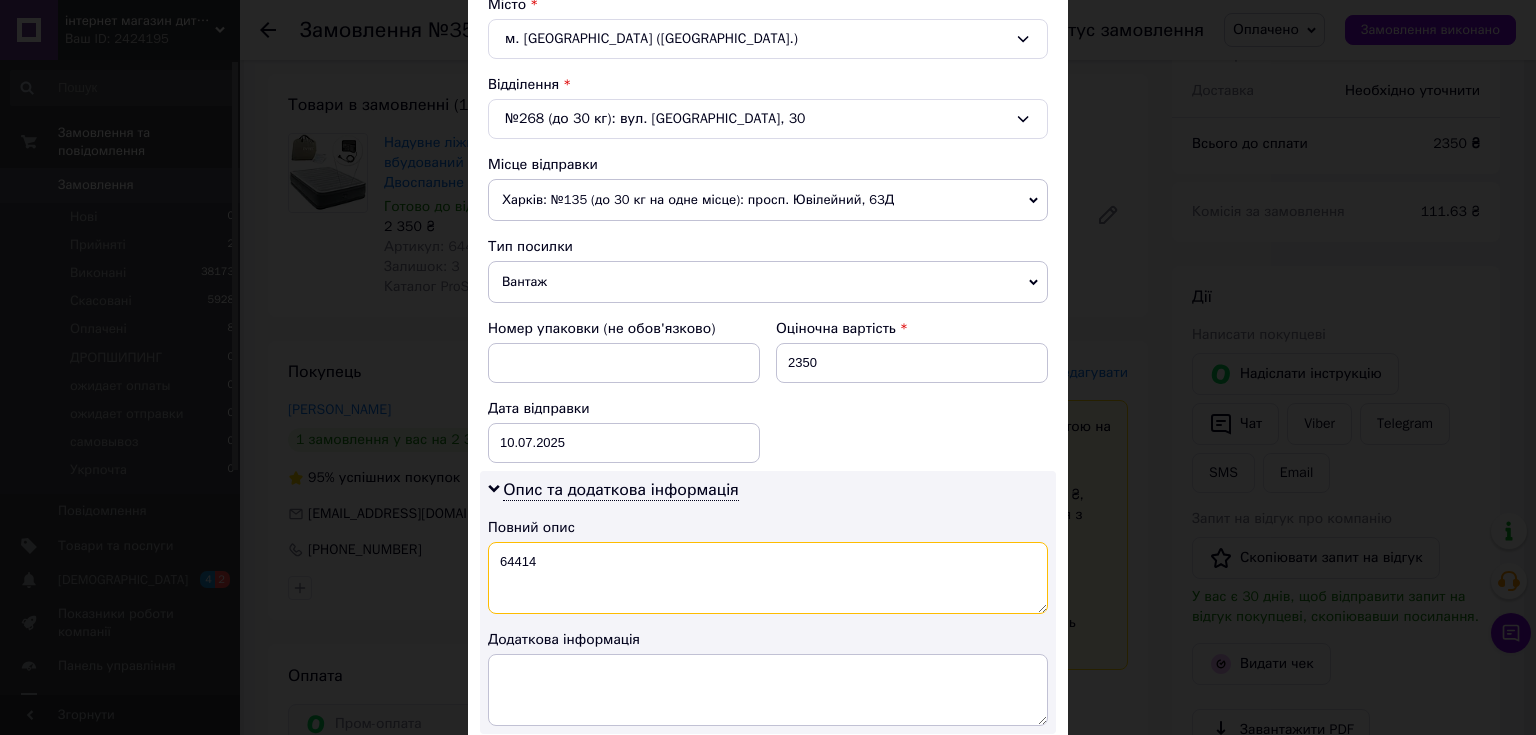 type on "64414" 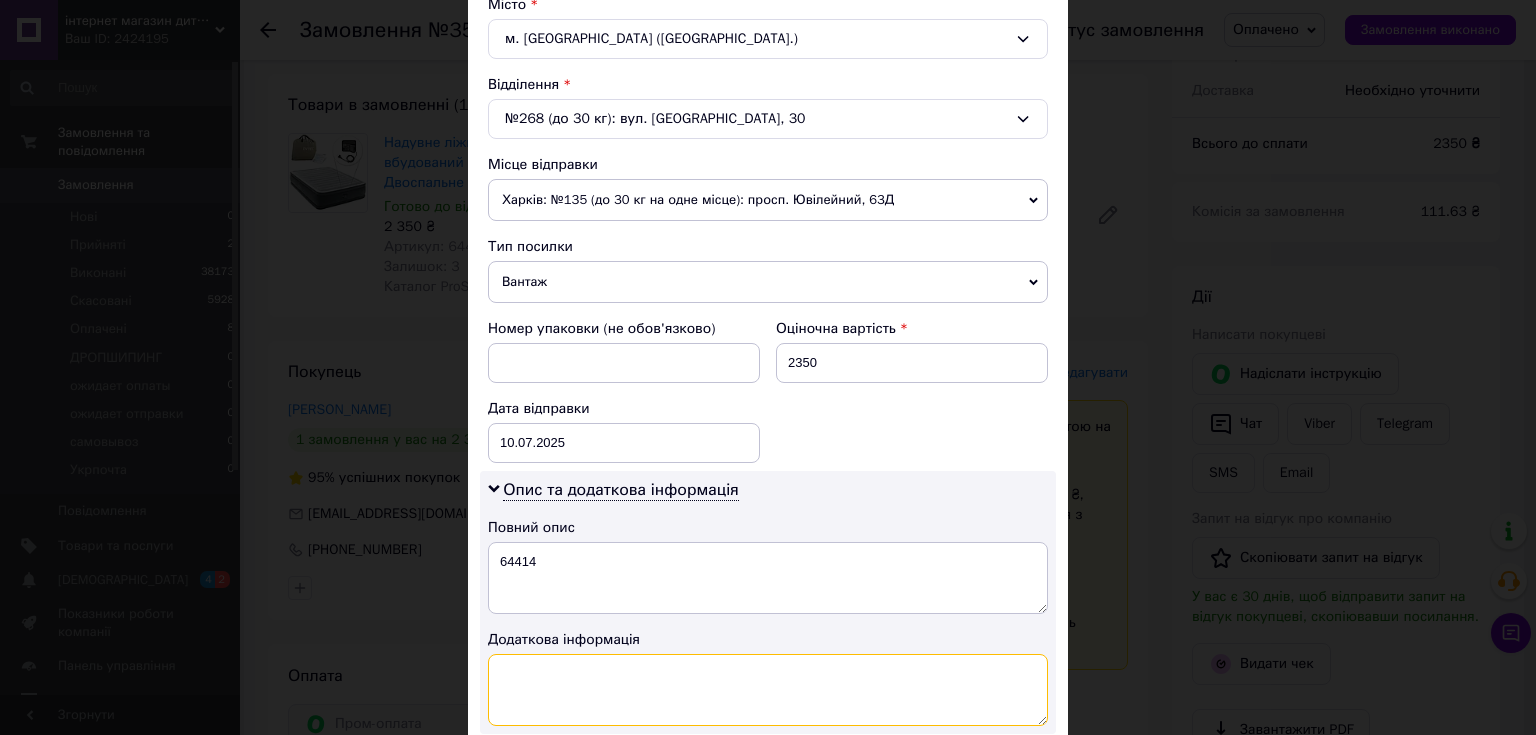 click at bounding box center [768, 690] 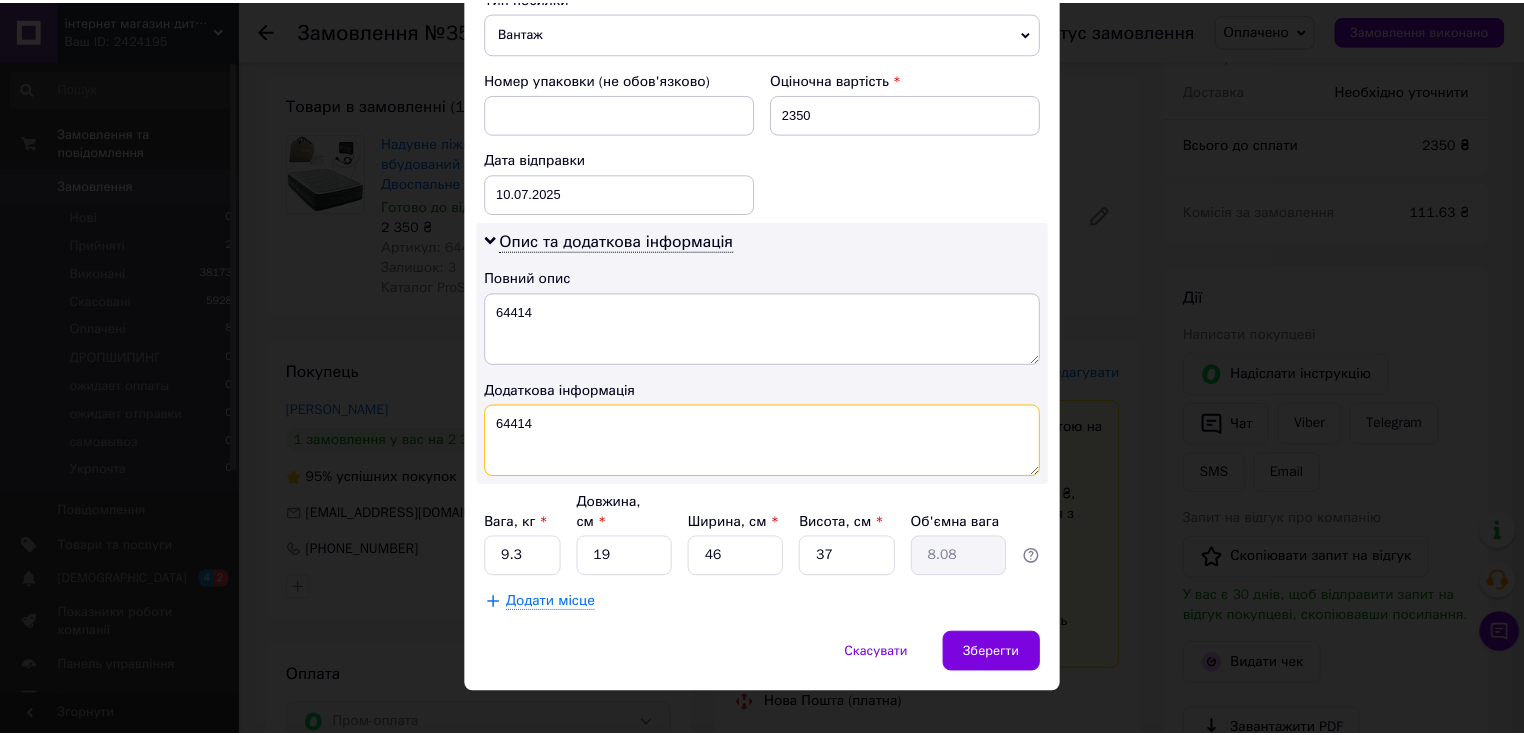 scroll, scrollTop: 810, scrollLeft: 0, axis: vertical 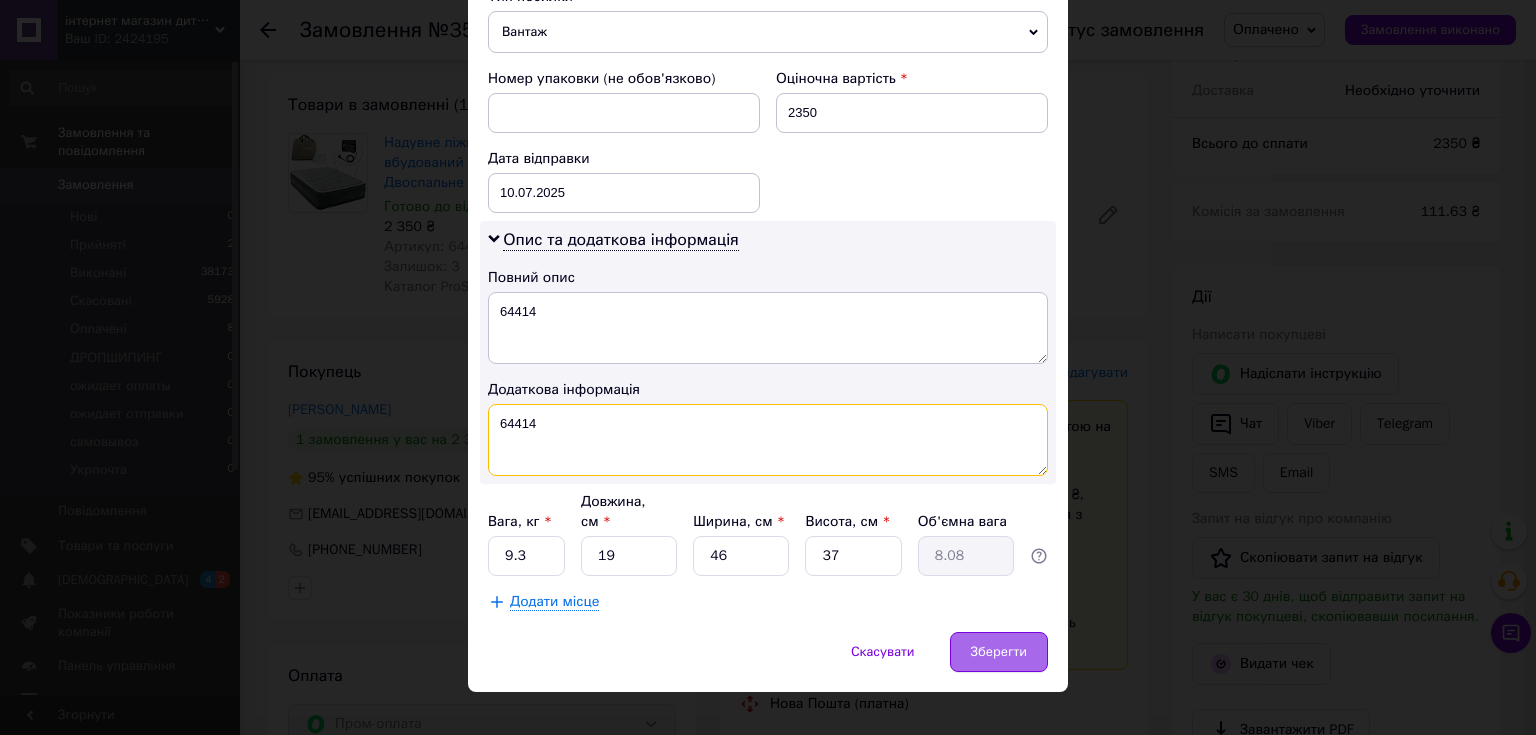 type on "64414" 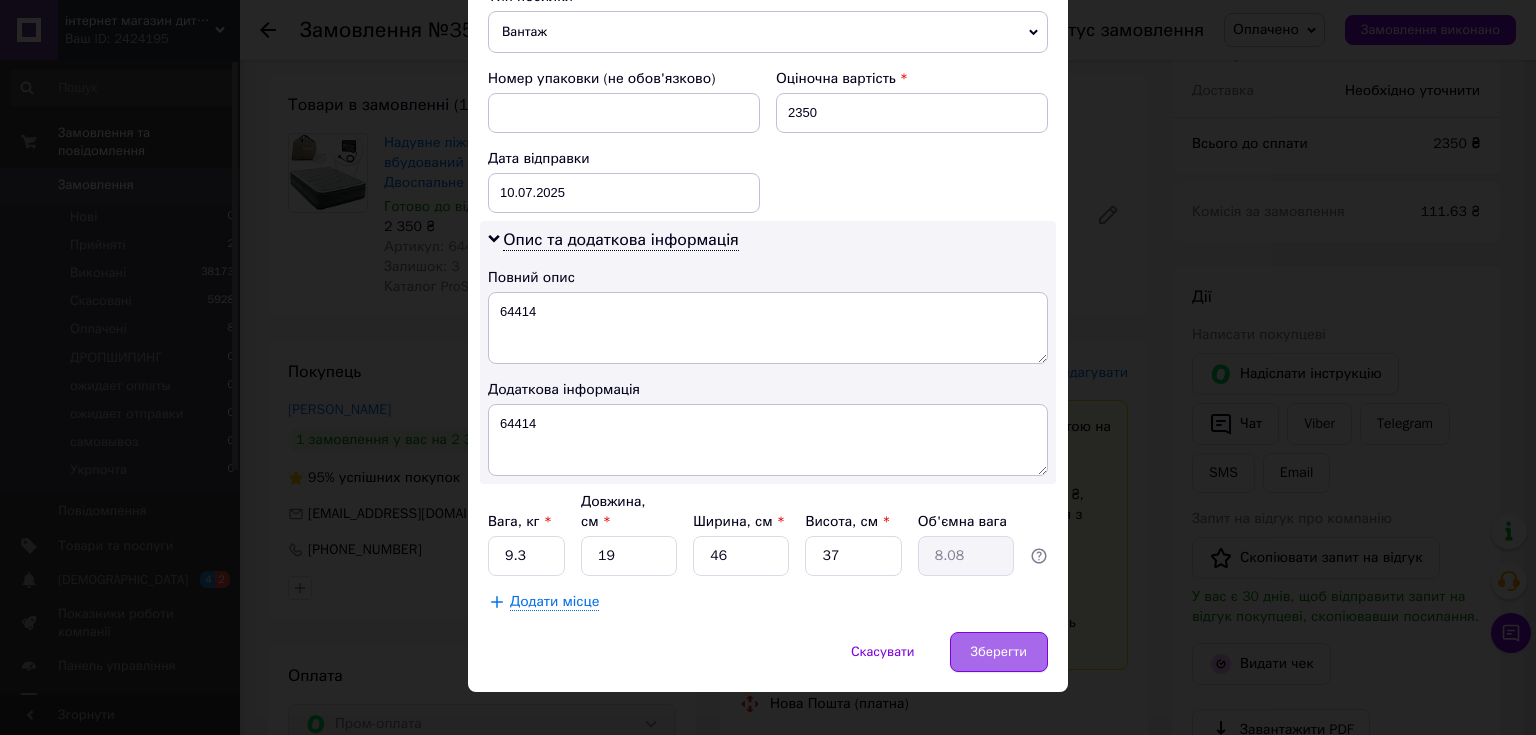 drag, startPoint x: 984, startPoint y: 630, endPoint x: 839, endPoint y: 603, distance: 147.49237 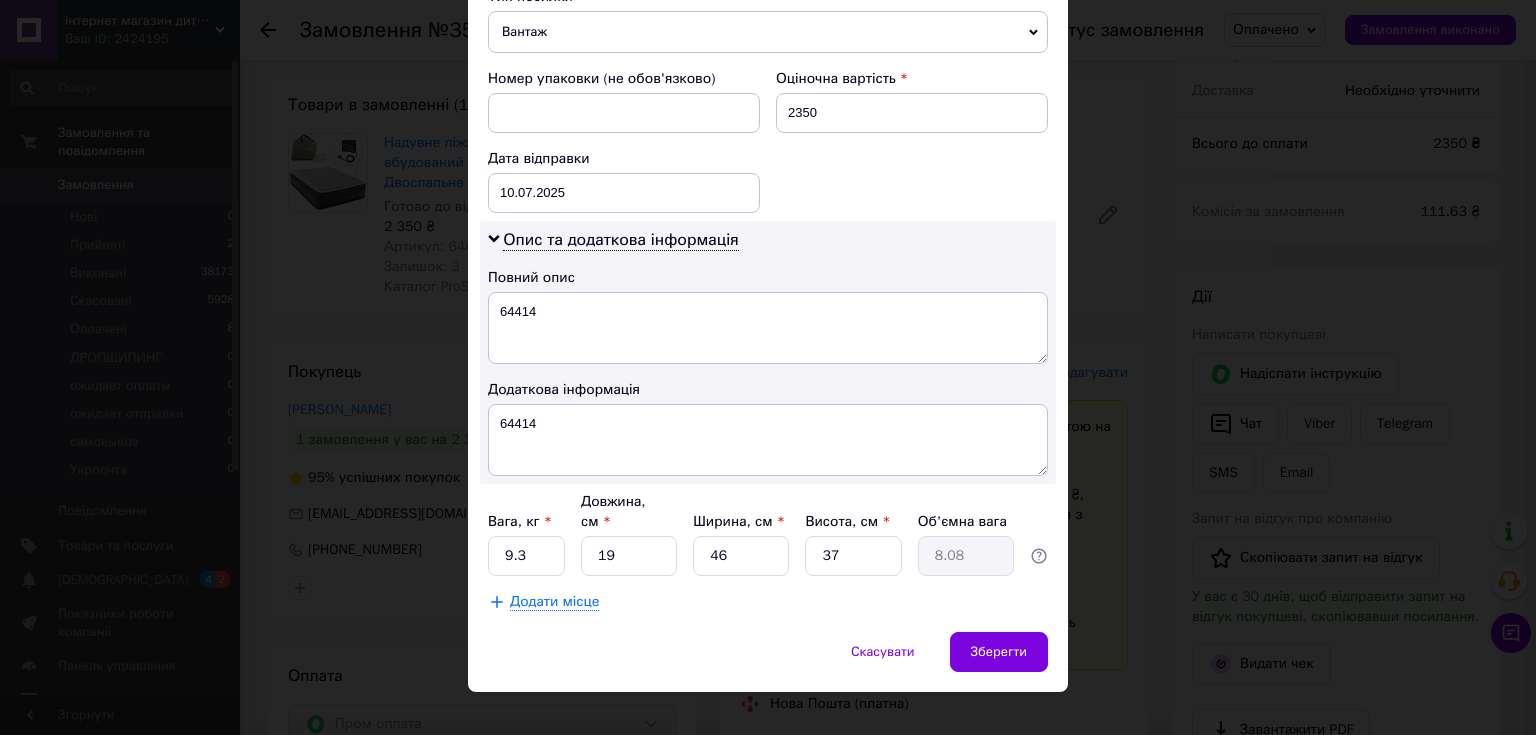 click on "Зберегти" at bounding box center (999, 652) 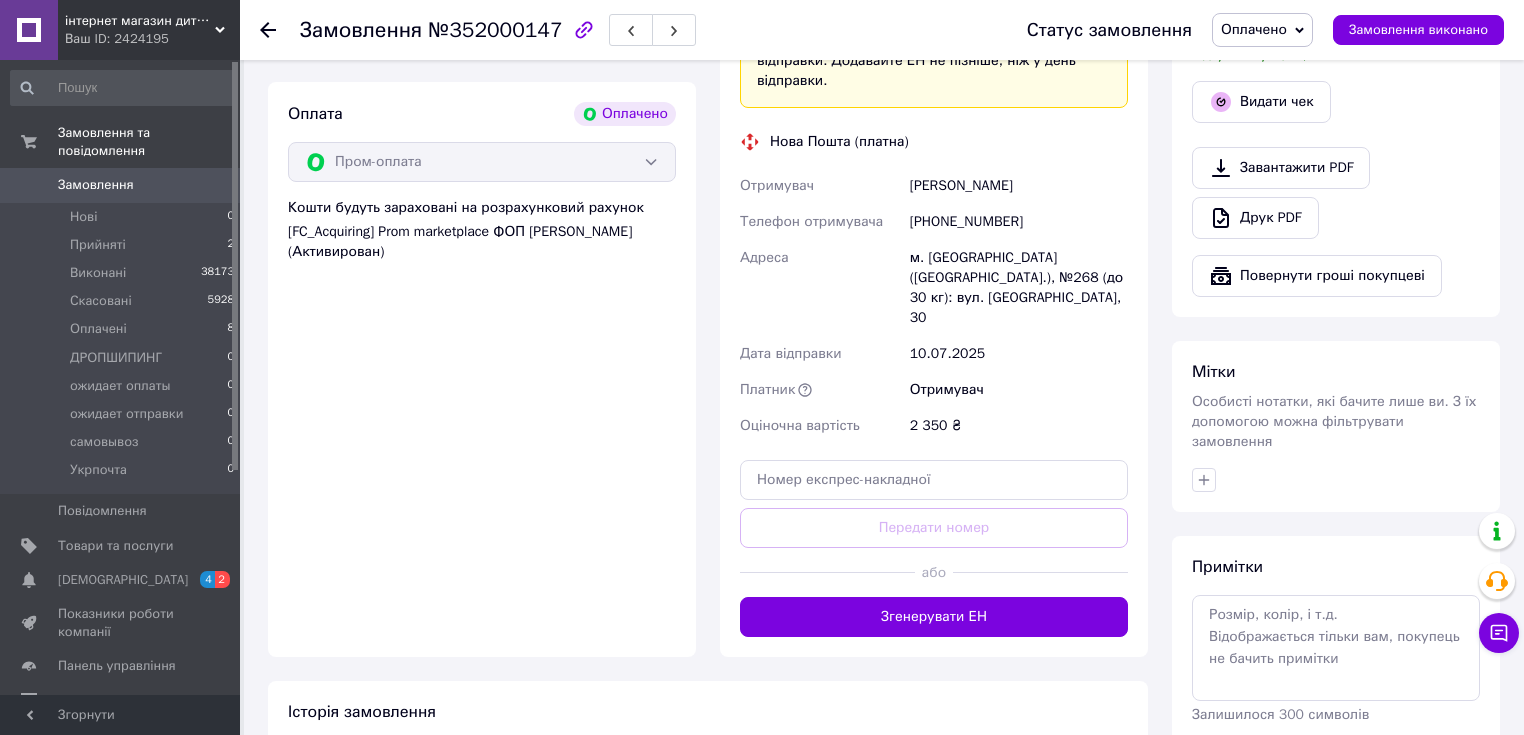 scroll, scrollTop: 800, scrollLeft: 0, axis: vertical 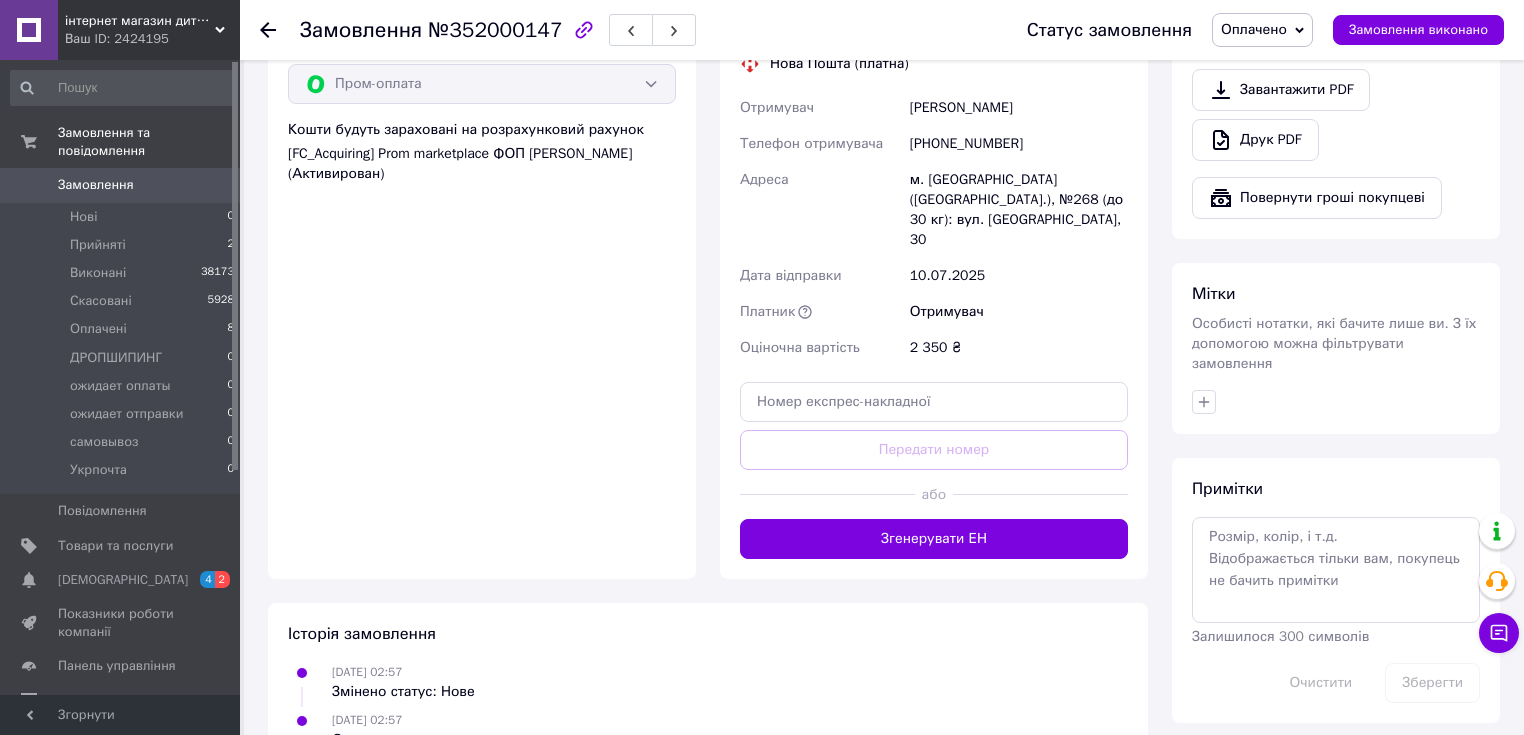 drag, startPoint x: 925, startPoint y: 483, endPoint x: 826, endPoint y: 497, distance: 99.985 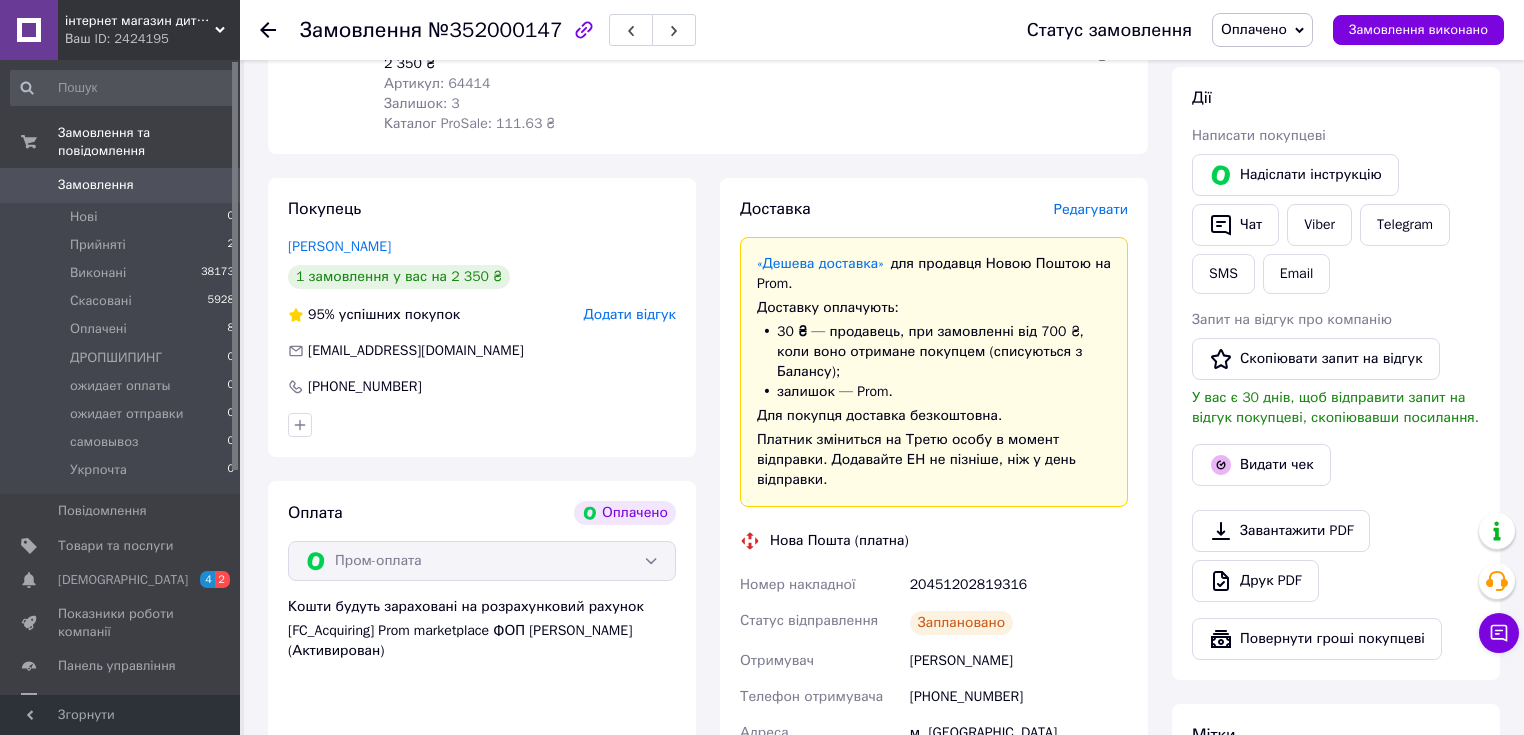 scroll, scrollTop: 160, scrollLeft: 0, axis: vertical 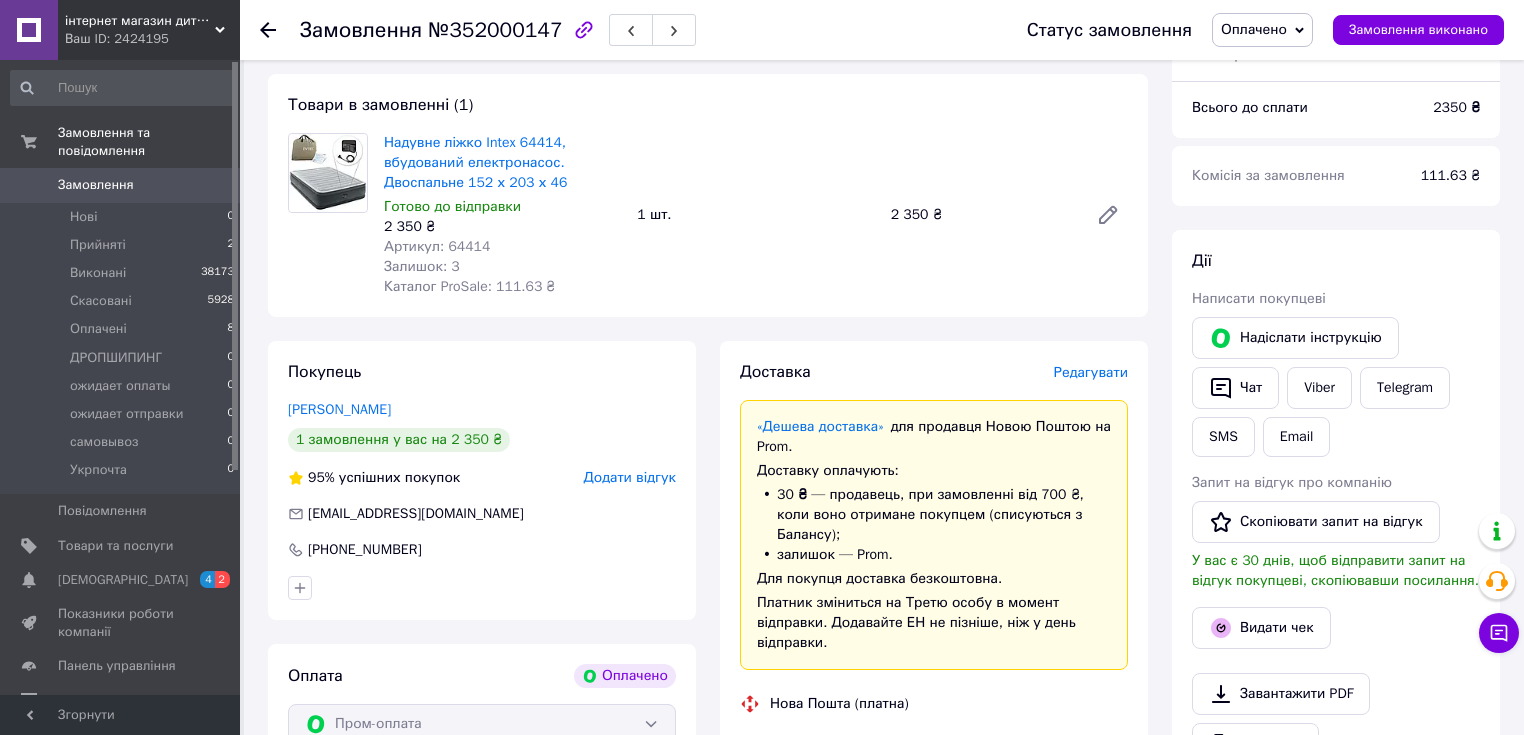 click 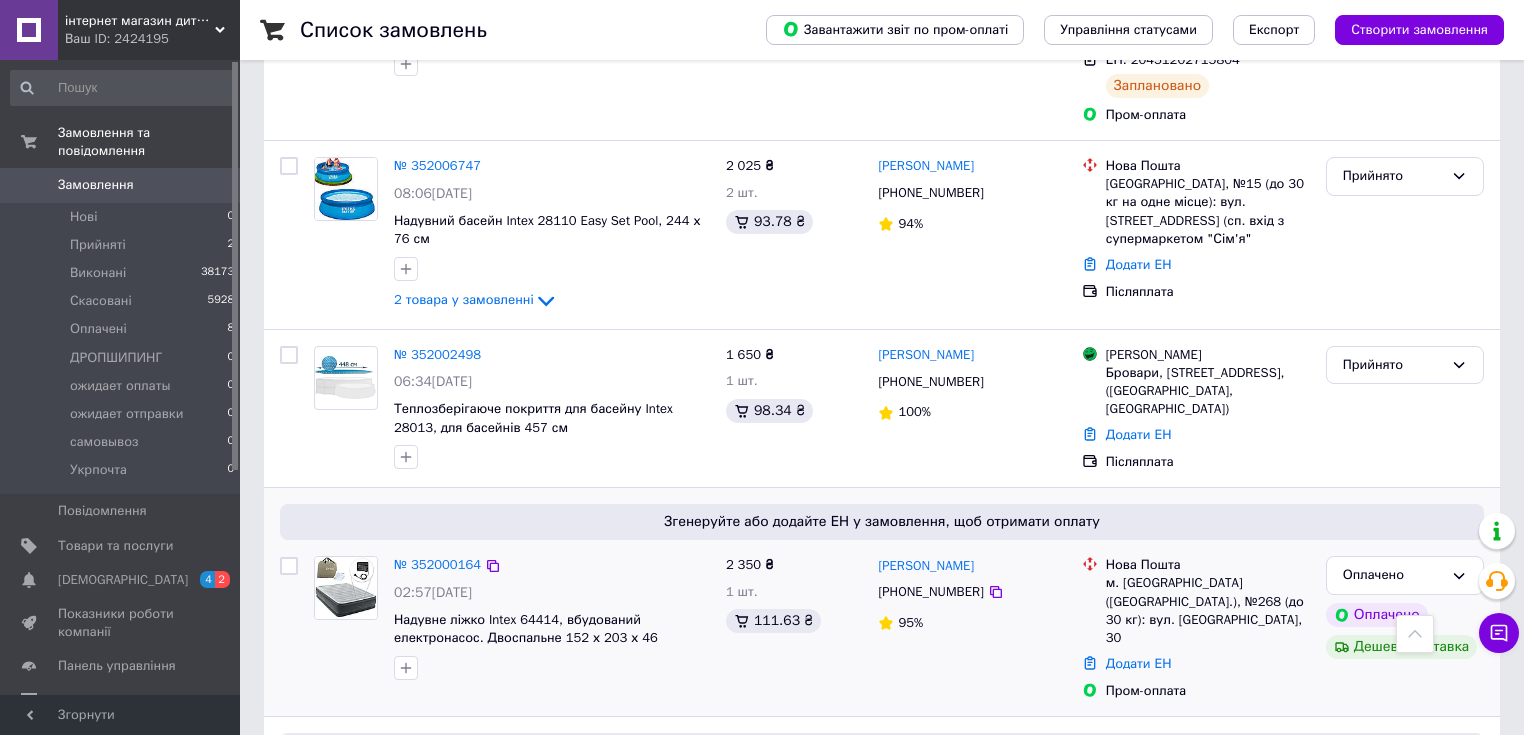 scroll, scrollTop: 720, scrollLeft: 0, axis: vertical 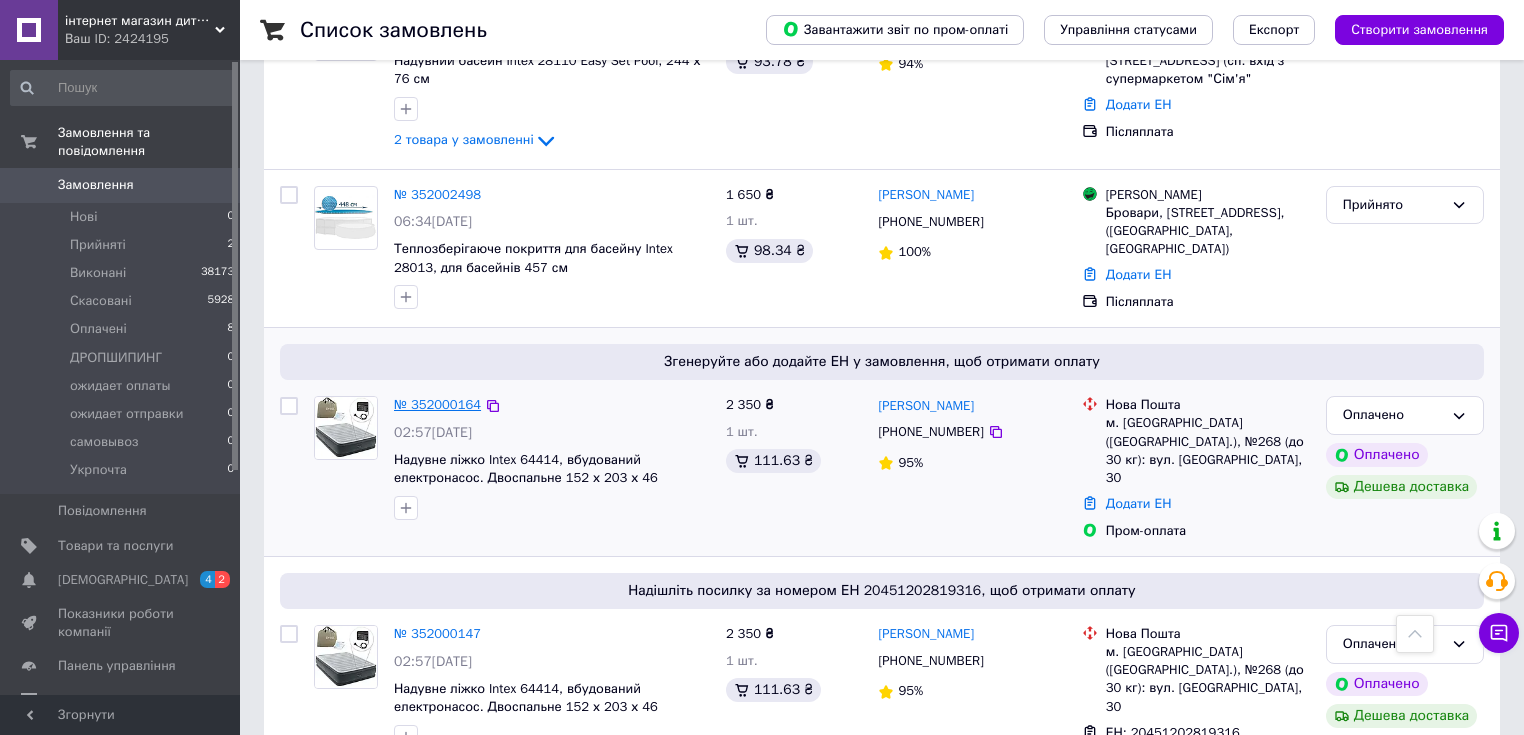 click on "№ 352000164" at bounding box center [437, 404] 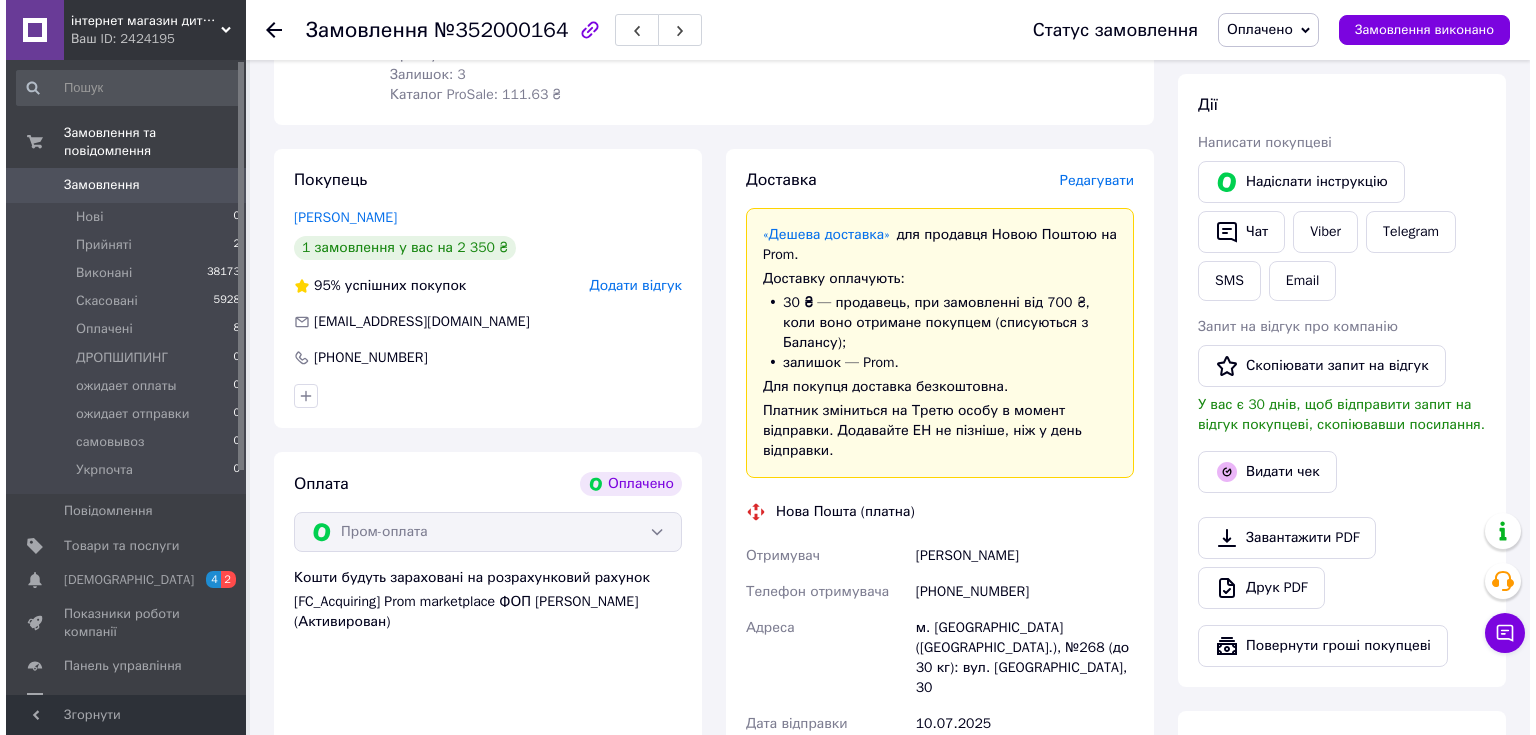 scroll, scrollTop: 320, scrollLeft: 0, axis: vertical 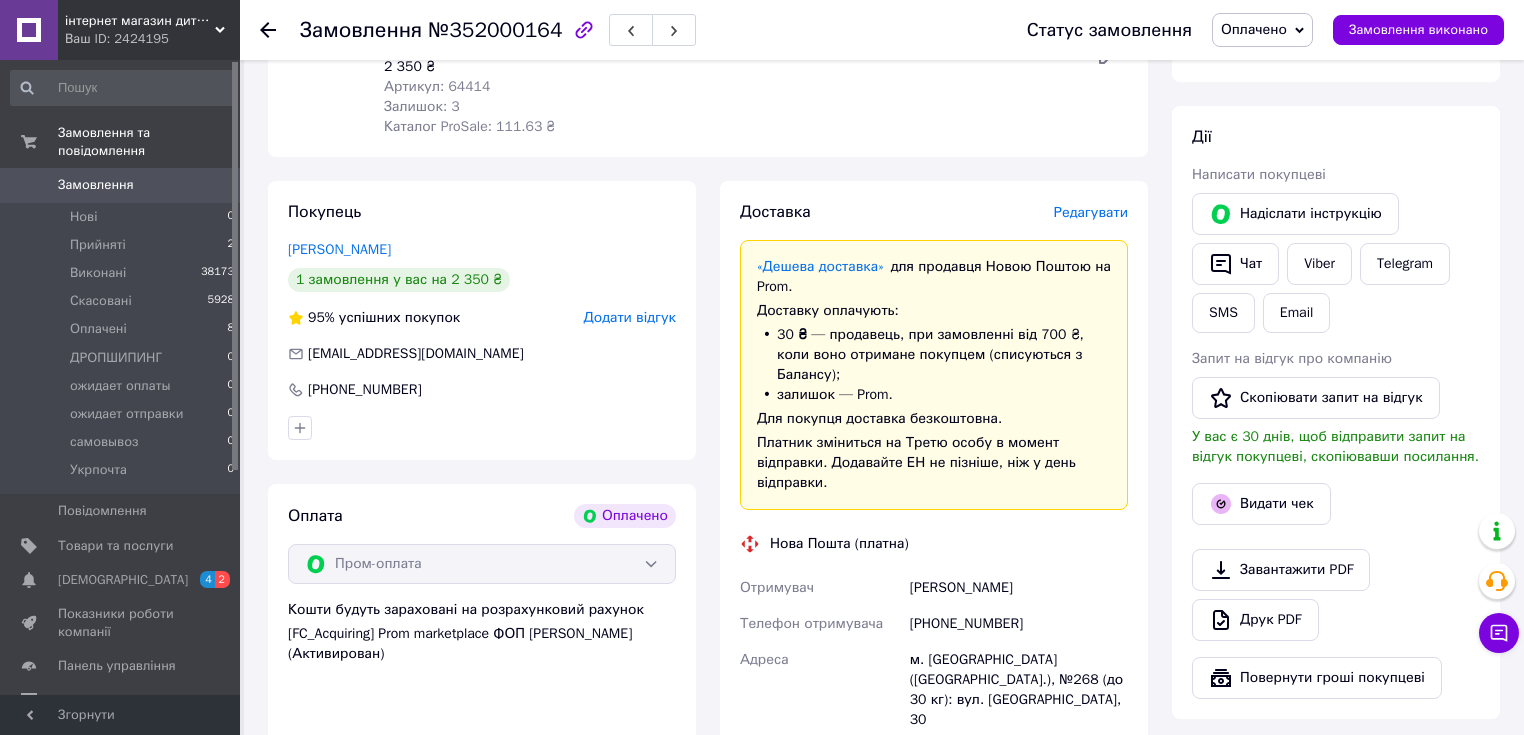 click on "Редагувати" at bounding box center [1091, 212] 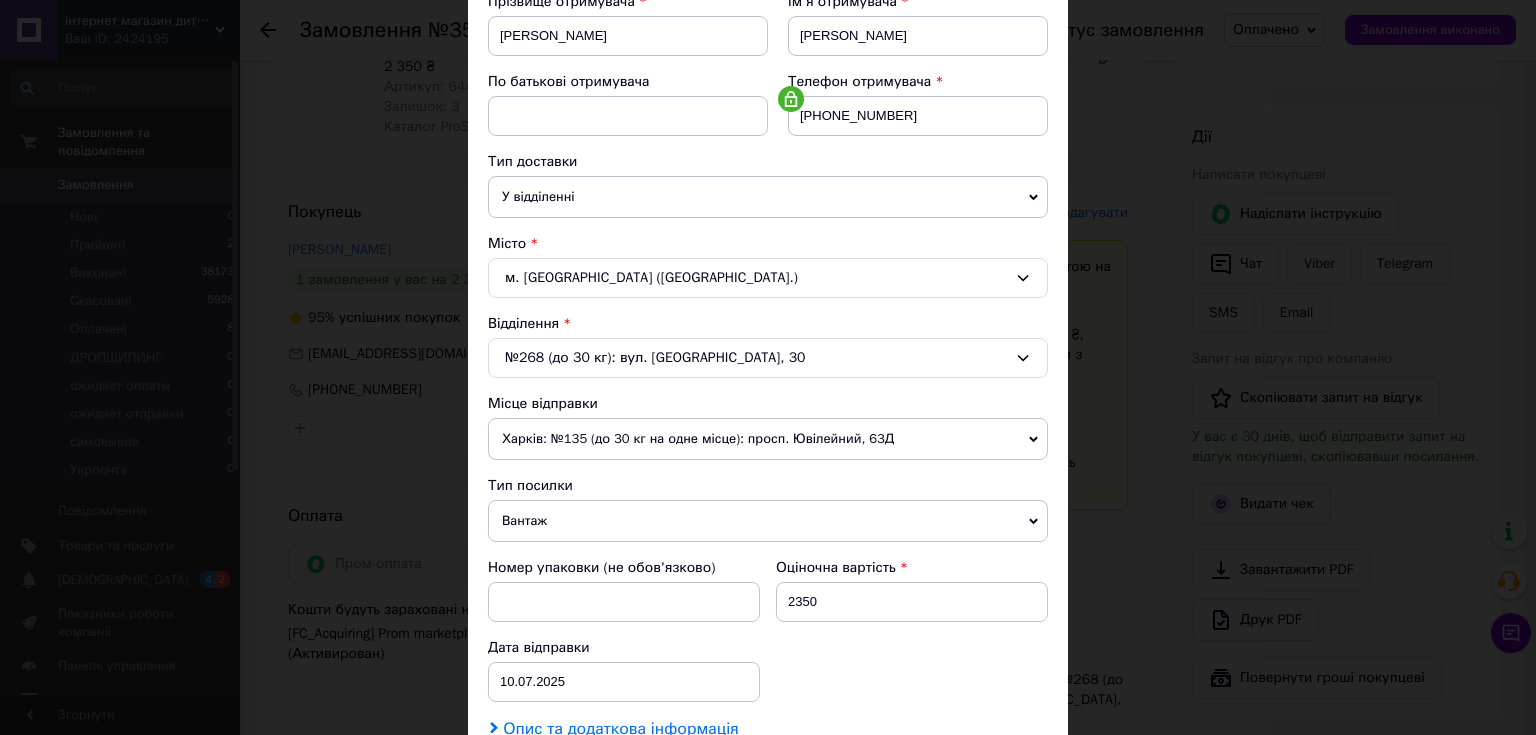 scroll, scrollTop: 560, scrollLeft: 0, axis: vertical 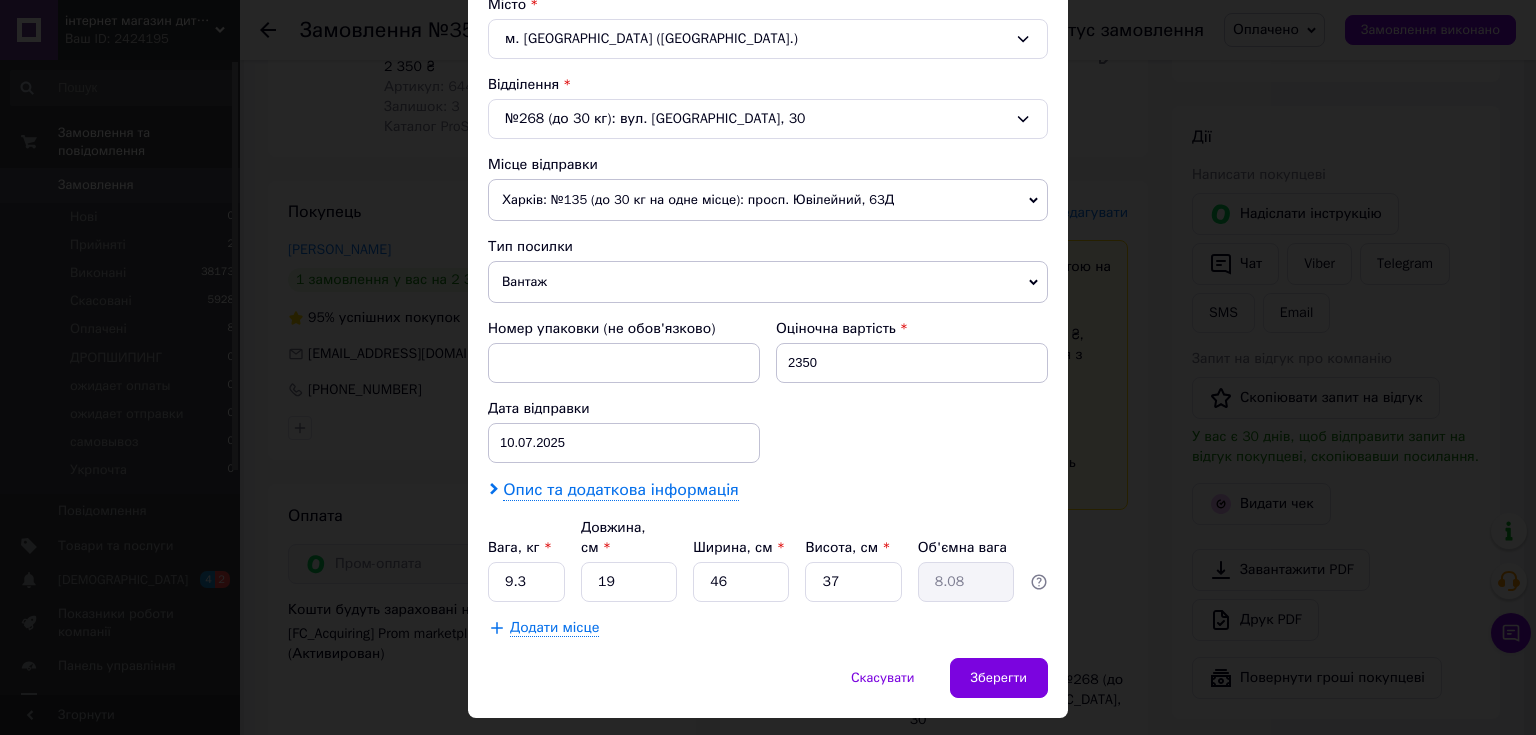 click on "Опис та додаткова інформація" at bounding box center (620, 490) 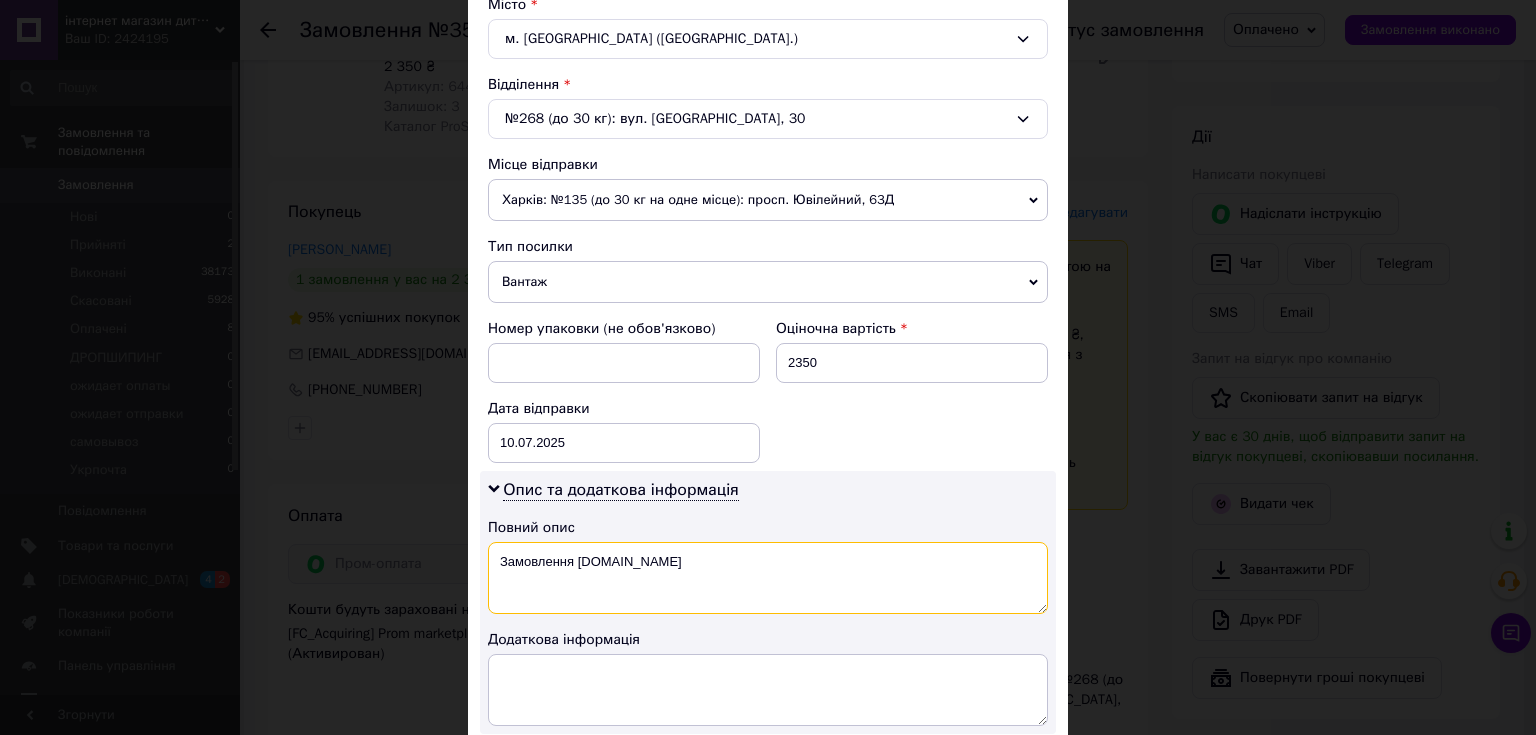 drag, startPoint x: 632, startPoint y: 548, endPoint x: 500, endPoint y: 560, distance: 132.54433 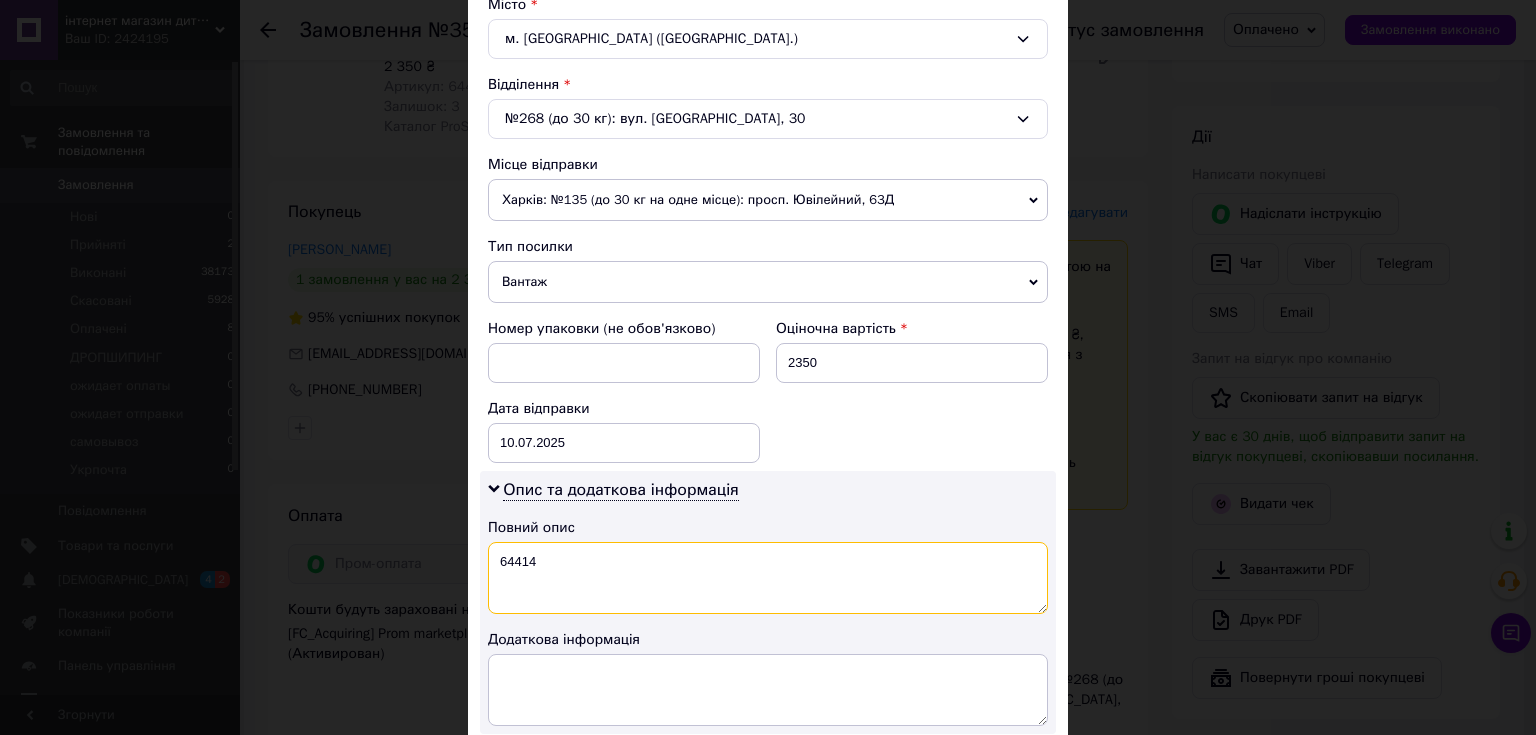 type on "64414" 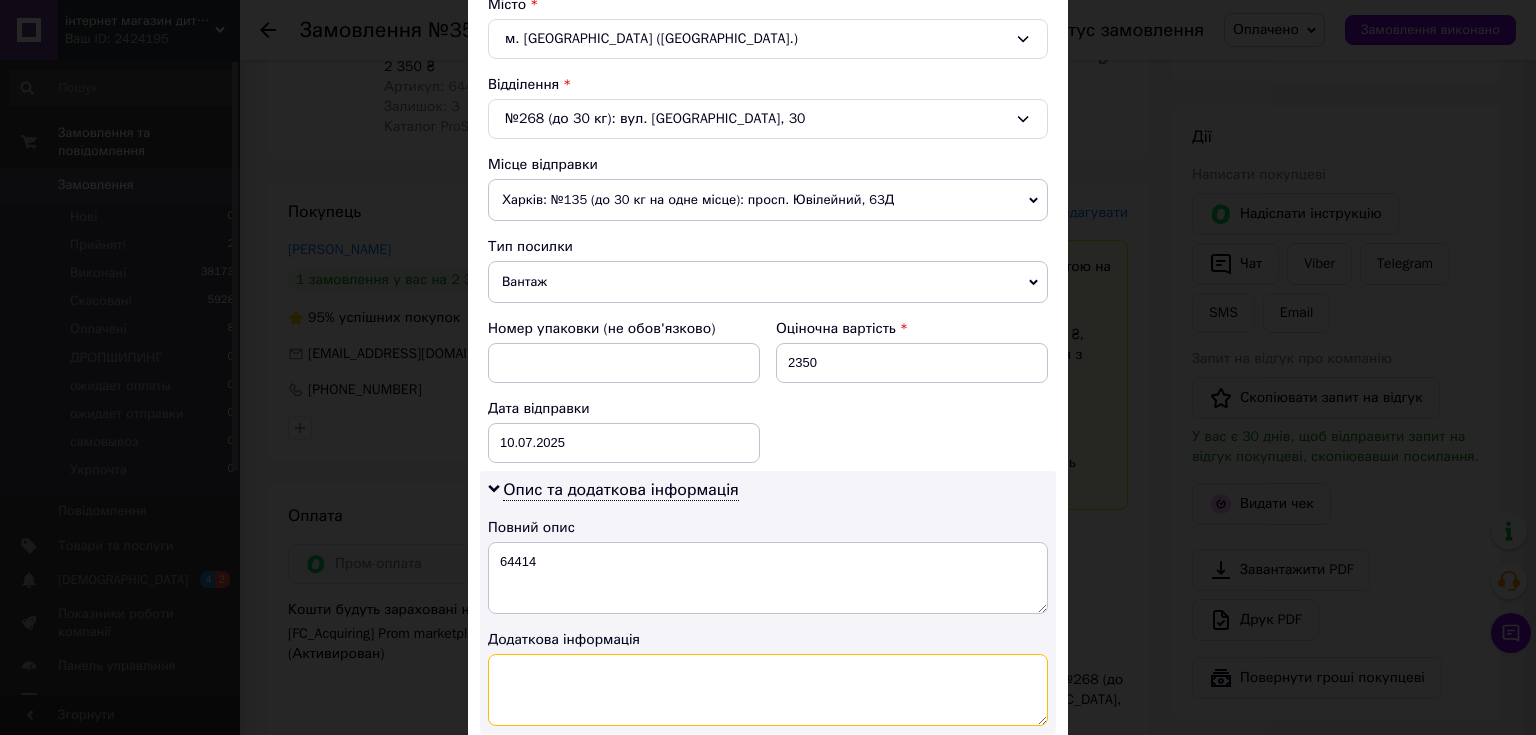 click at bounding box center (768, 690) 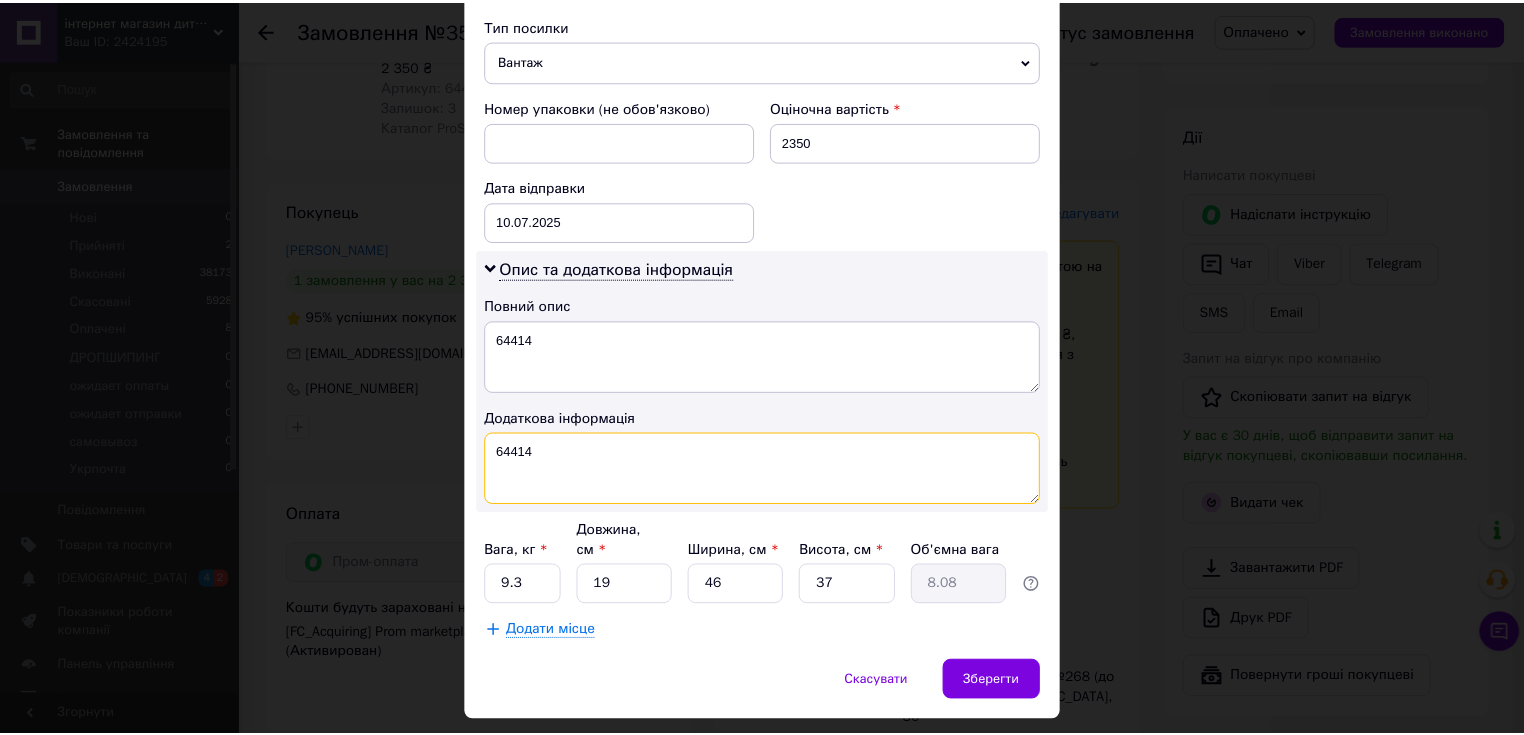 scroll, scrollTop: 810, scrollLeft: 0, axis: vertical 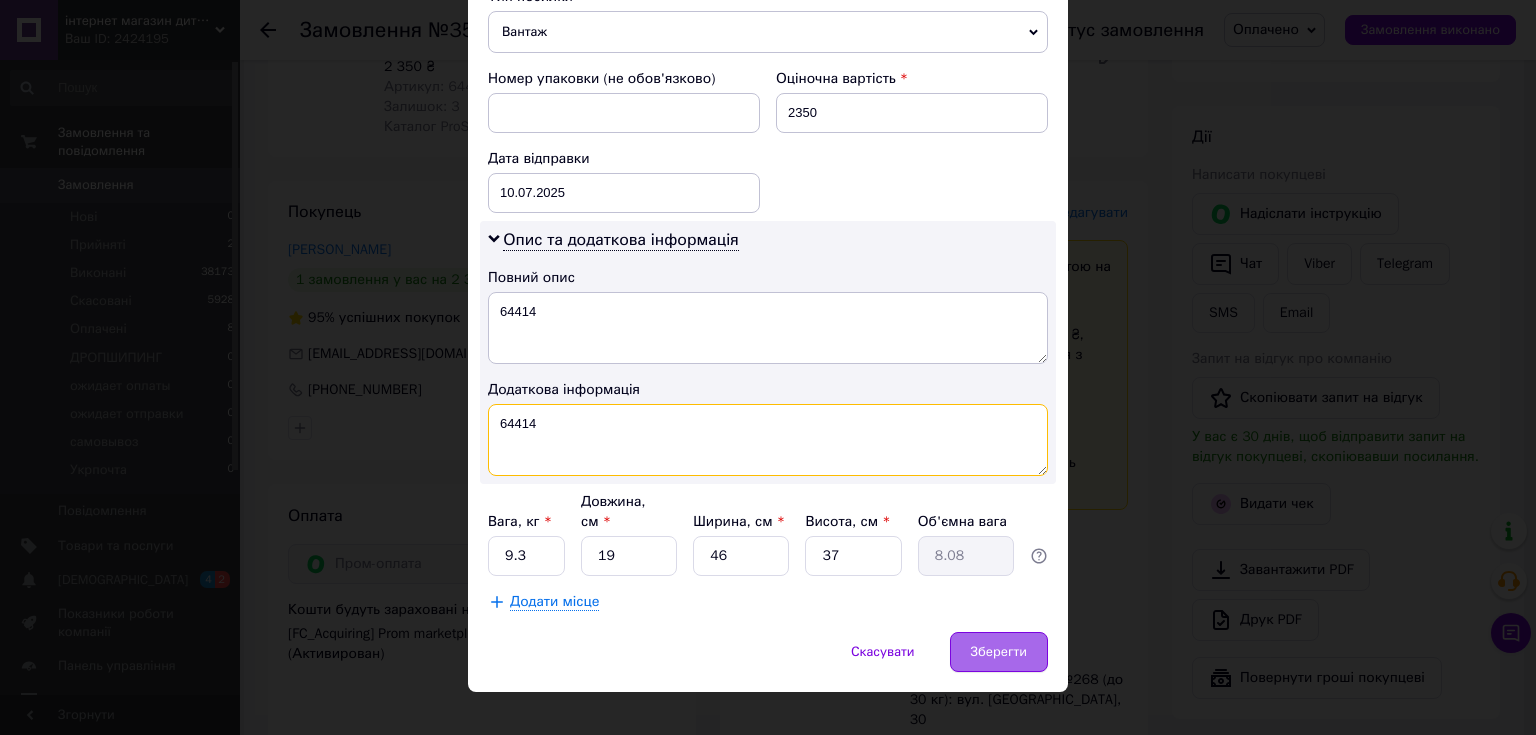 type on "64414" 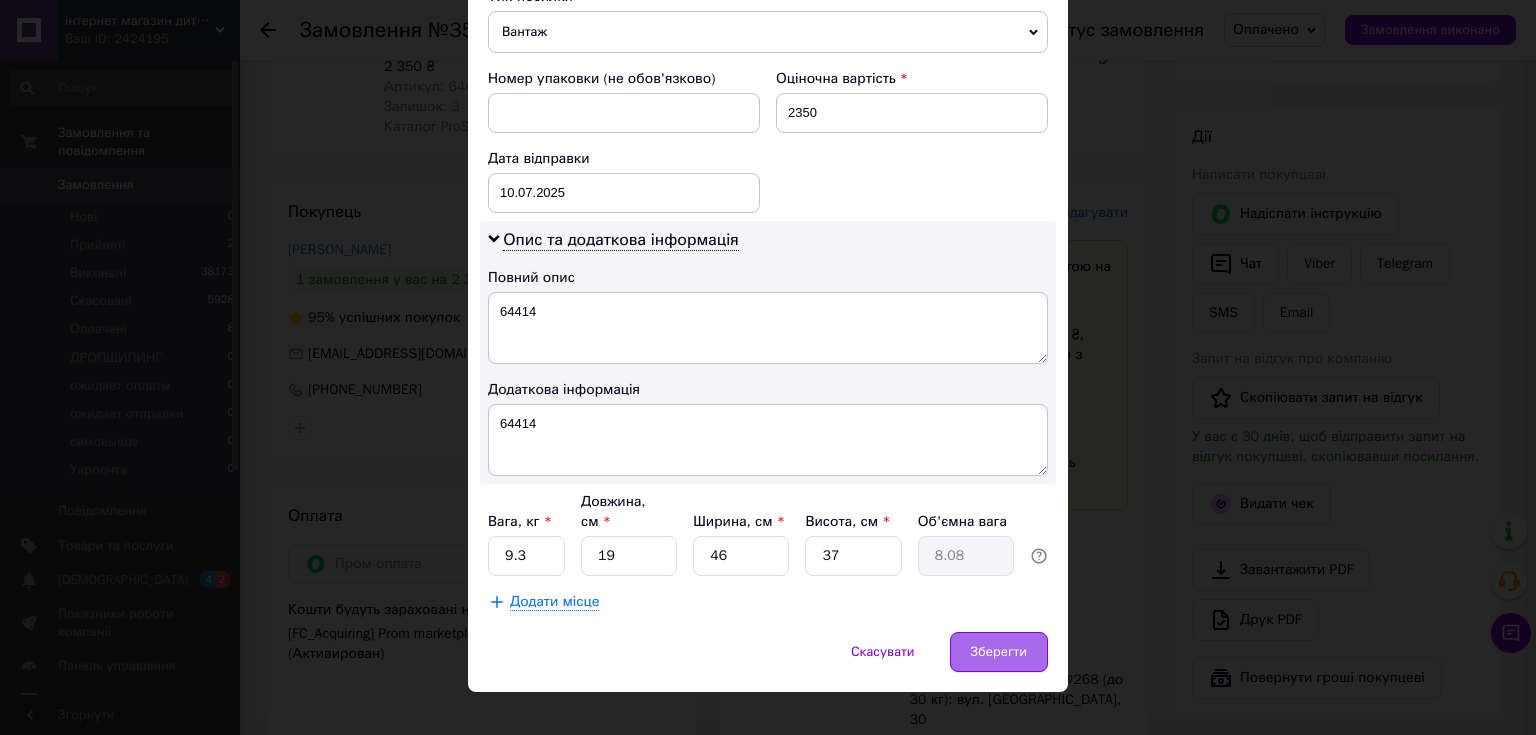click on "Зберегти" at bounding box center [999, 652] 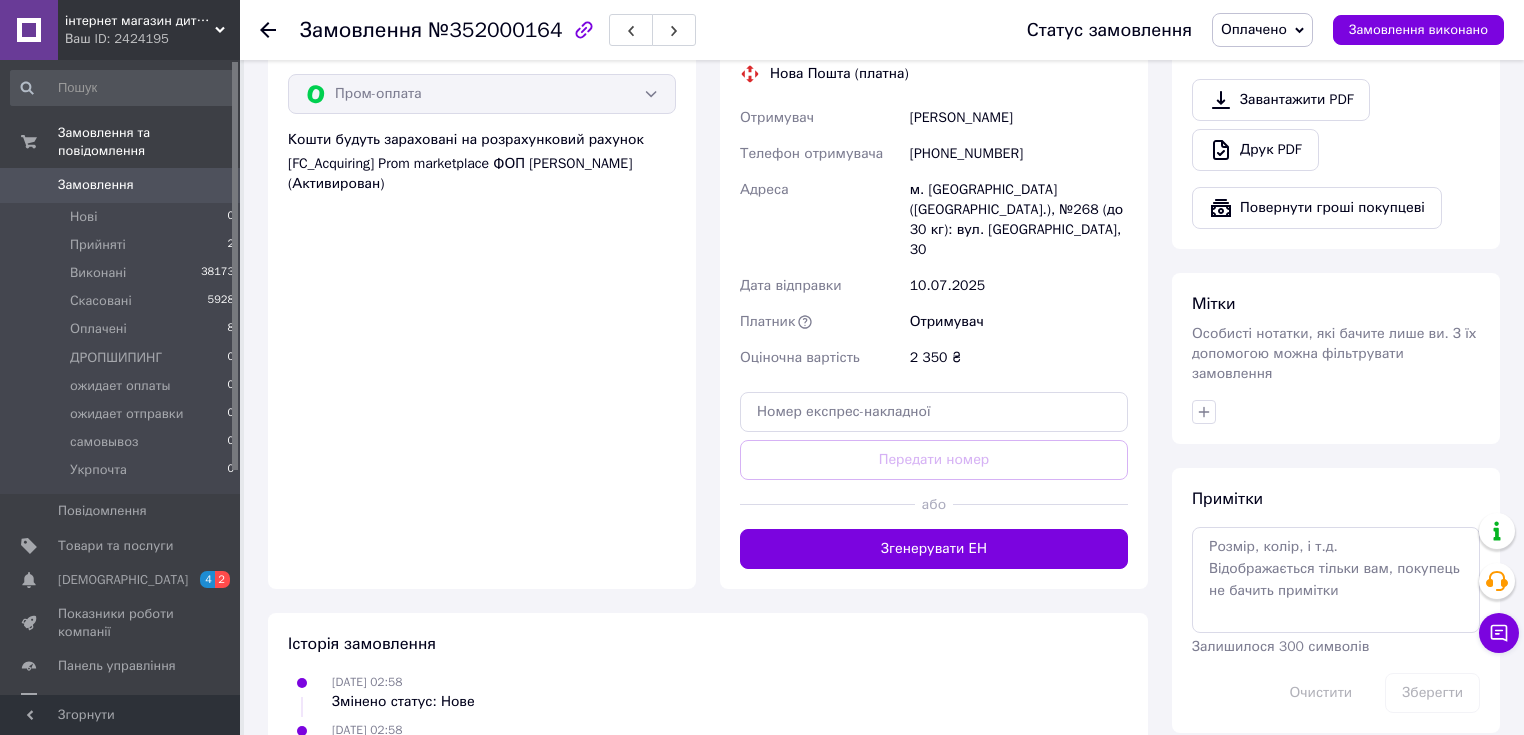 scroll, scrollTop: 800, scrollLeft: 0, axis: vertical 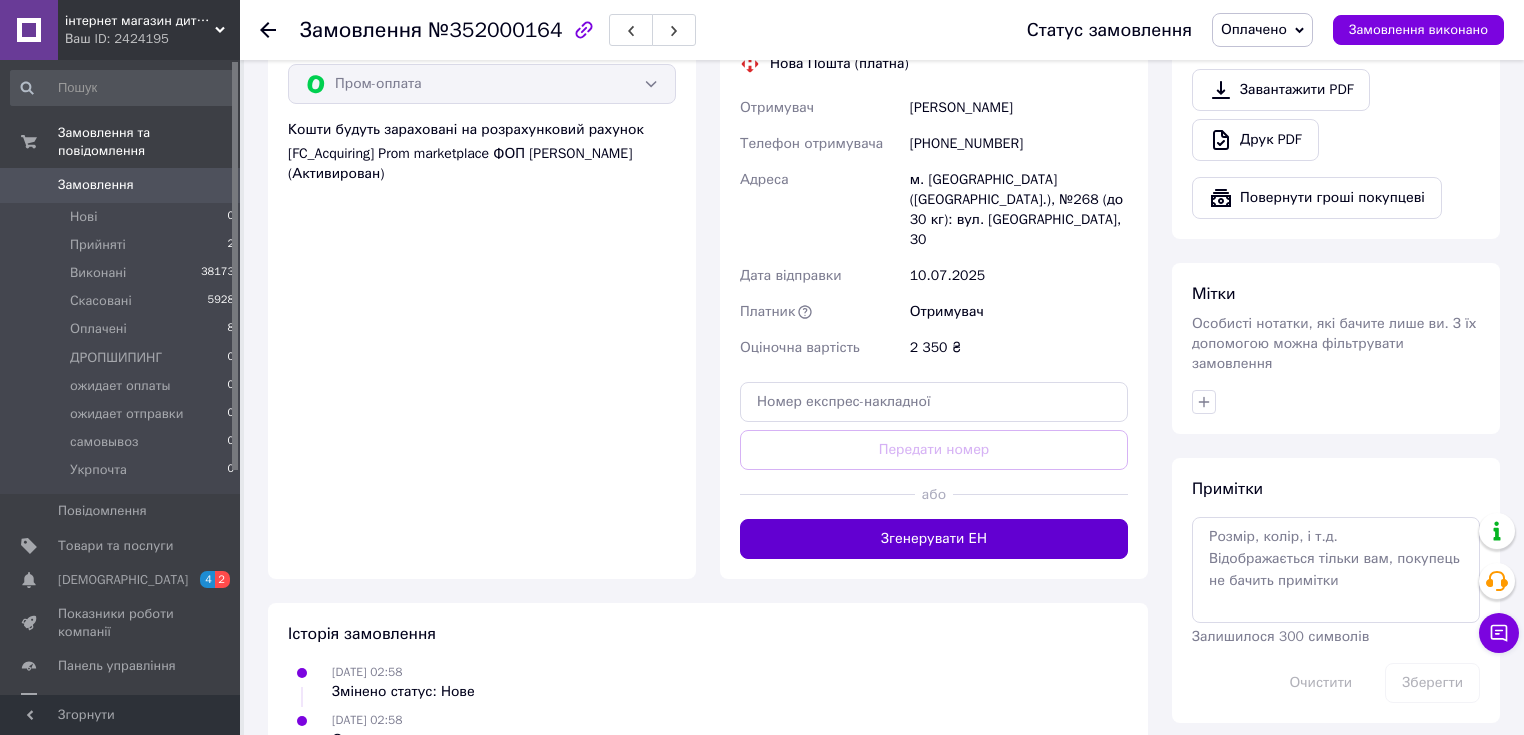 drag, startPoint x: 922, startPoint y: 479, endPoint x: 879, endPoint y: 488, distance: 43.931767 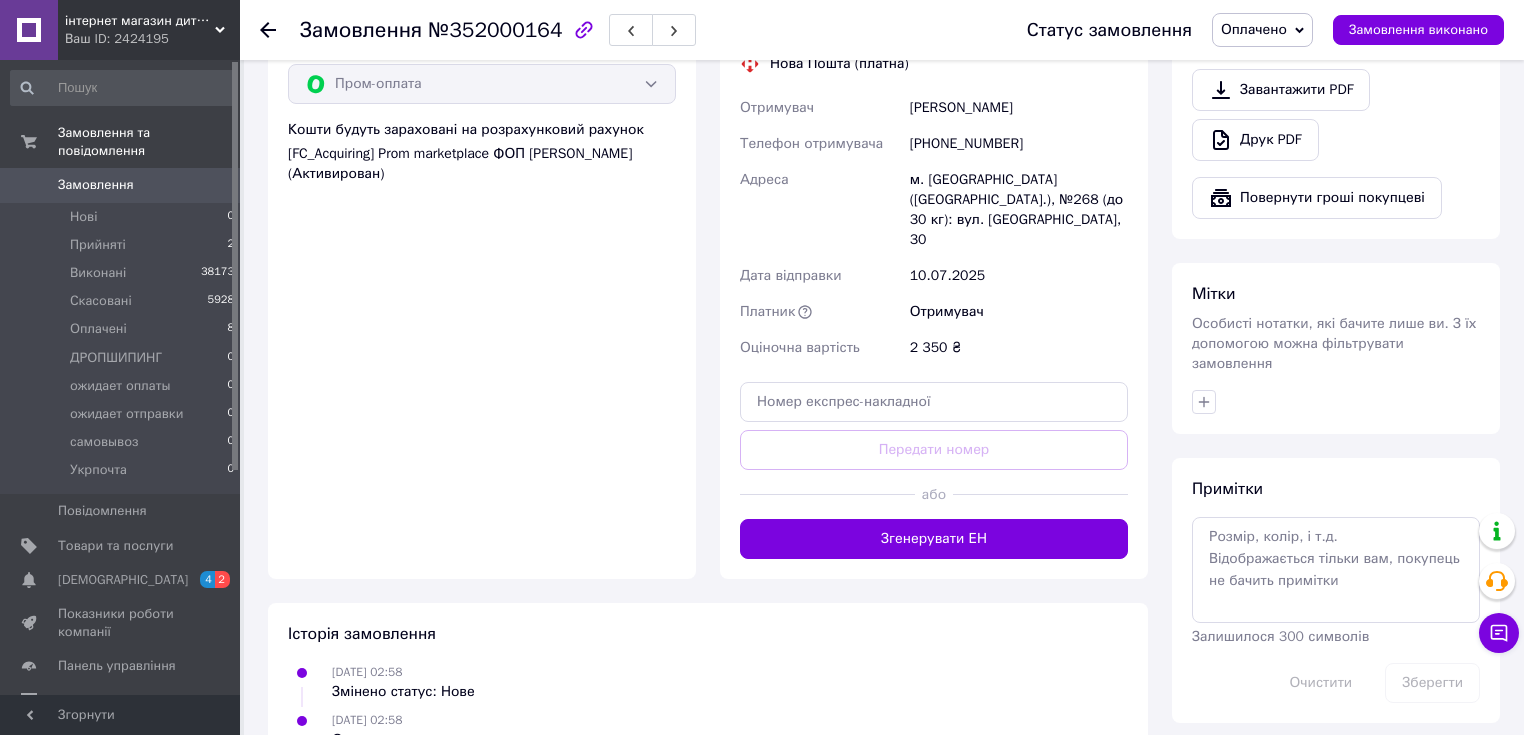 click on "Згенерувати ЕН" at bounding box center [934, 539] 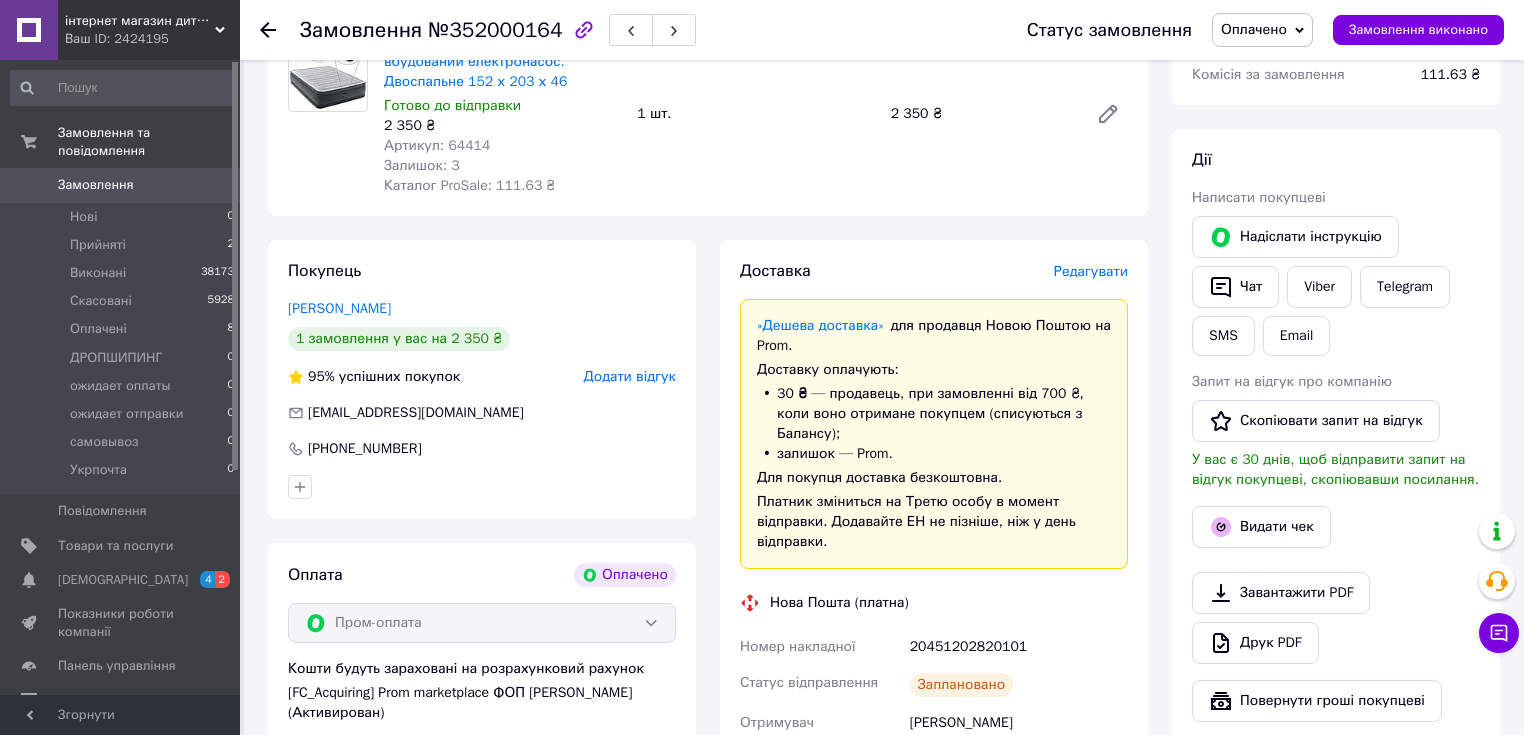 scroll, scrollTop: 0, scrollLeft: 0, axis: both 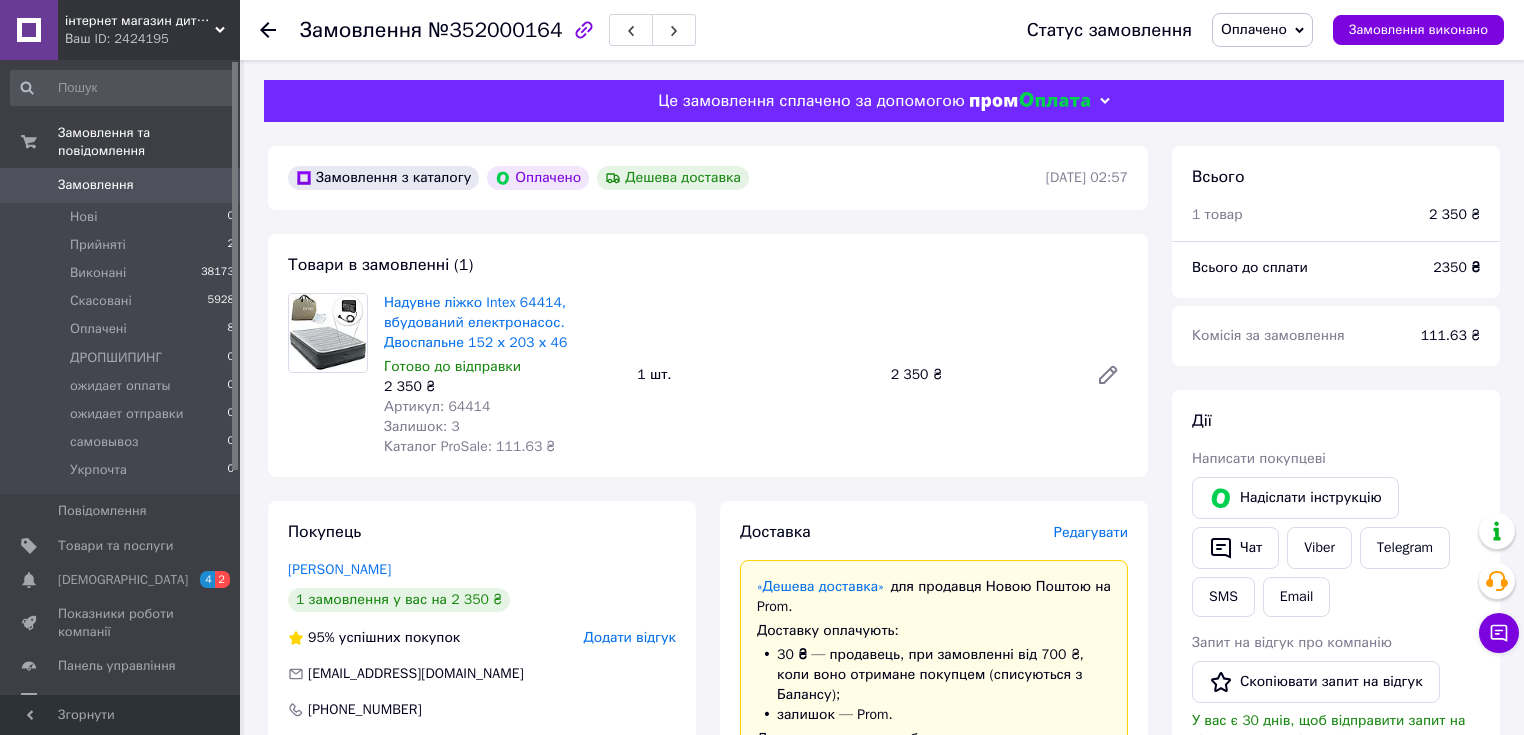 click 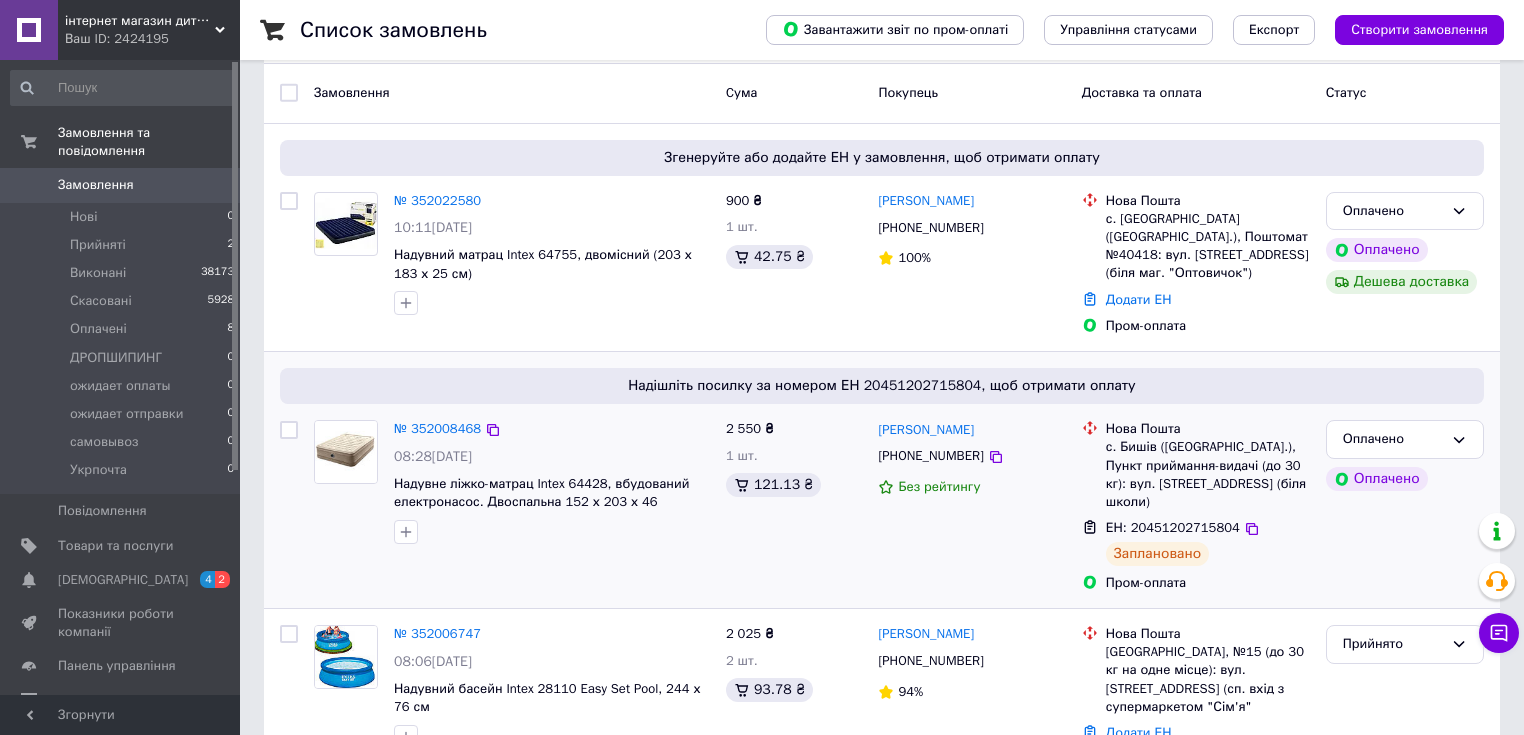 scroll, scrollTop: 0, scrollLeft: 0, axis: both 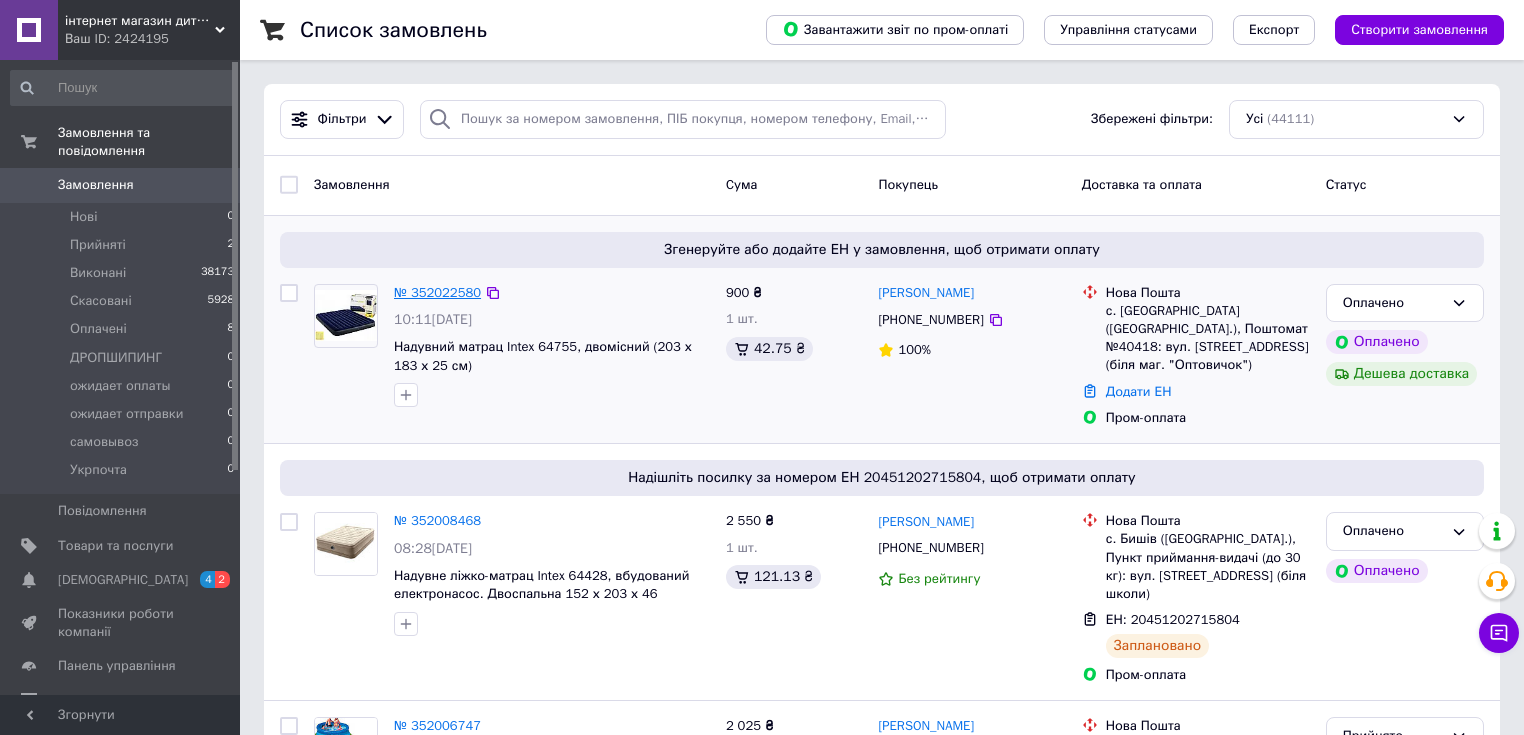 click on "№ 352022580" at bounding box center (437, 292) 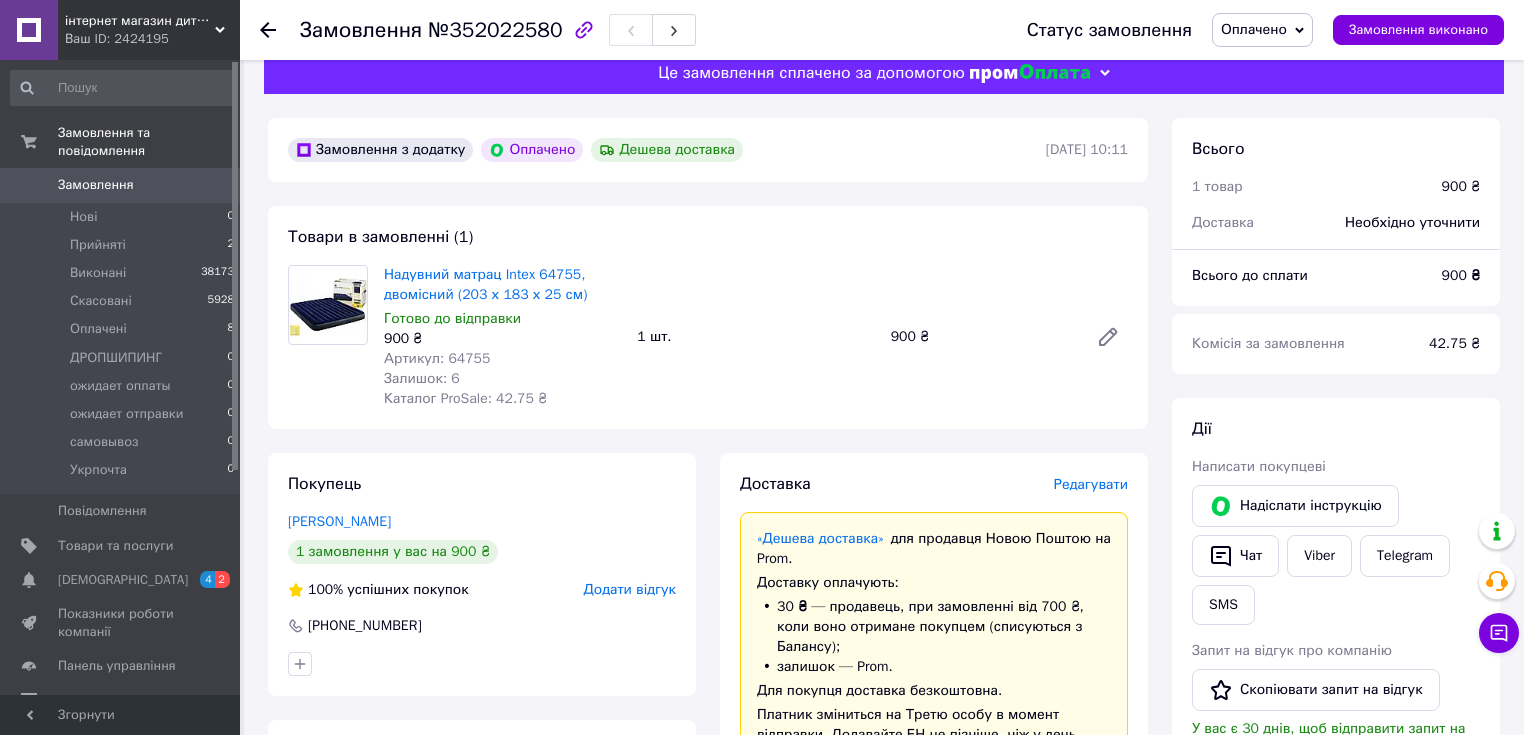 scroll, scrollTop: 0, scrollLeft: 0, axis: both 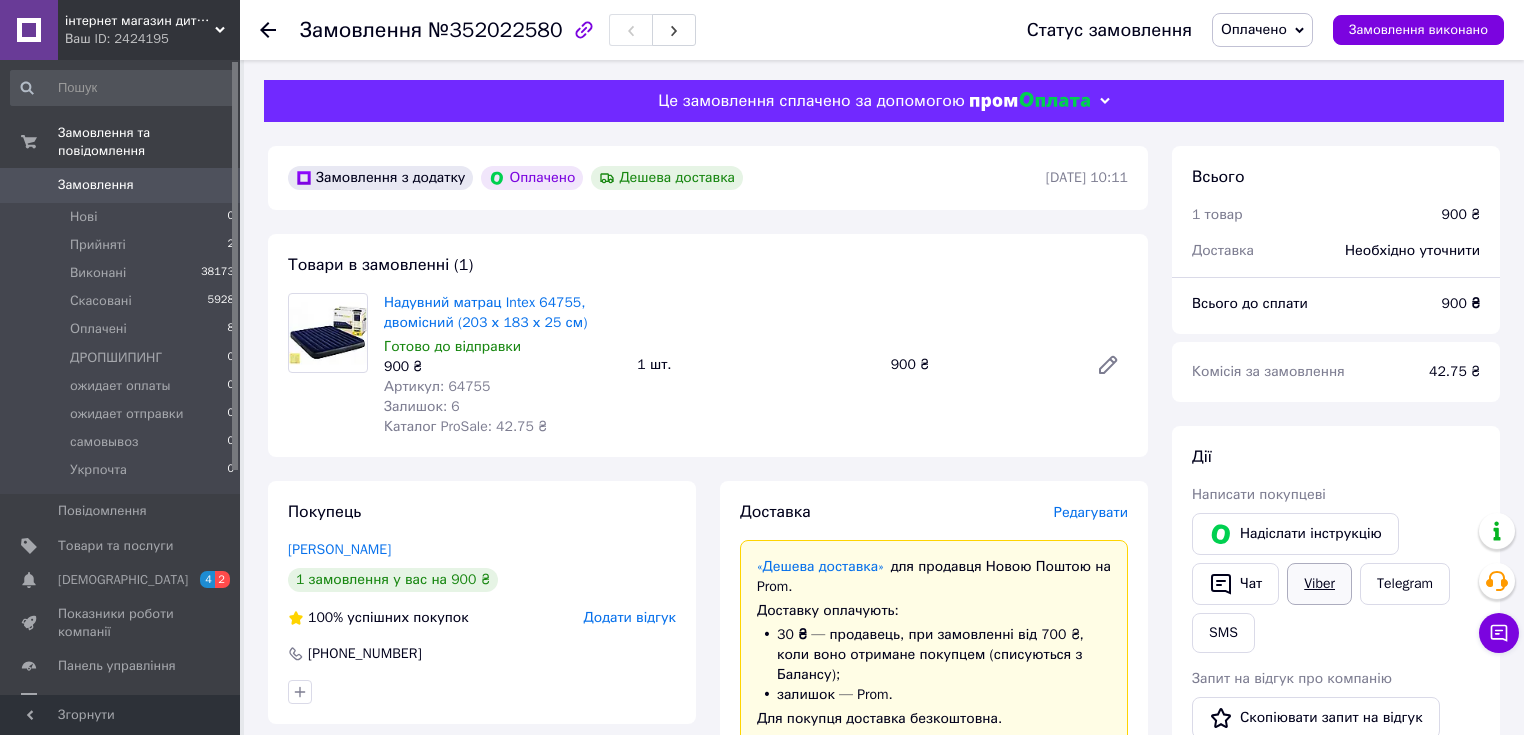 click on "Viber" at bounding box center (1319, 584) 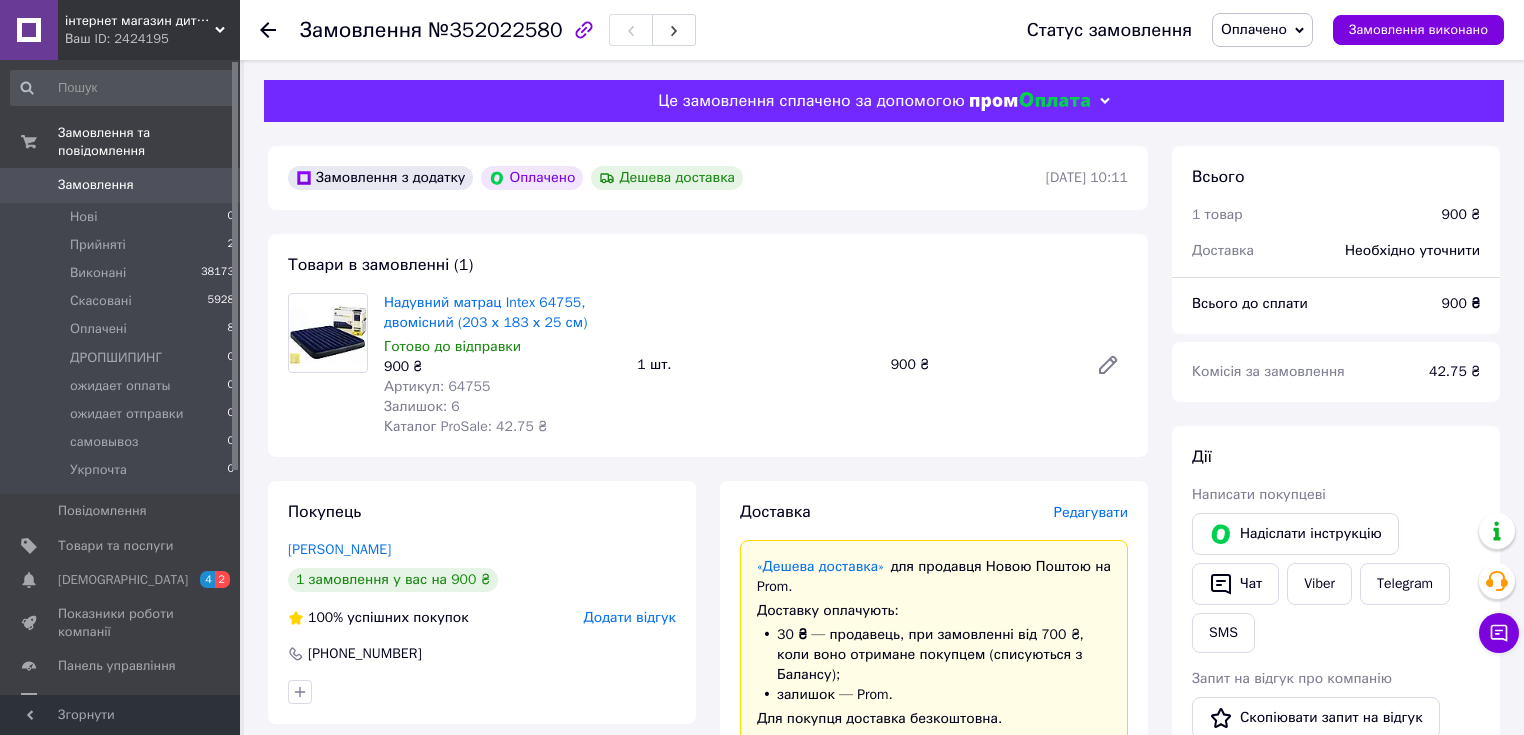 click at bounding box center [328, 365] 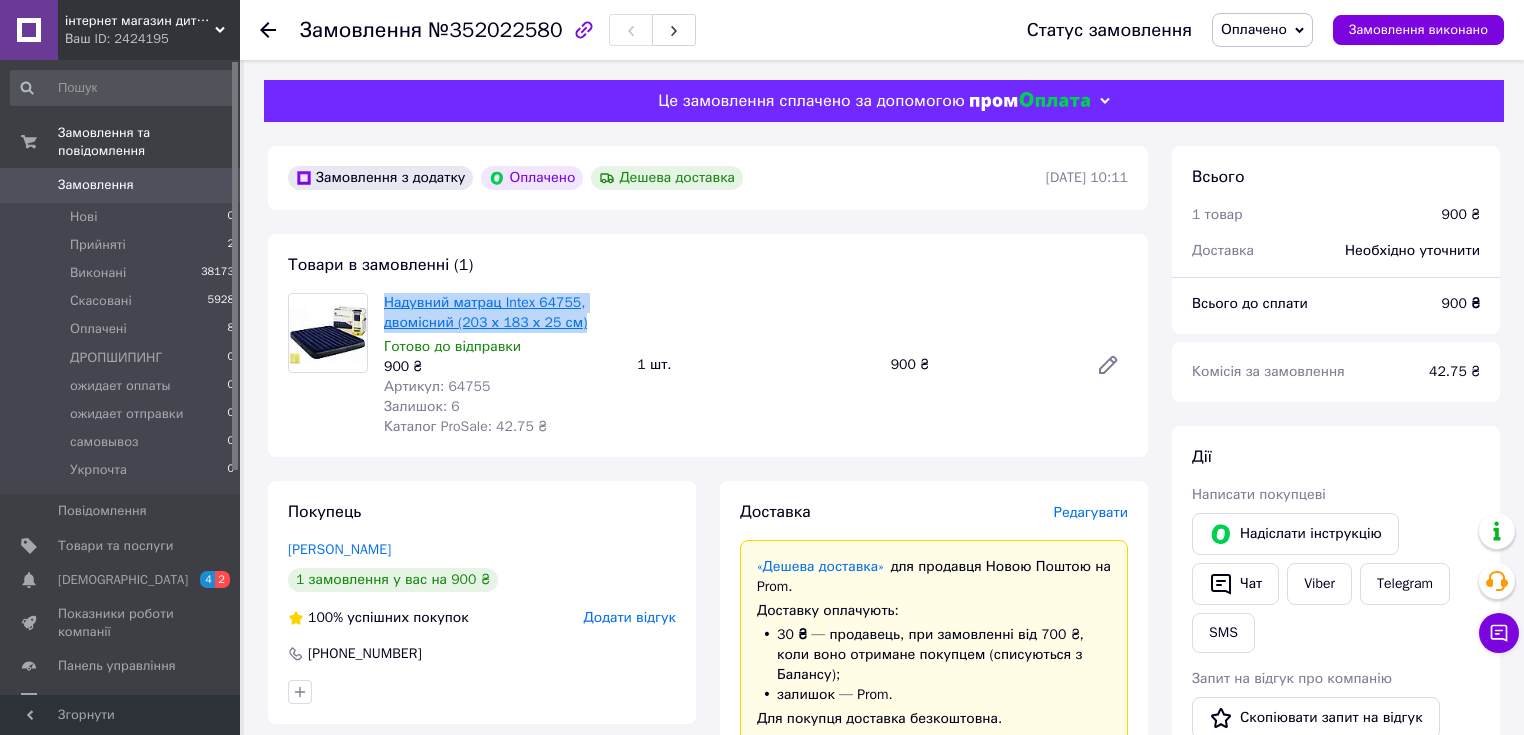 drag, startPoint x: 581, startPoint y: 330, endPoint x: 384, endPoint y: 304, distance: 198.70833 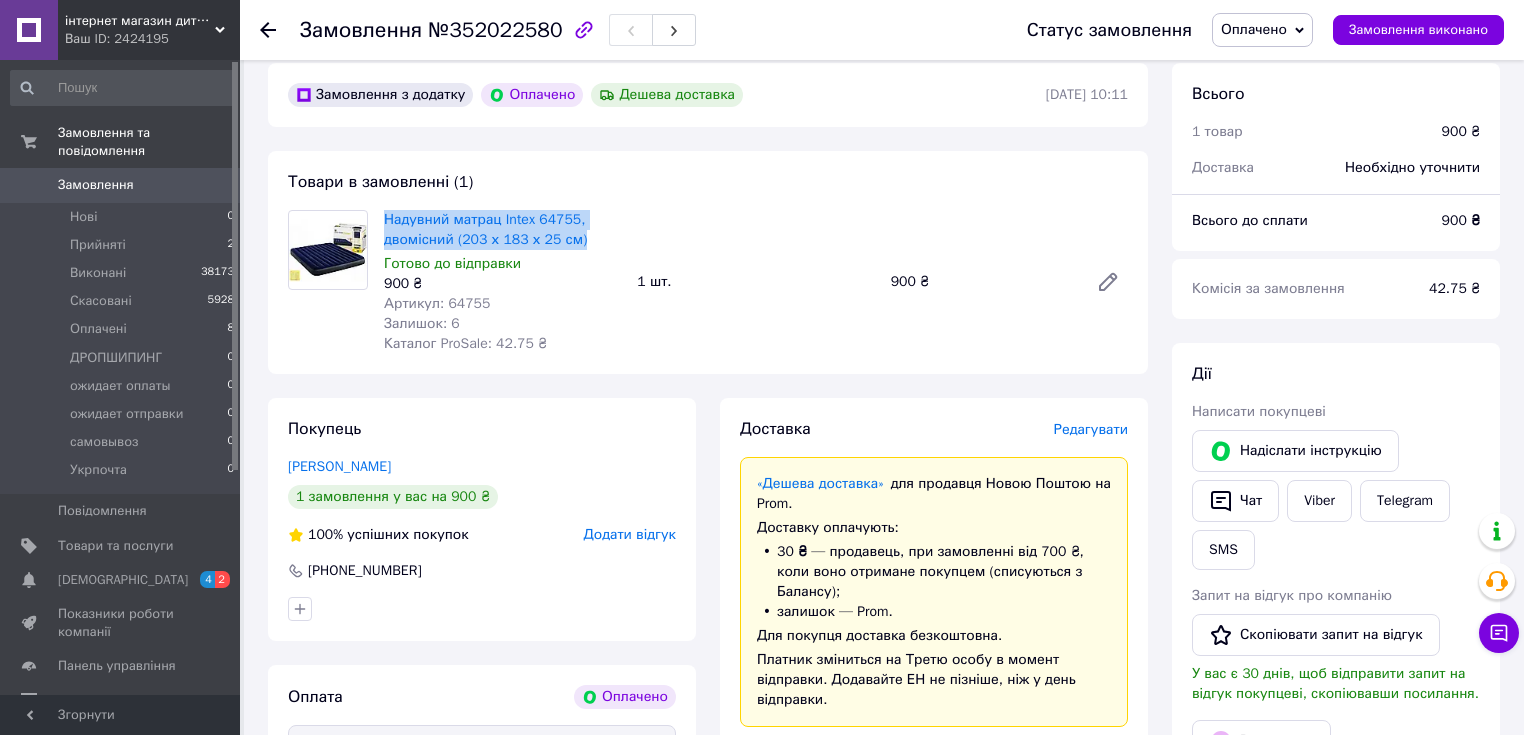 scroll, scrollTop: 240, scrollLeft: 0, axis: vertical 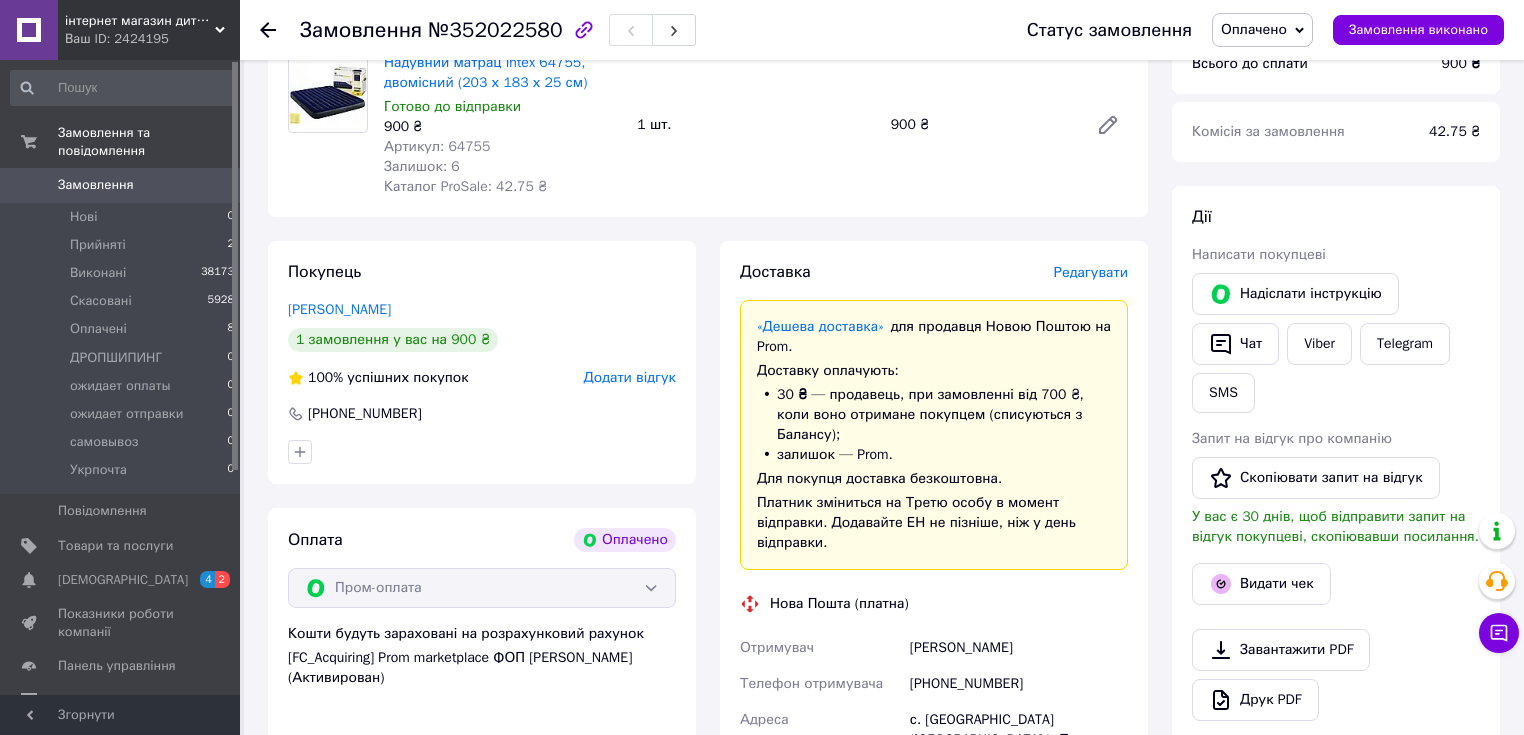 click on "Покупець Войтенко Віталіна 1 замовлення у вас на 900 ₴ 100%   успішних покупок Додати відгук +380971747024 Оплата Оплачено Пром-оплата Кошти будуть зараховані на розрахунковий рахунок [FC_Acquiring] Prom marketplace ФОП ЖАКУН ГАННА ОЛЕКСАНДРІВНА (Активирован)" at bounding box center [482, 690] 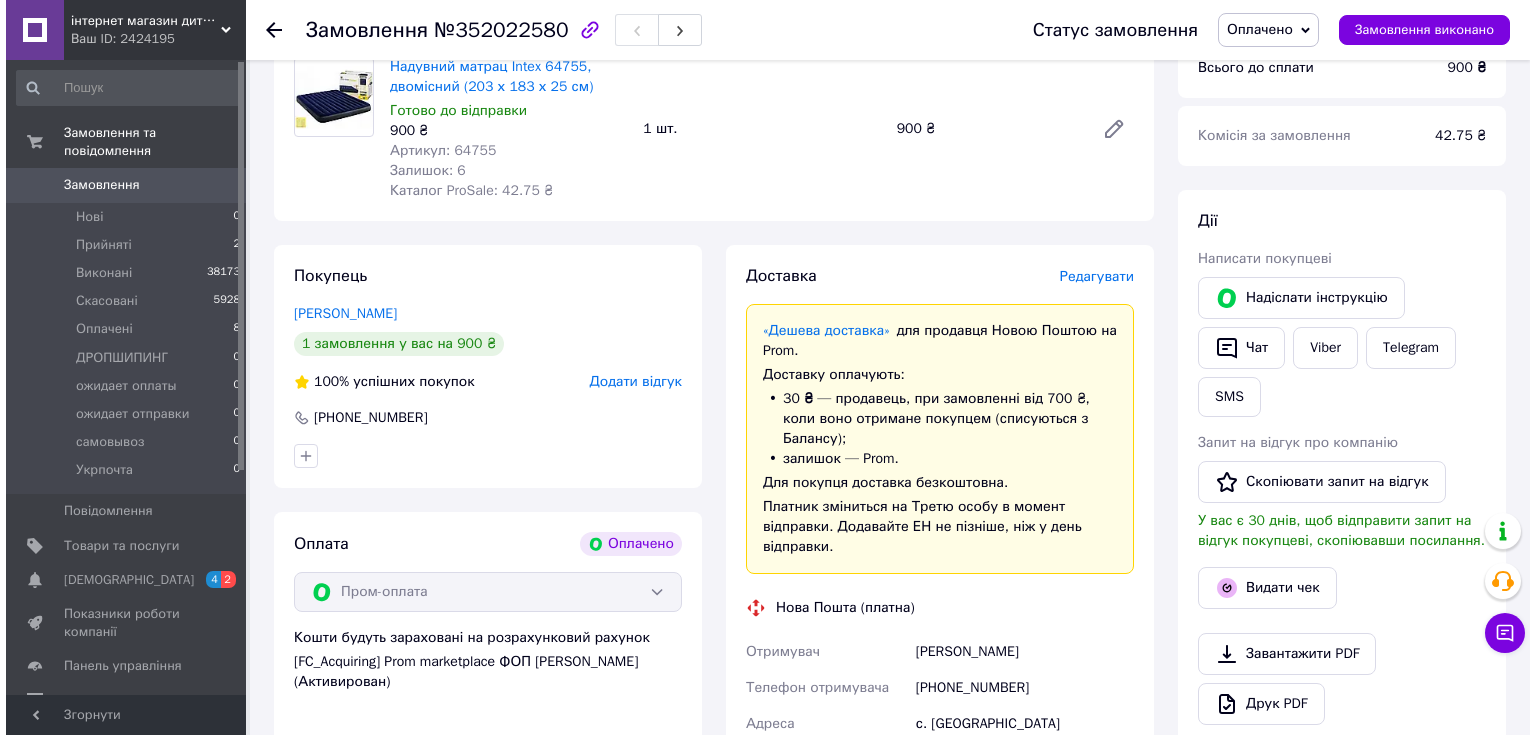 scroll, scrollTop: 240, scrollLeft: 0, axis: vertical 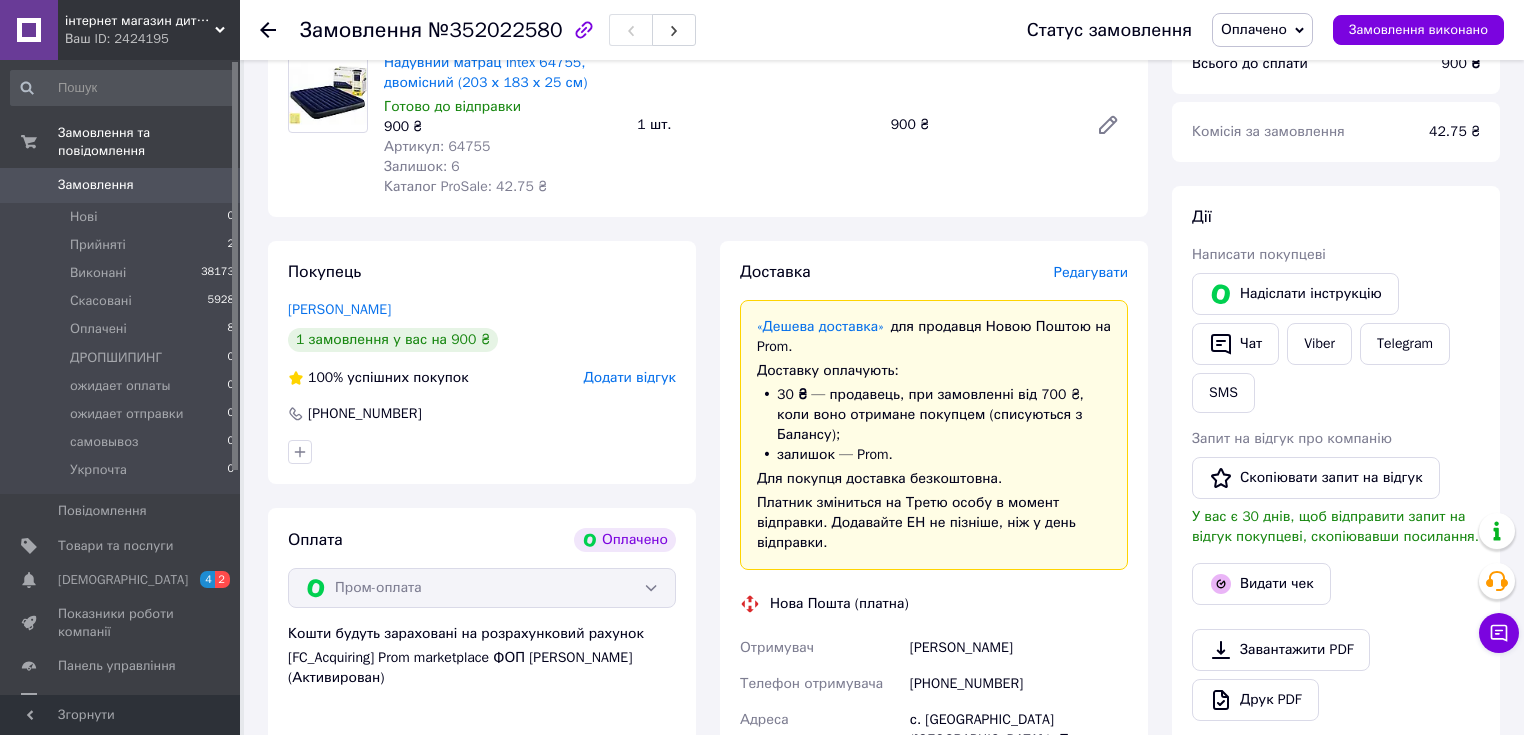 click on "Редагувати" at bounding box center [1091, 272] 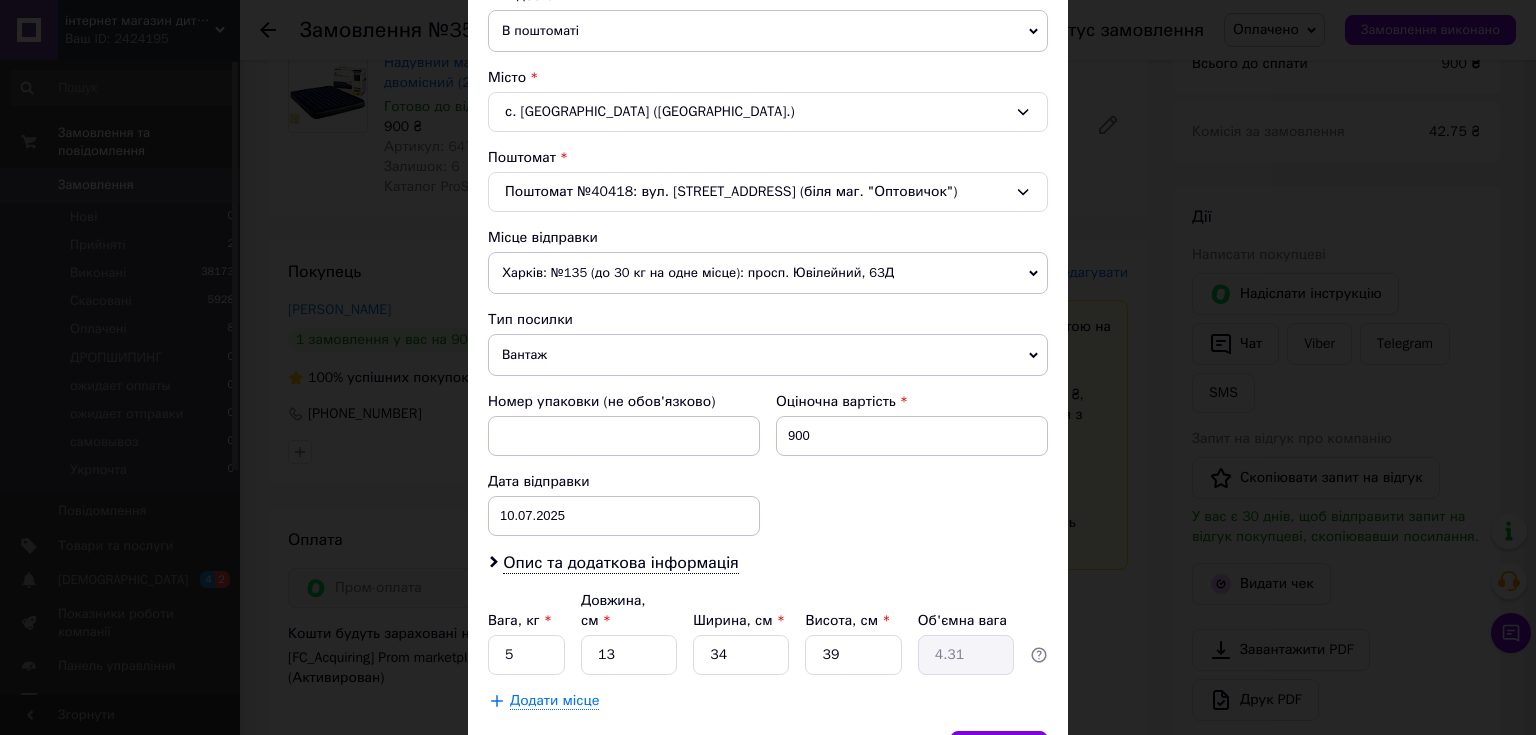 scroll, scrollTop: 587, scrollLeft: 0, axis: vertical 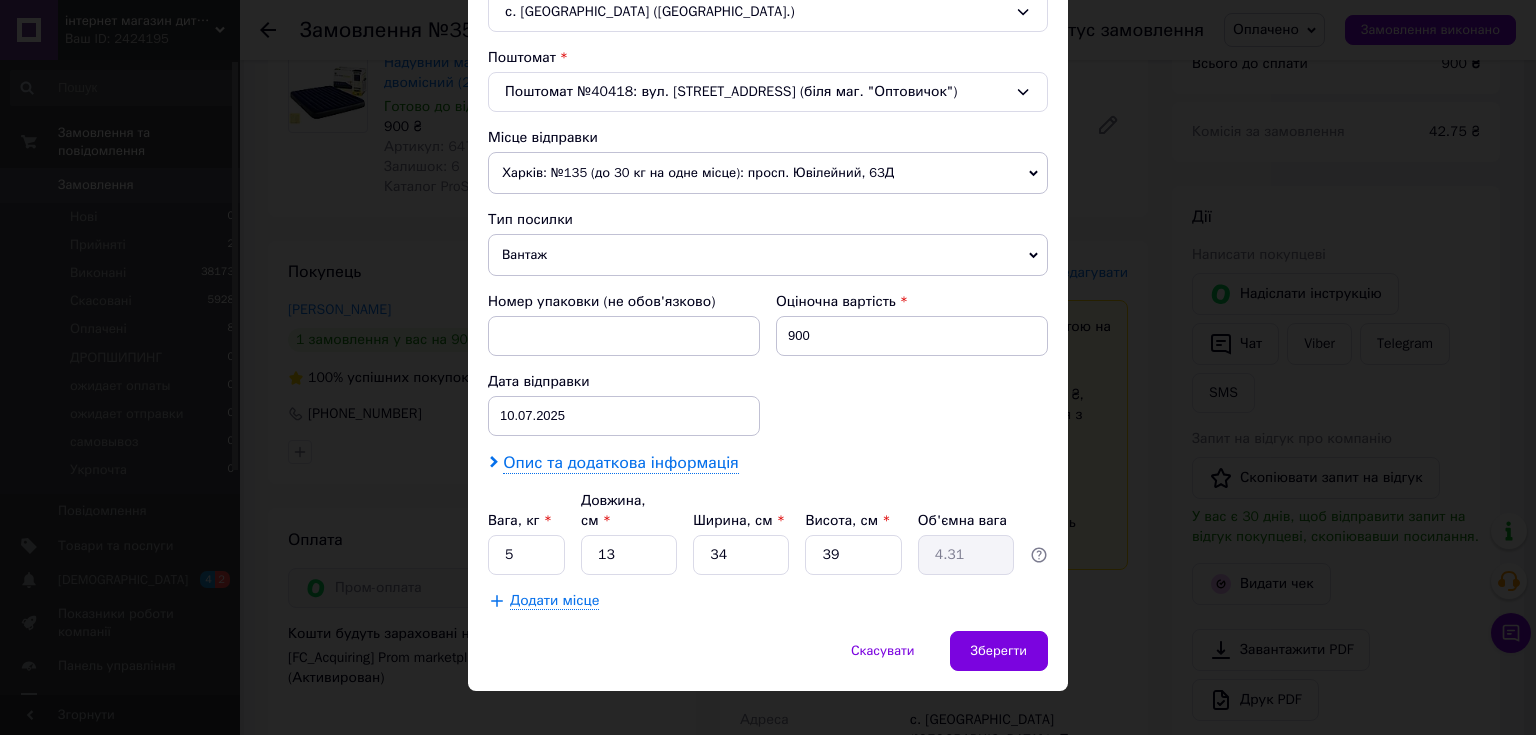 click on "Опис та додаткова інформація" at bounding box center [620, 463] 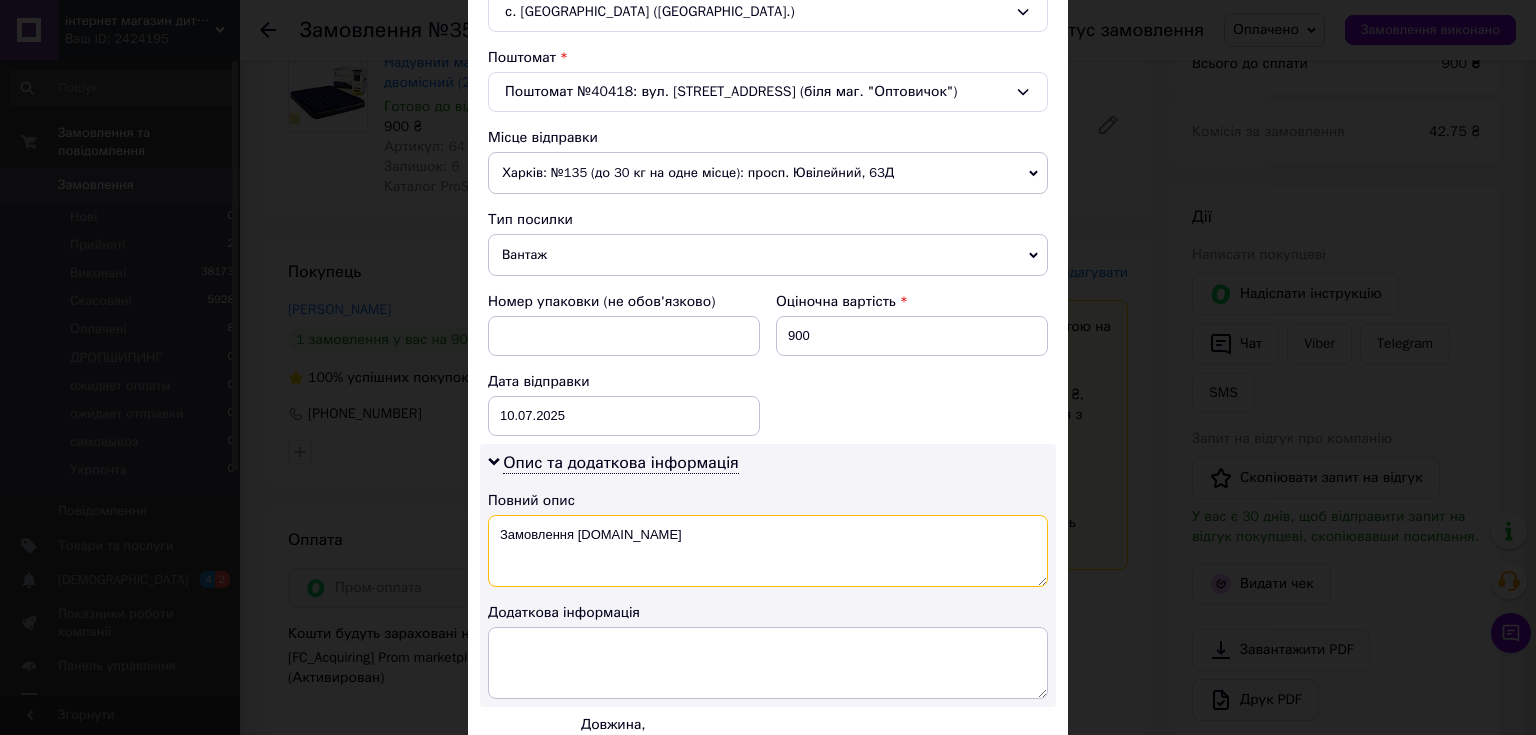drag, startPoint x: 656, startPoint y: 528, endPoint x: 496, endPoint y: 527, distance: 160.00313 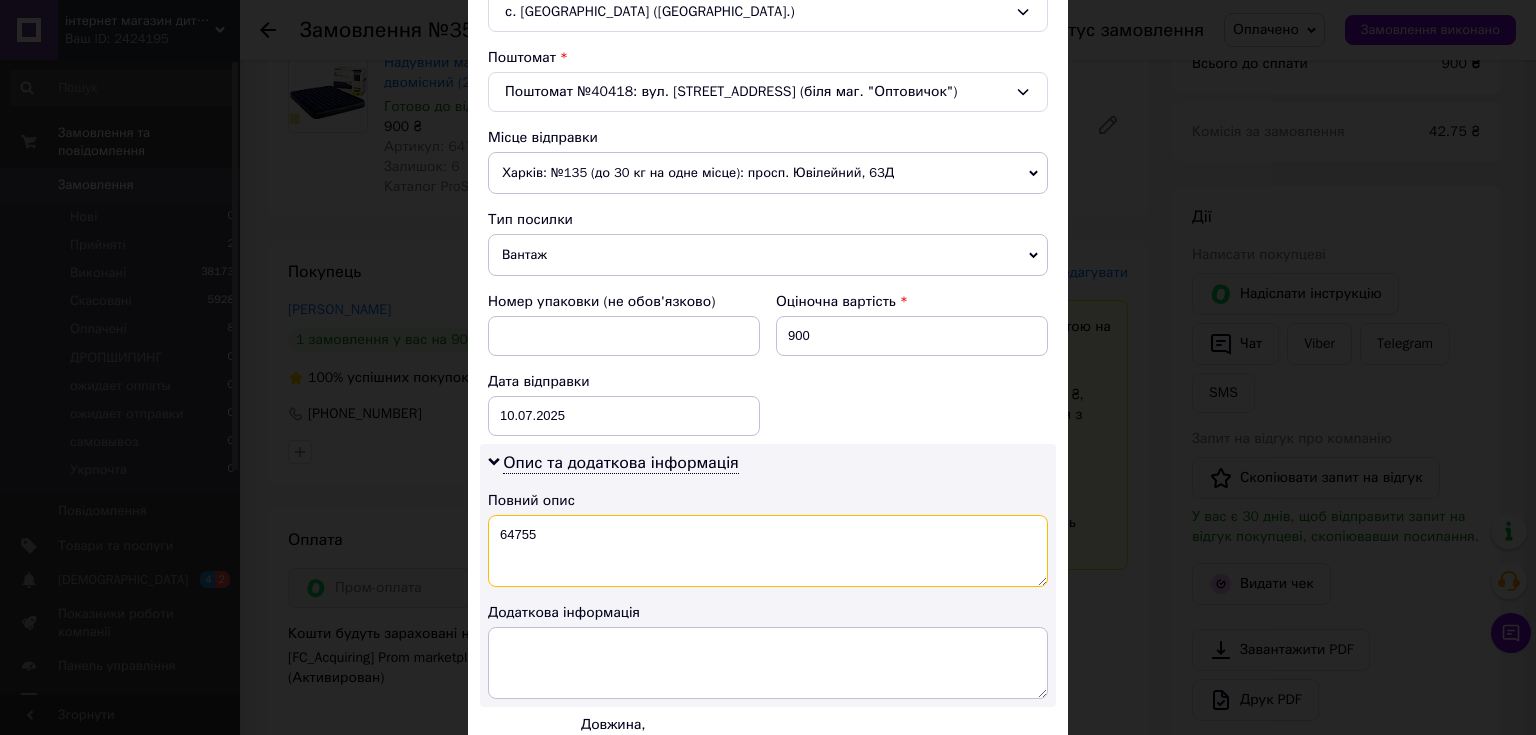 type on "64755" 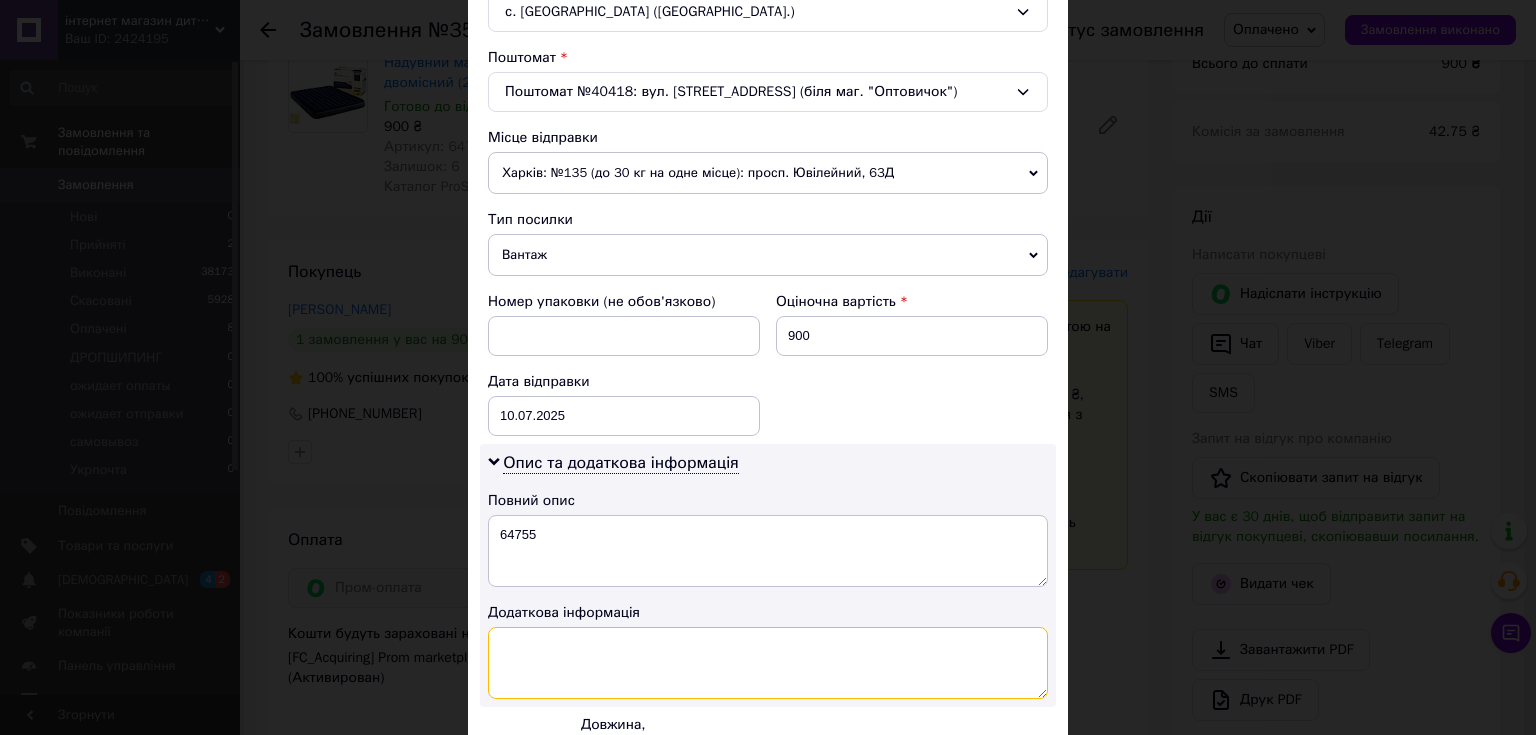 click at bounding box center [768, 663] 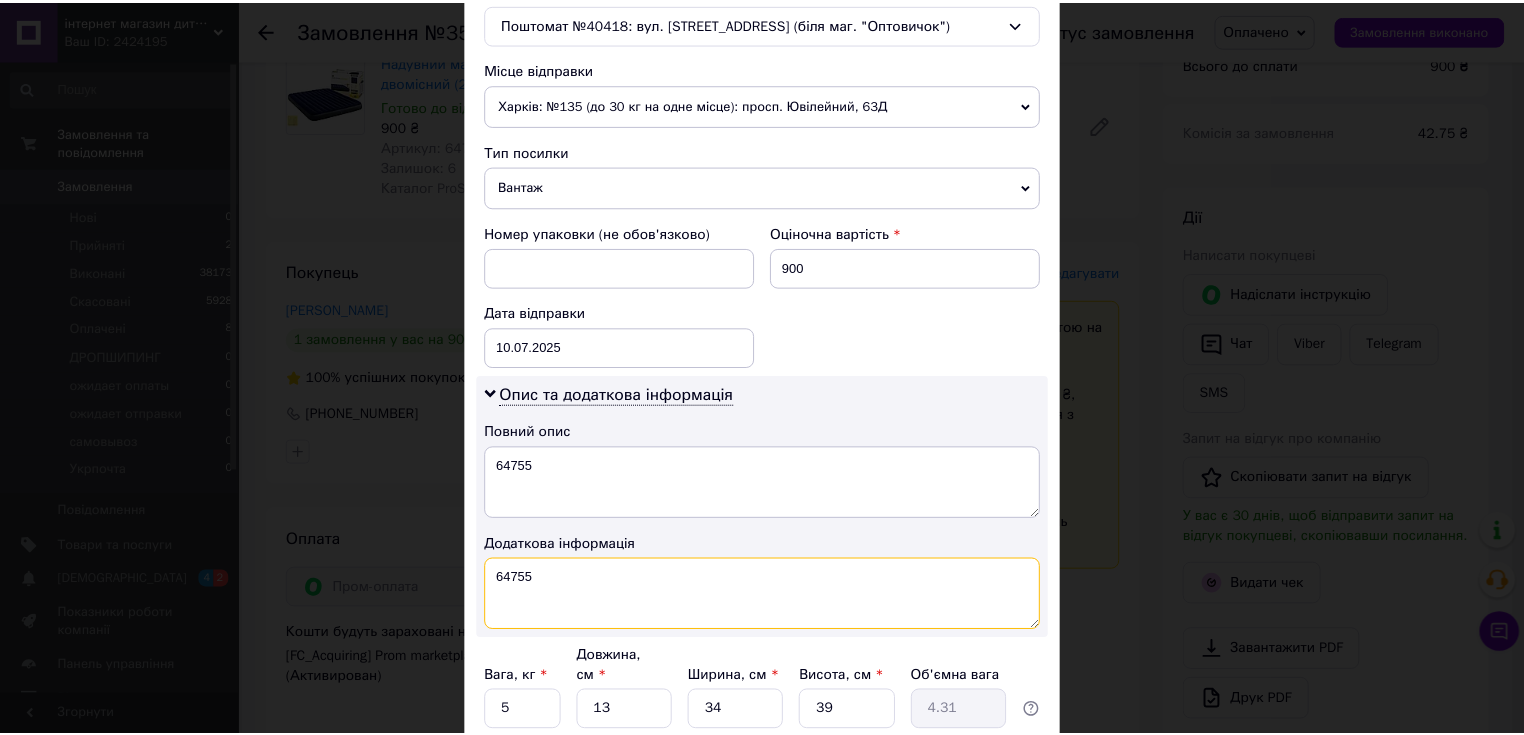 scroll, scrollTop: 810, scrollLeft: 0, axis: vertical 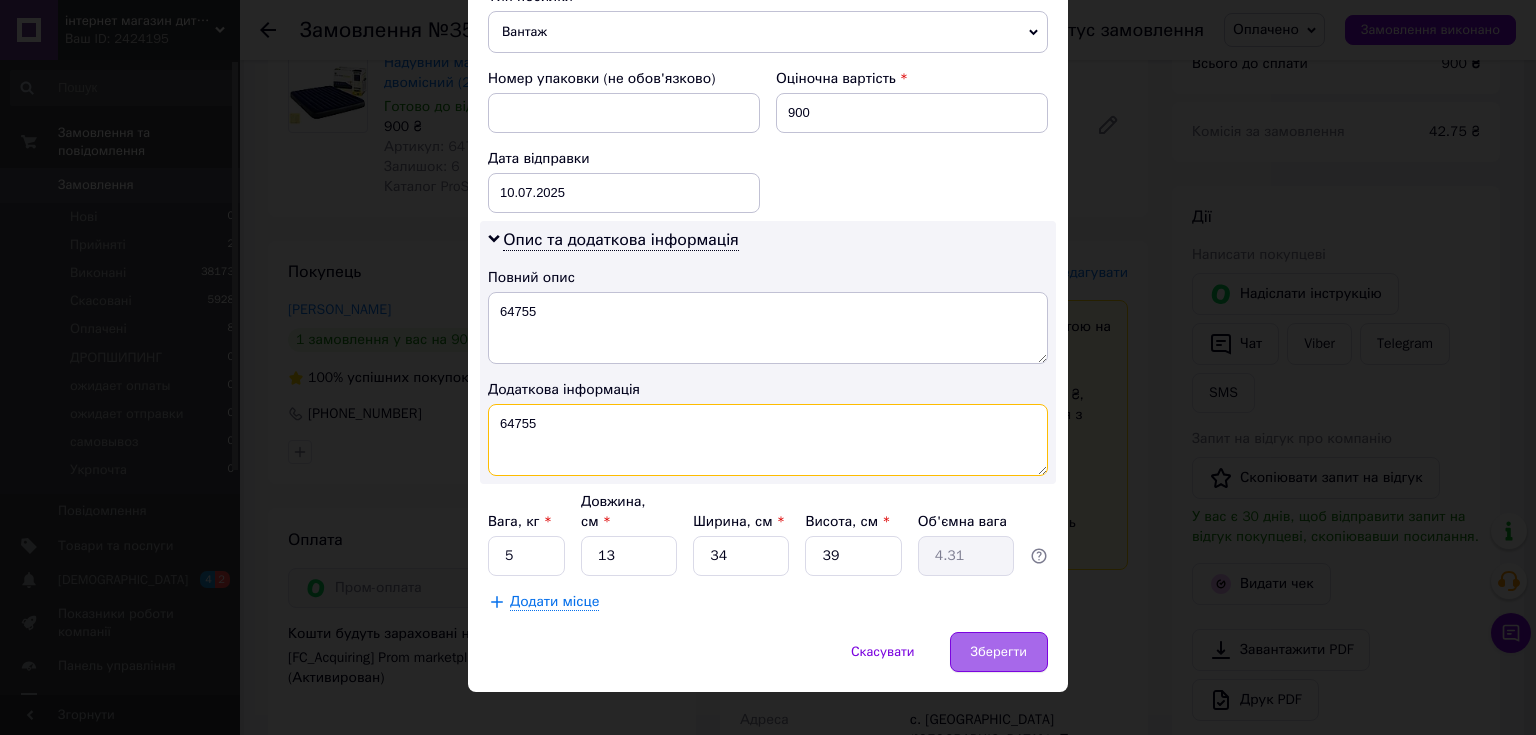 type on "64755" 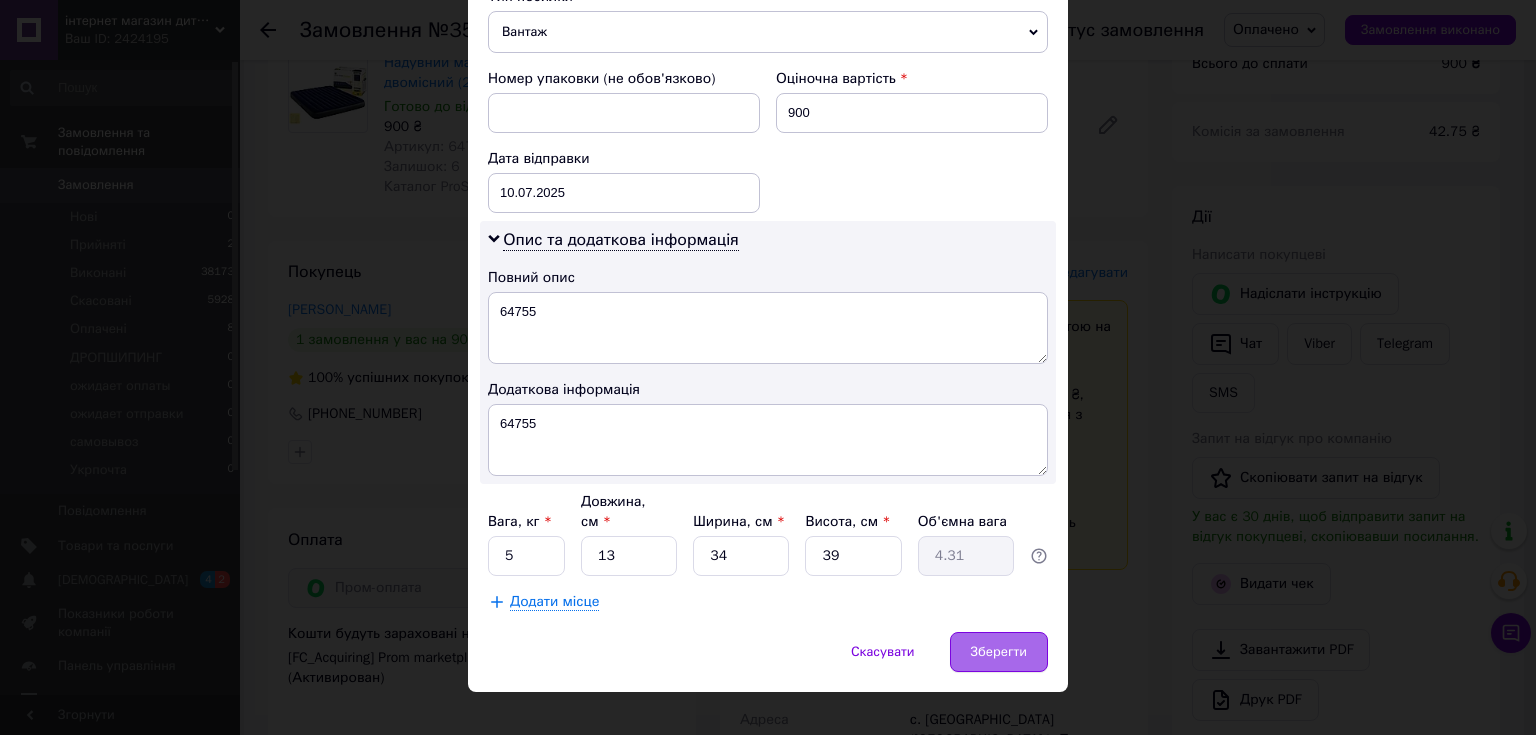 drag, startPoint x: 990, startPoint y: 624, endPoint x: 978, endPoint y: 627, distance: 12.369317 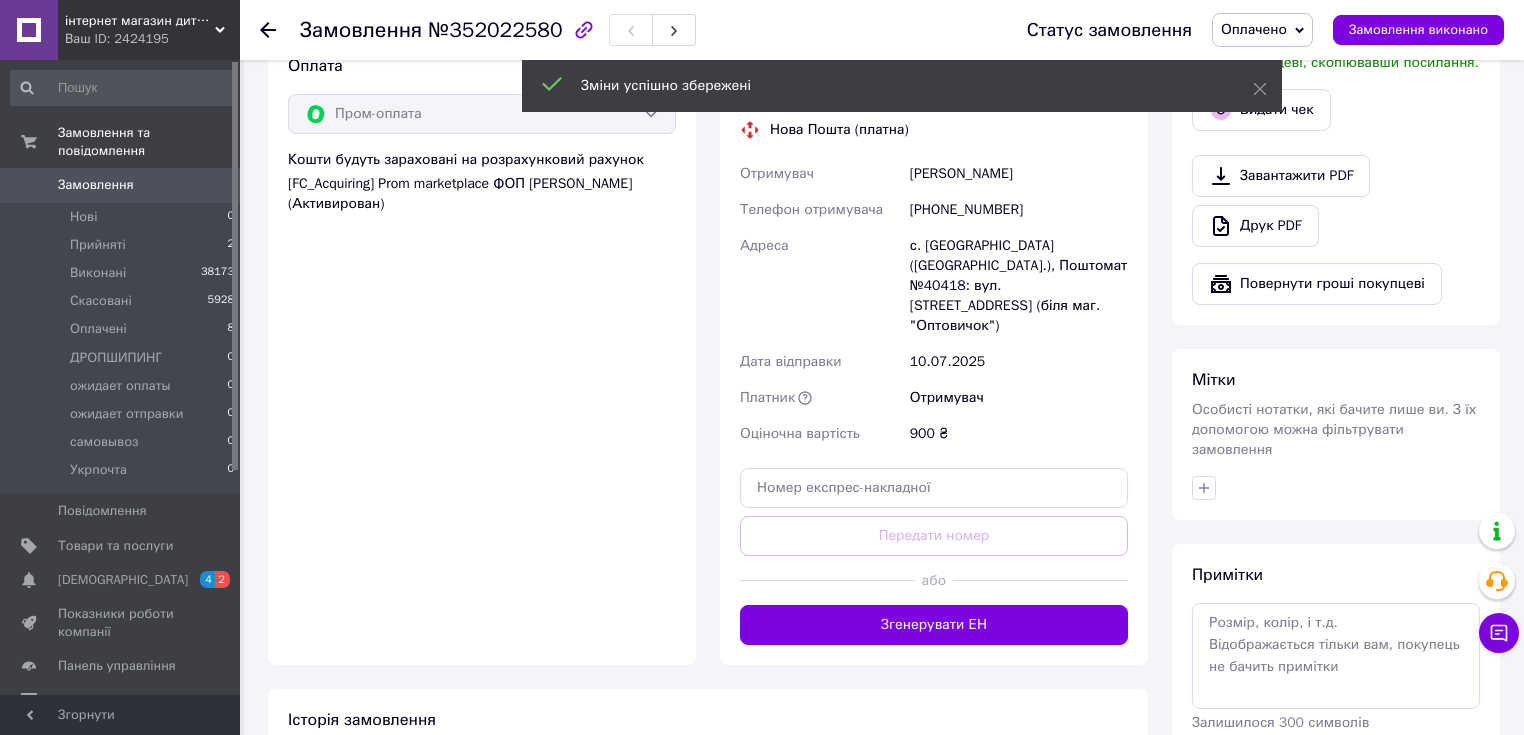 scroll, scrollTop: 720, scrollLeft: 0, axis: vertical 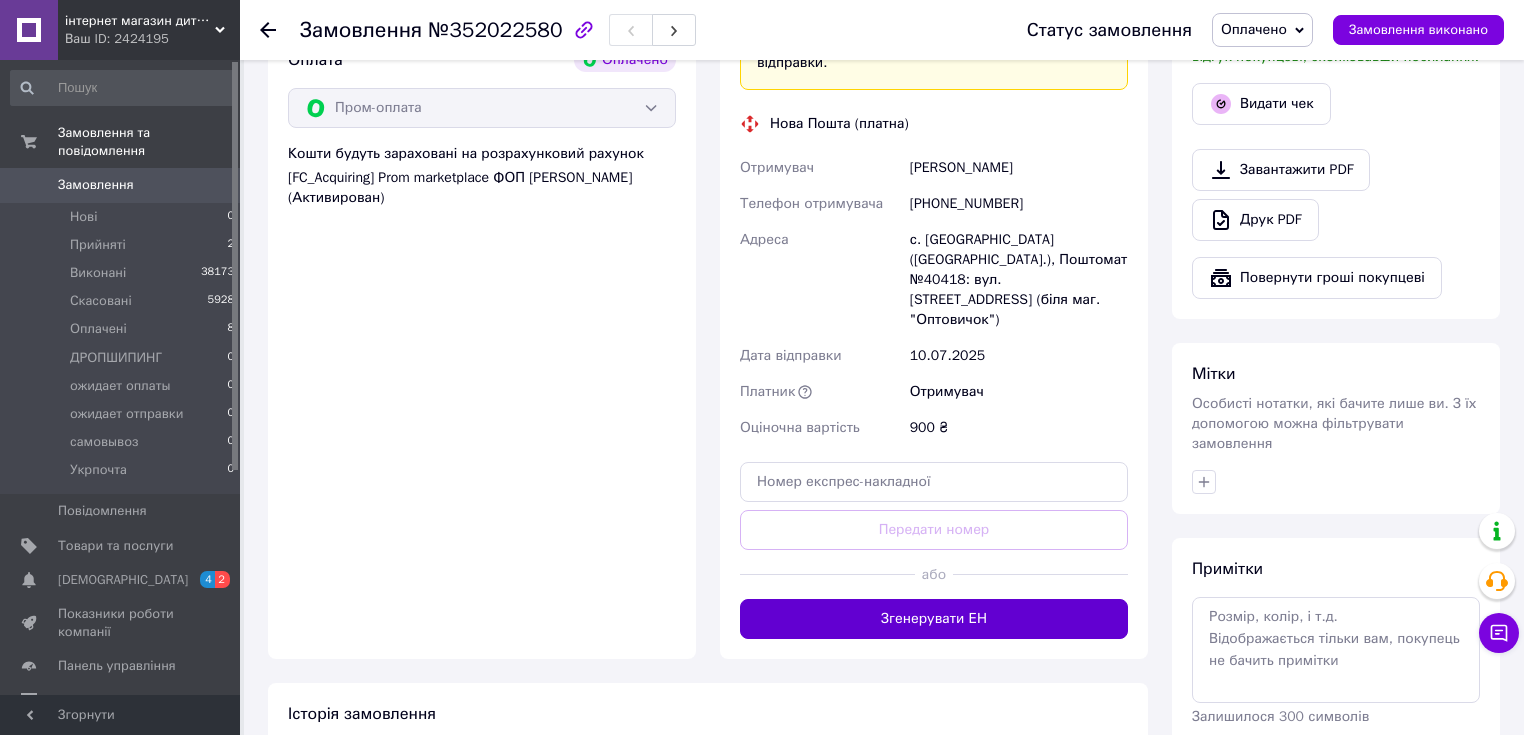 drag, startPoint x: 934, startPoint y: 580, endPoint x: 825, endPoint y: 633, distance: 121.20231 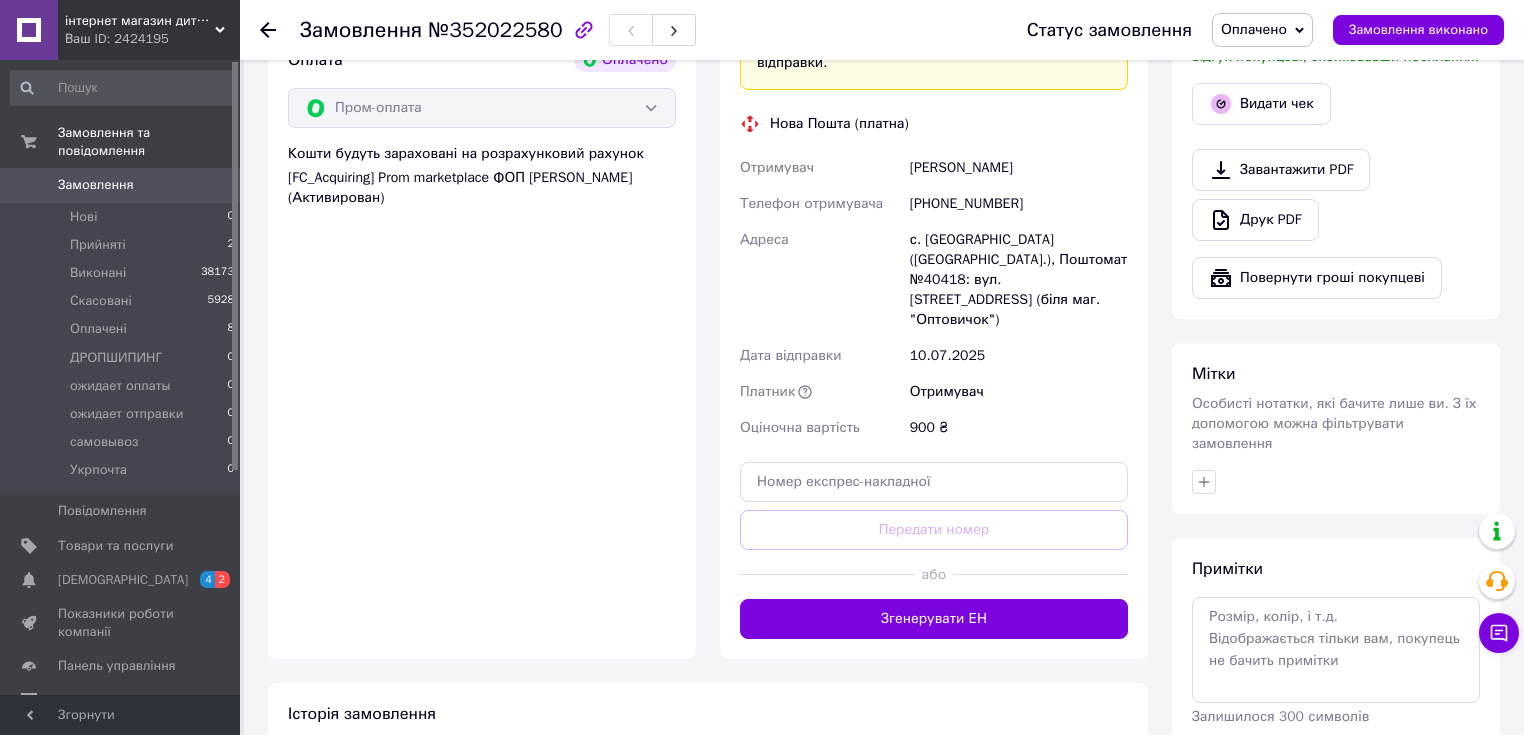 click on "Згенерувати ЕН" at bounding box center [934, 619] 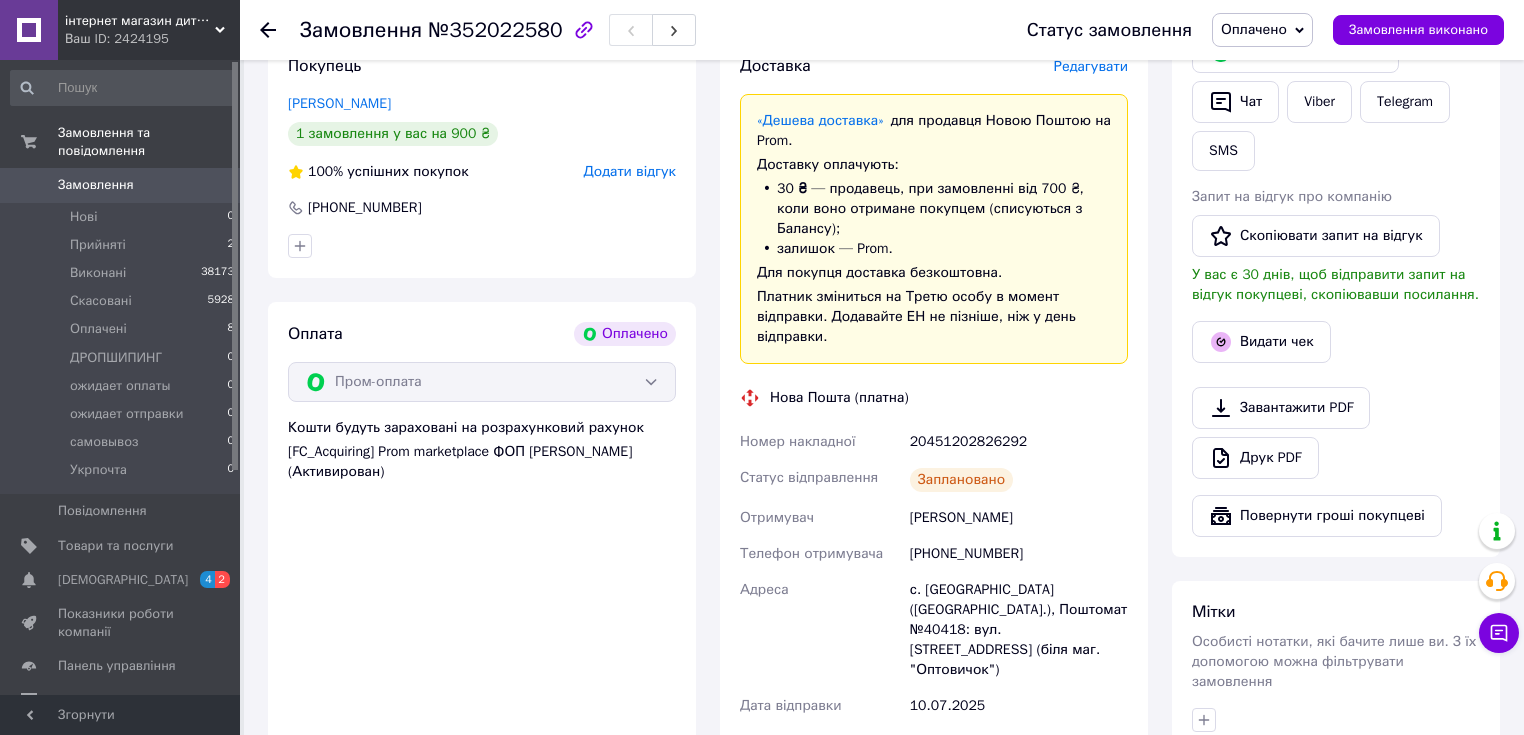 scroll, scrollTop: 400, scrollLeft: 0, axis: vertical 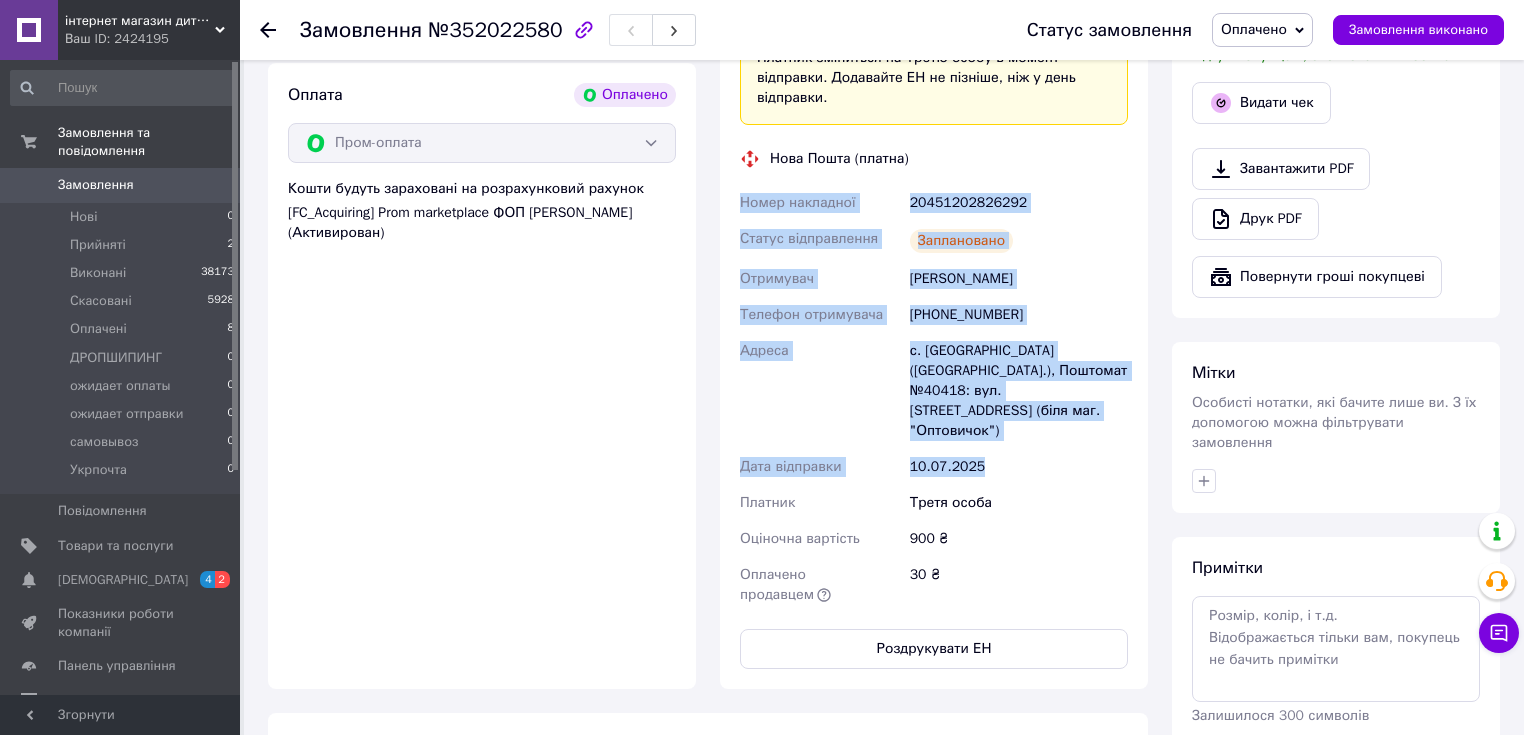 drag, startPoint x: 741, startPoint y: 471, endPoint x: 986, endPoint y: 430, distance: 248.40692 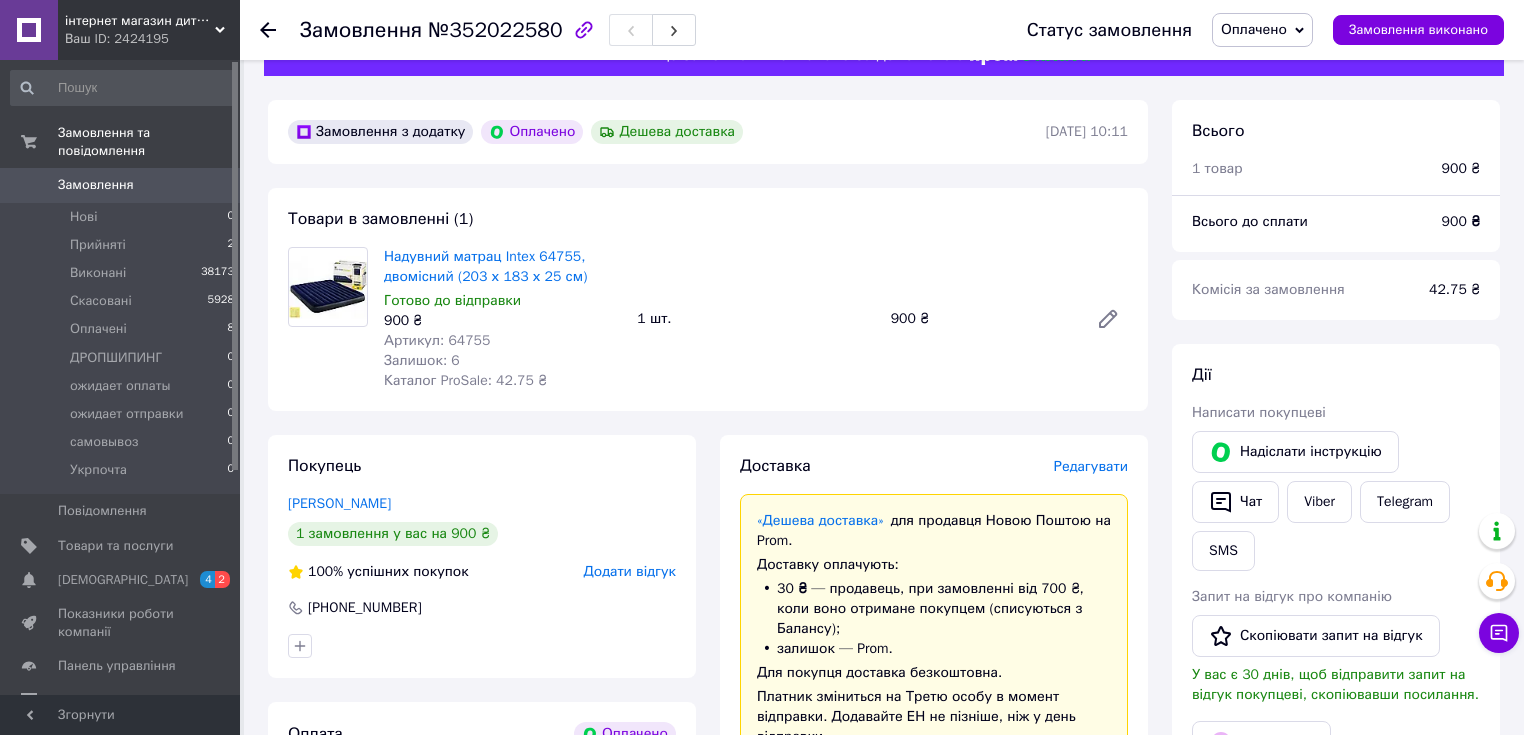 scroll, scrollTop: 45, scrollLeft: 0, axis: vertical 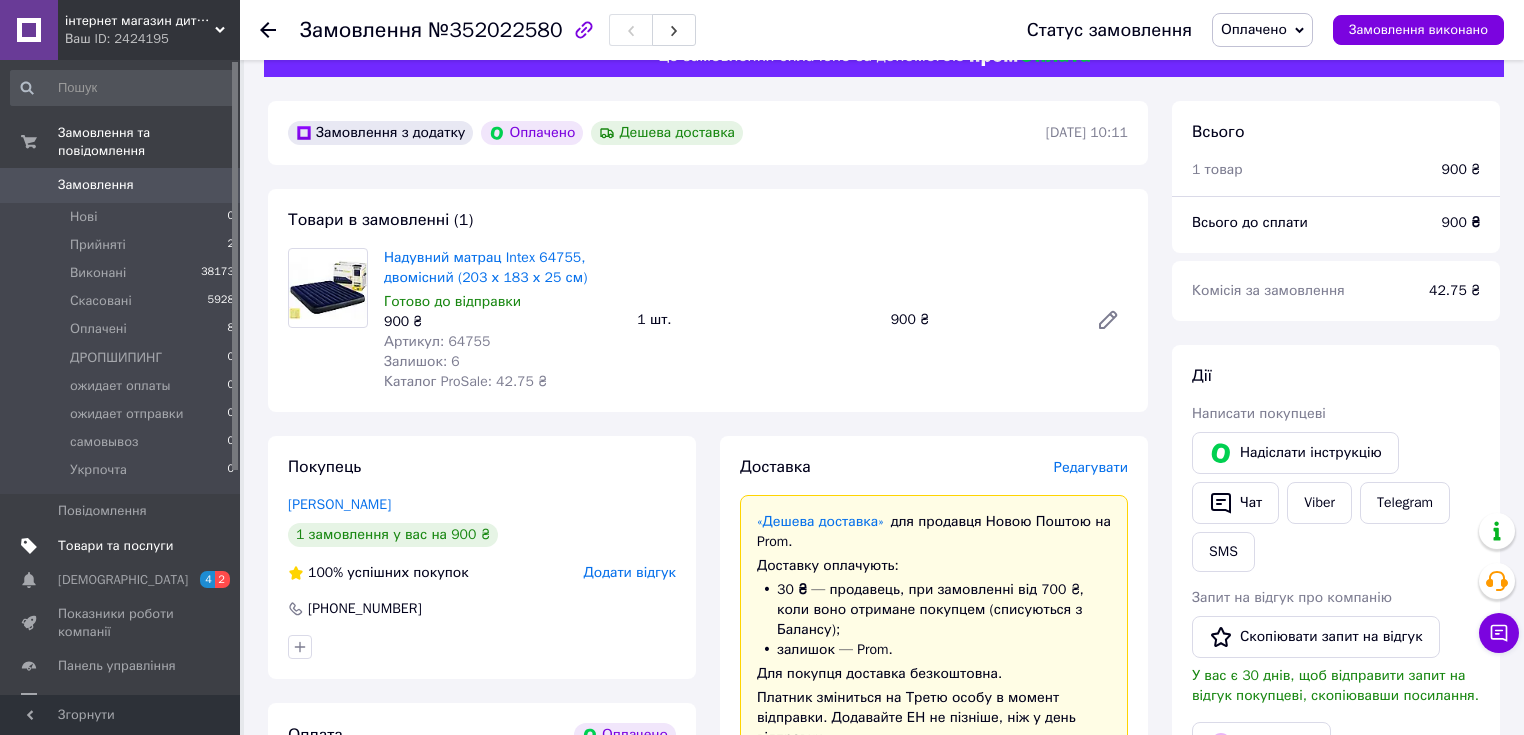 click on "Товари та послуги" at bounding box center [115, 546] 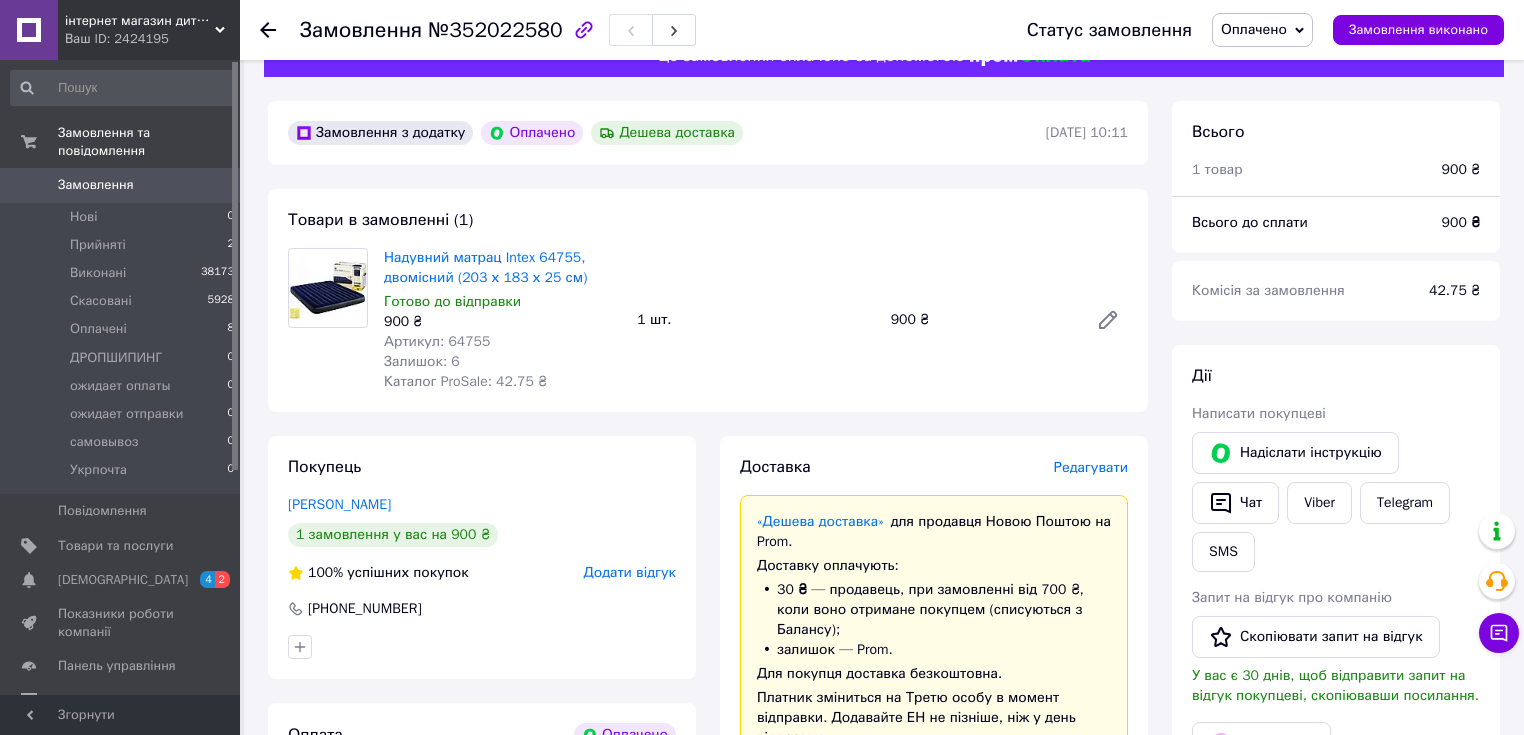 scroll, scrollTop: 0, scrollLeft: 0, axis: both 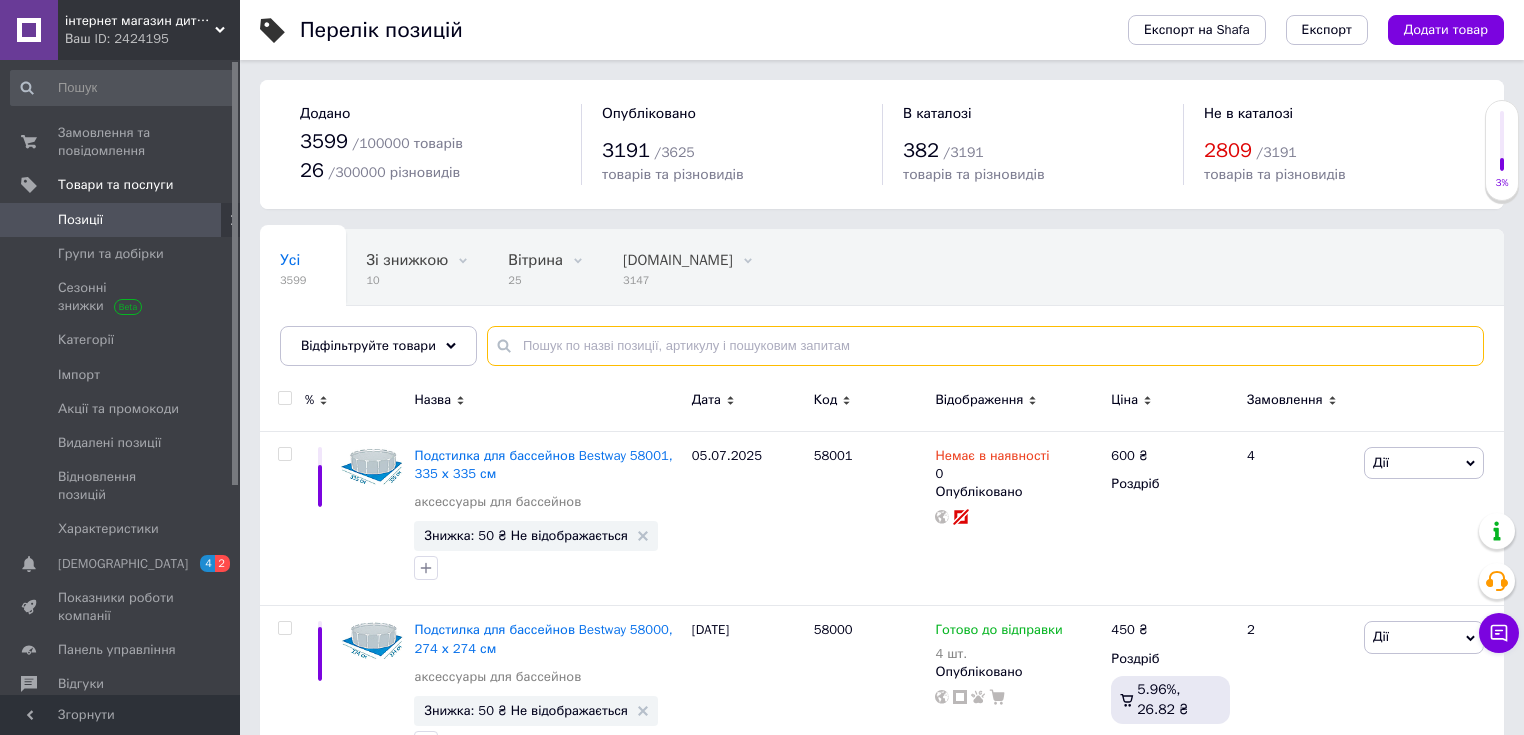 click at bounding box center [985, 346] 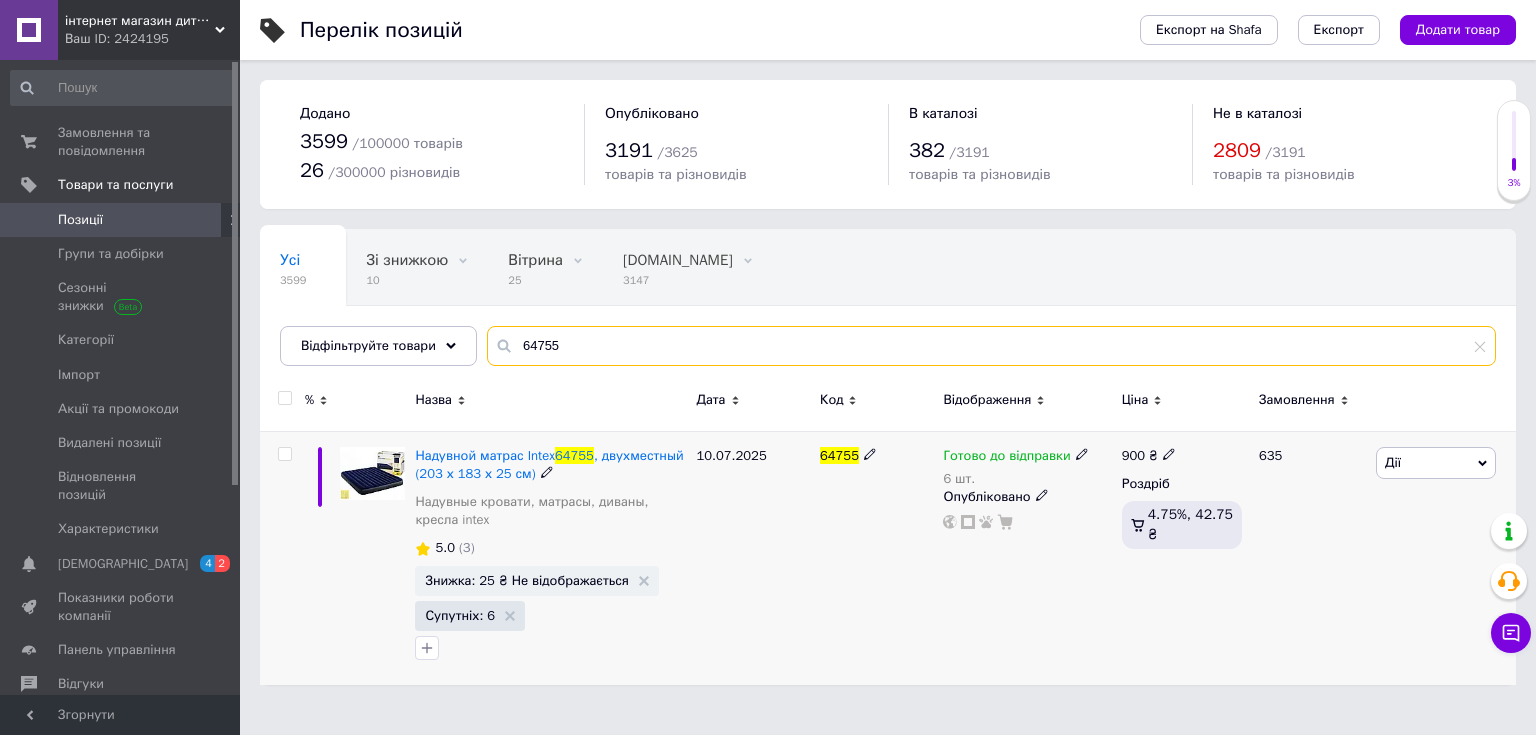 type on "64755" 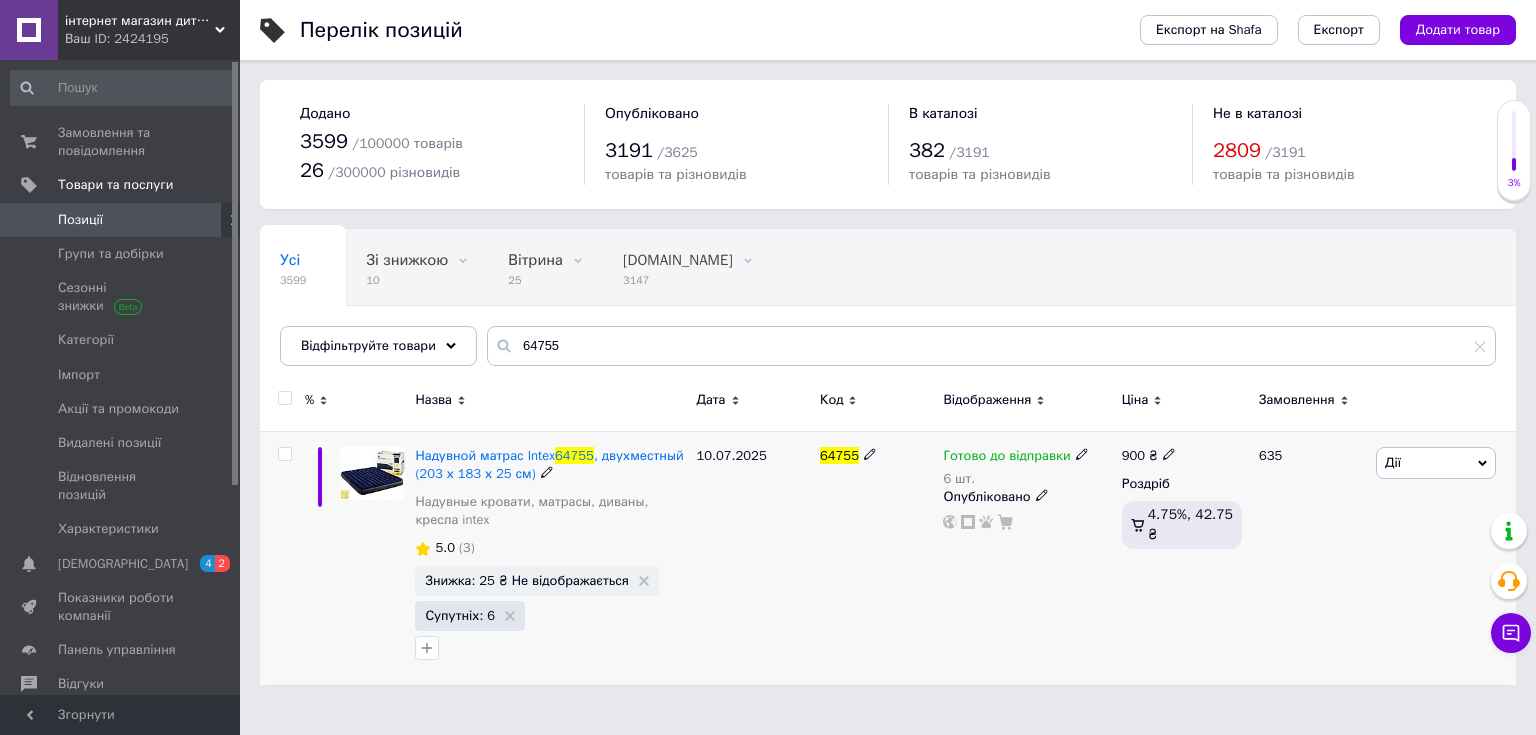 click 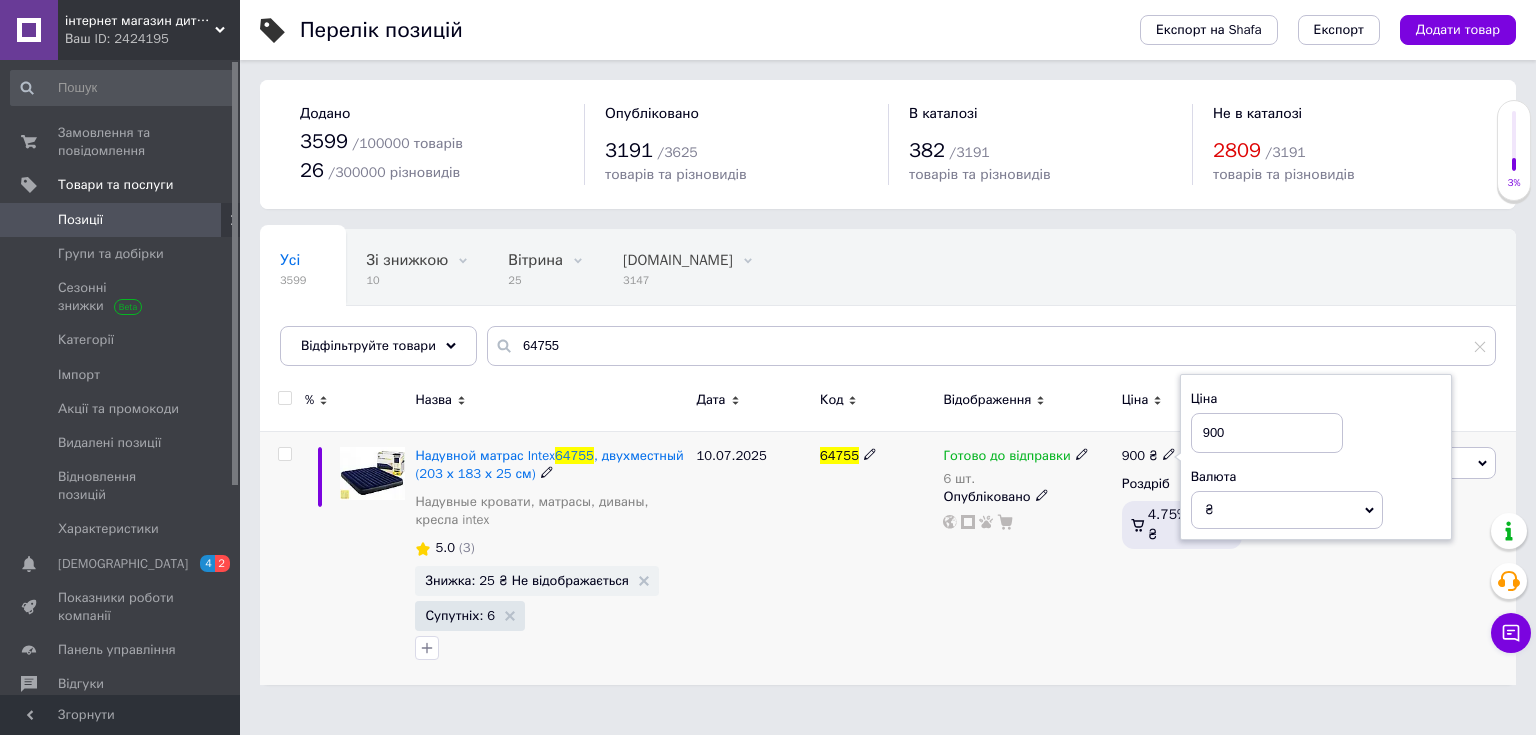 drag, startPoint x: 1212, startPoint y: 428, endPoint x: 1251, endPoint y: 480, distance: 65 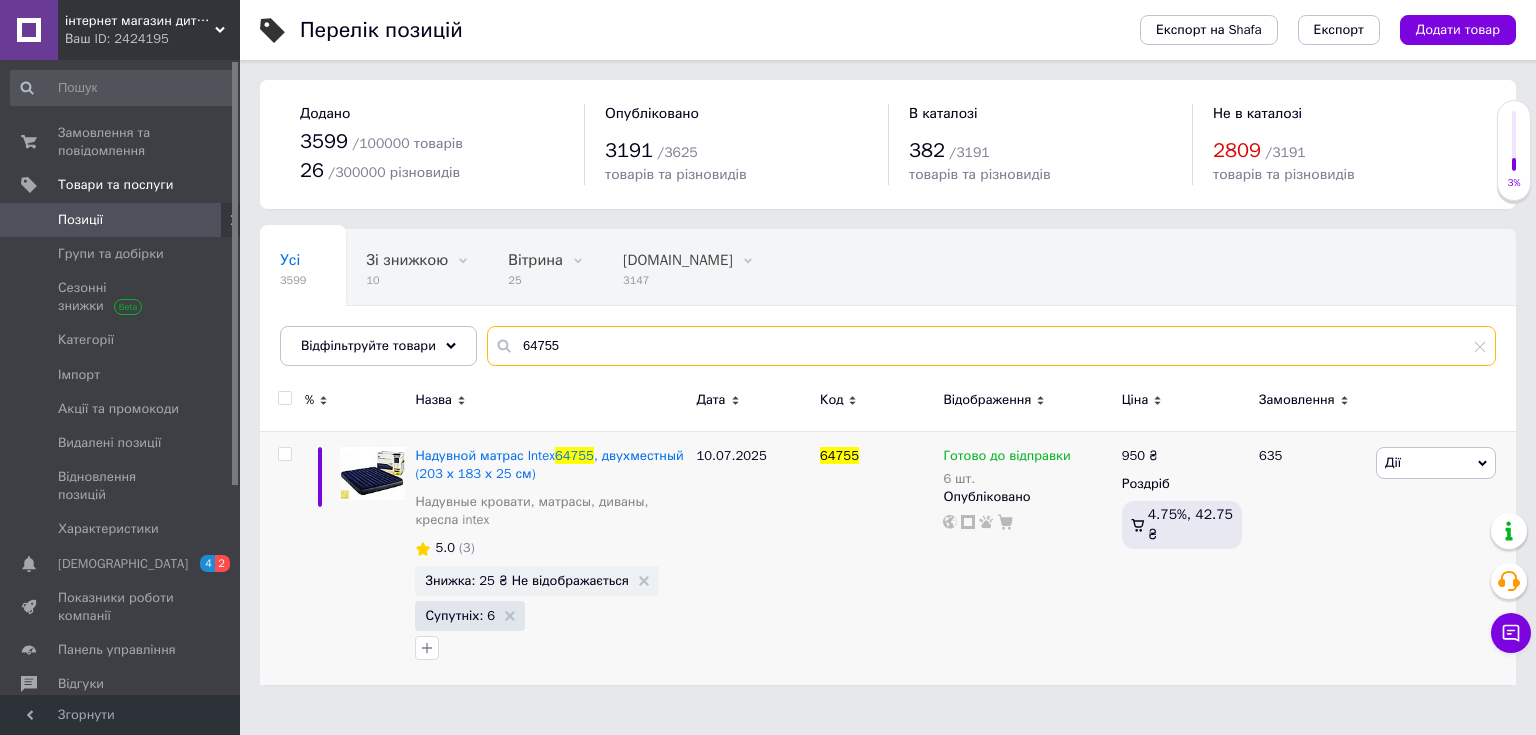 drag, startPoint x: 568, startPoint y: 346, endPoint x: 529, endPoint y: 339, distance: 39.623226 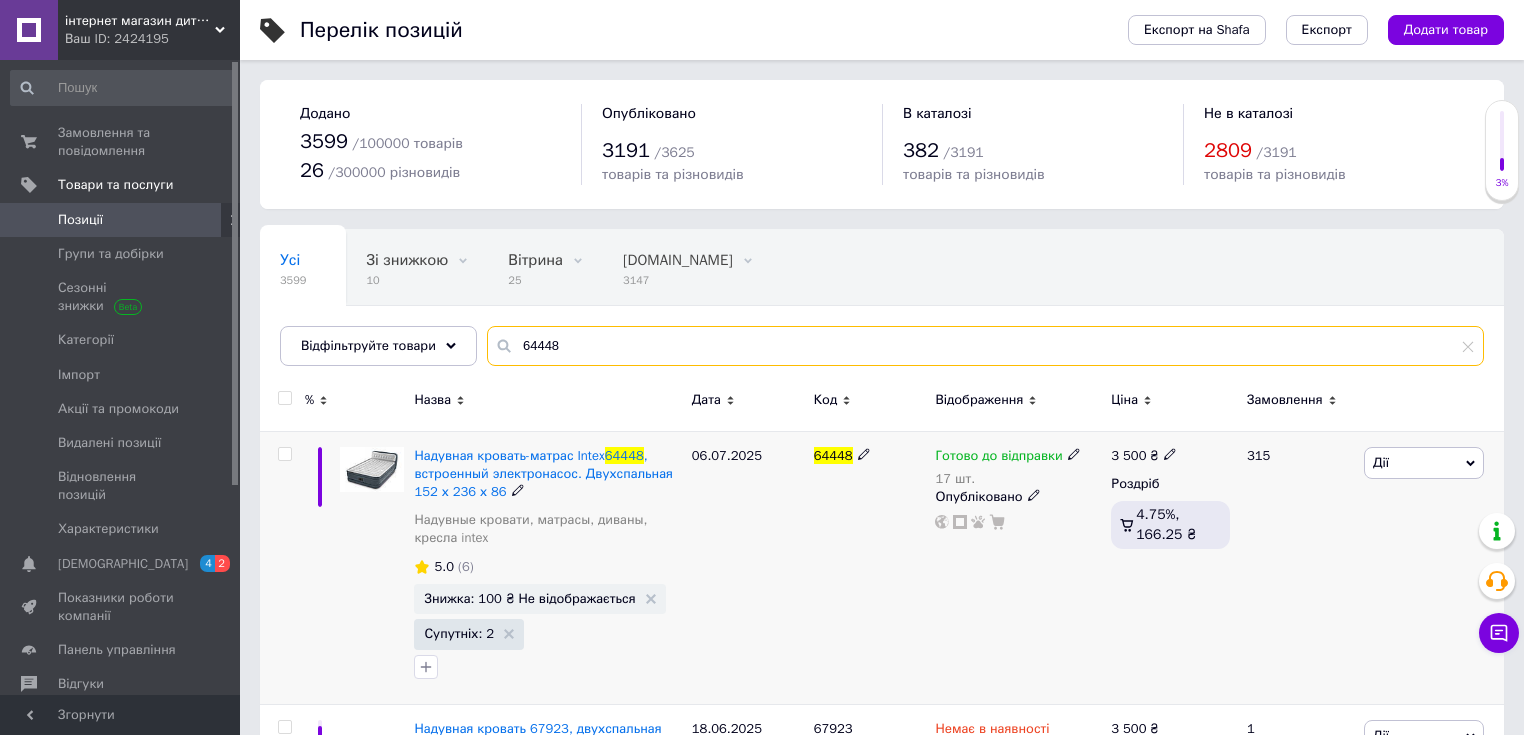 type on "64448" 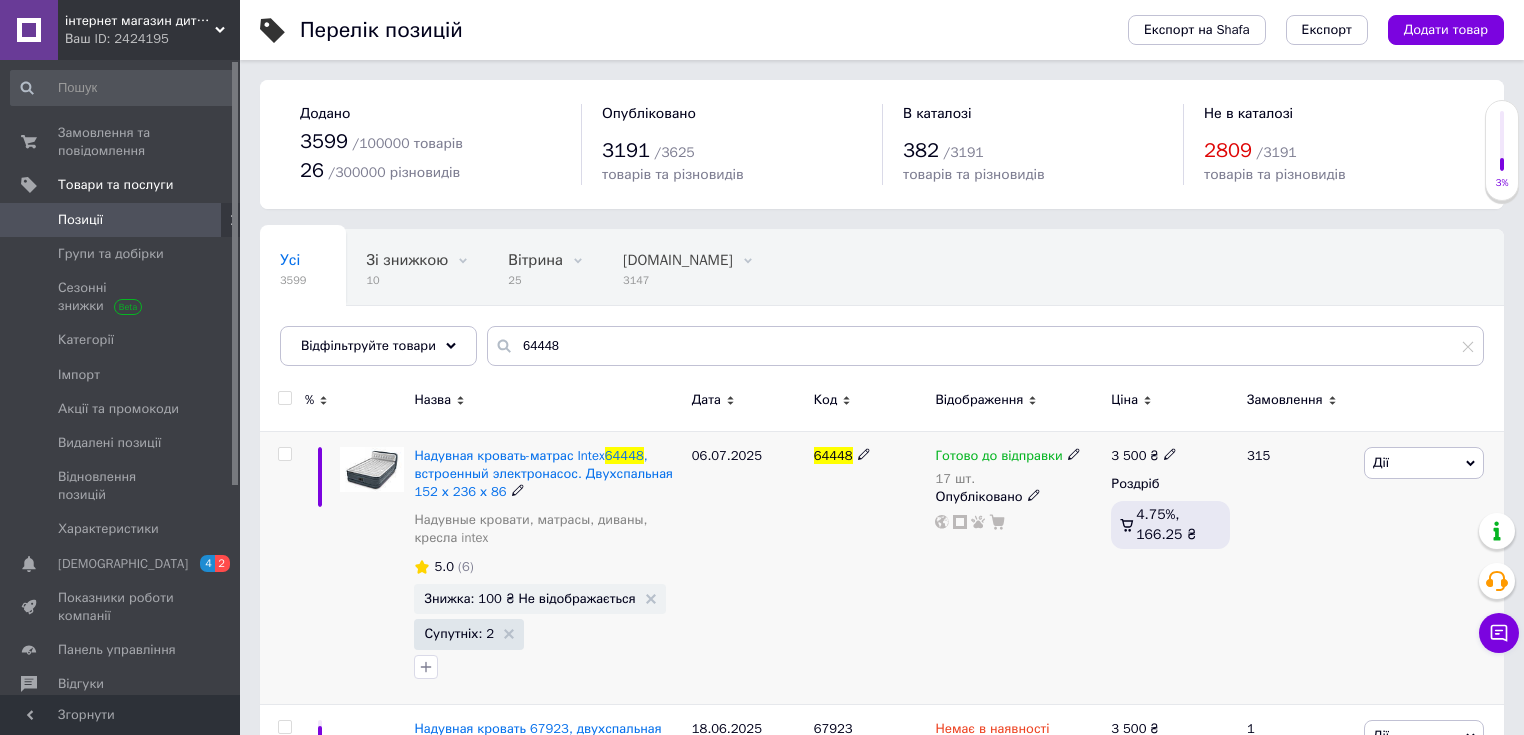 click 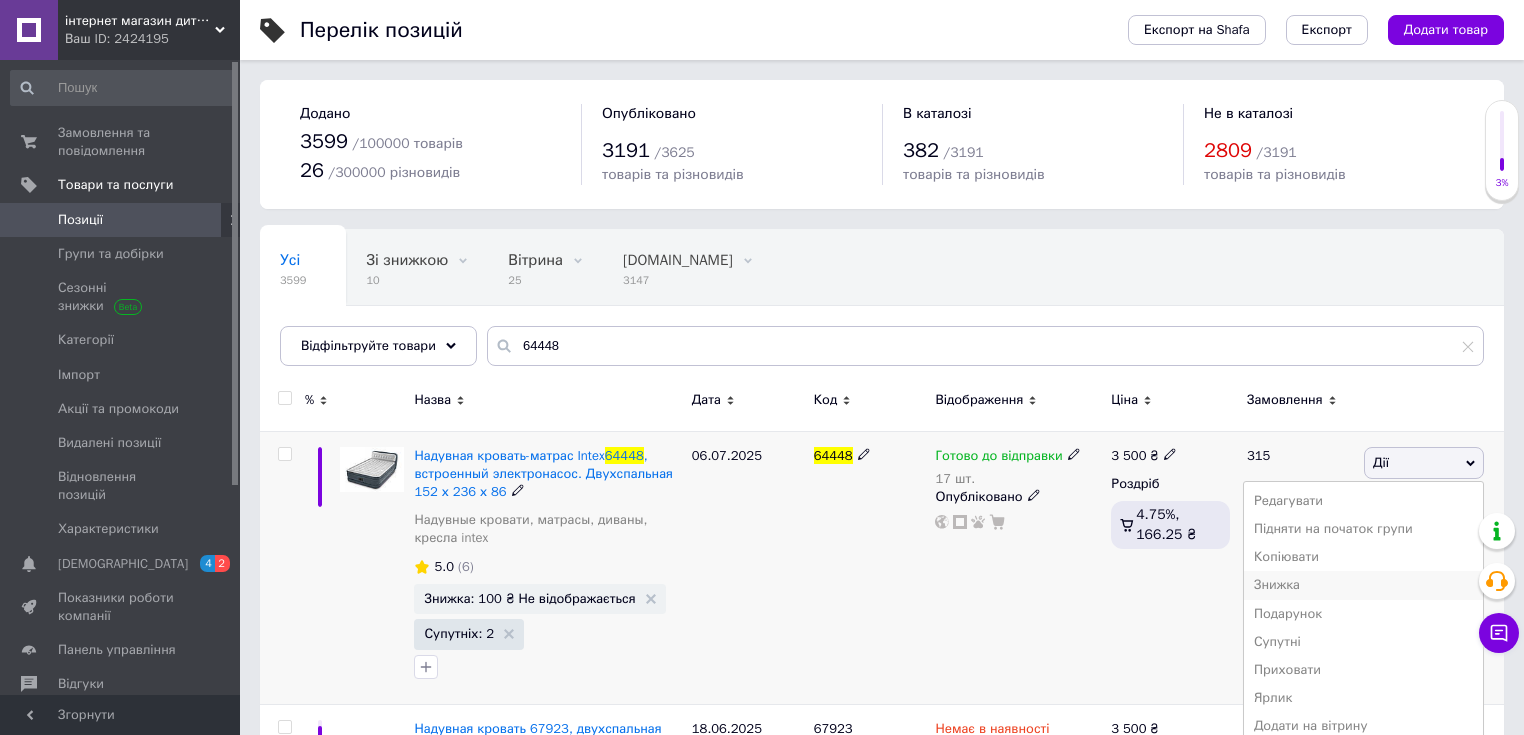 click on "Знижка" at bounding box center [1363, 585] 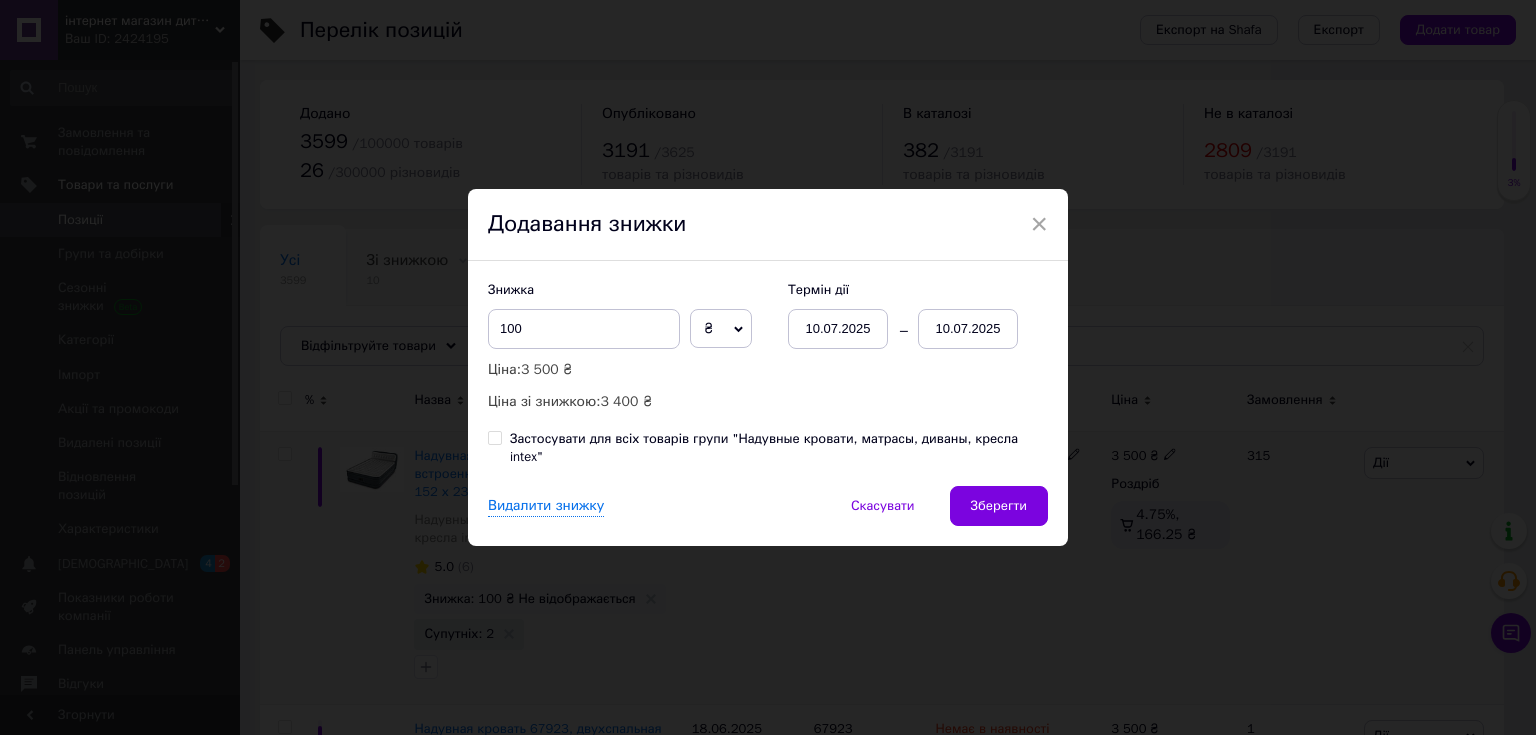 click on "10.07.2025" at bounding box center [968, 329] 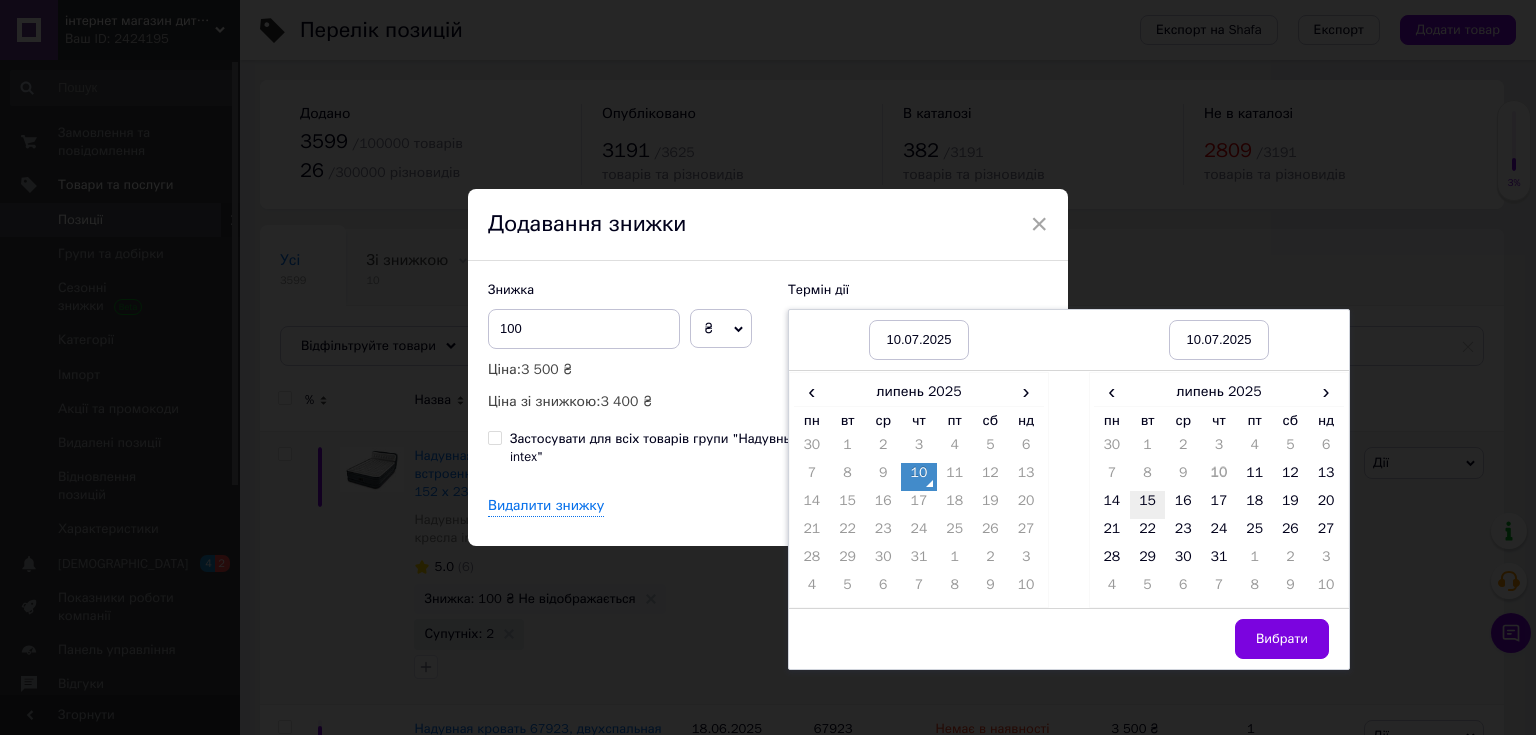click on "15" at bounding box center (1148, 505) 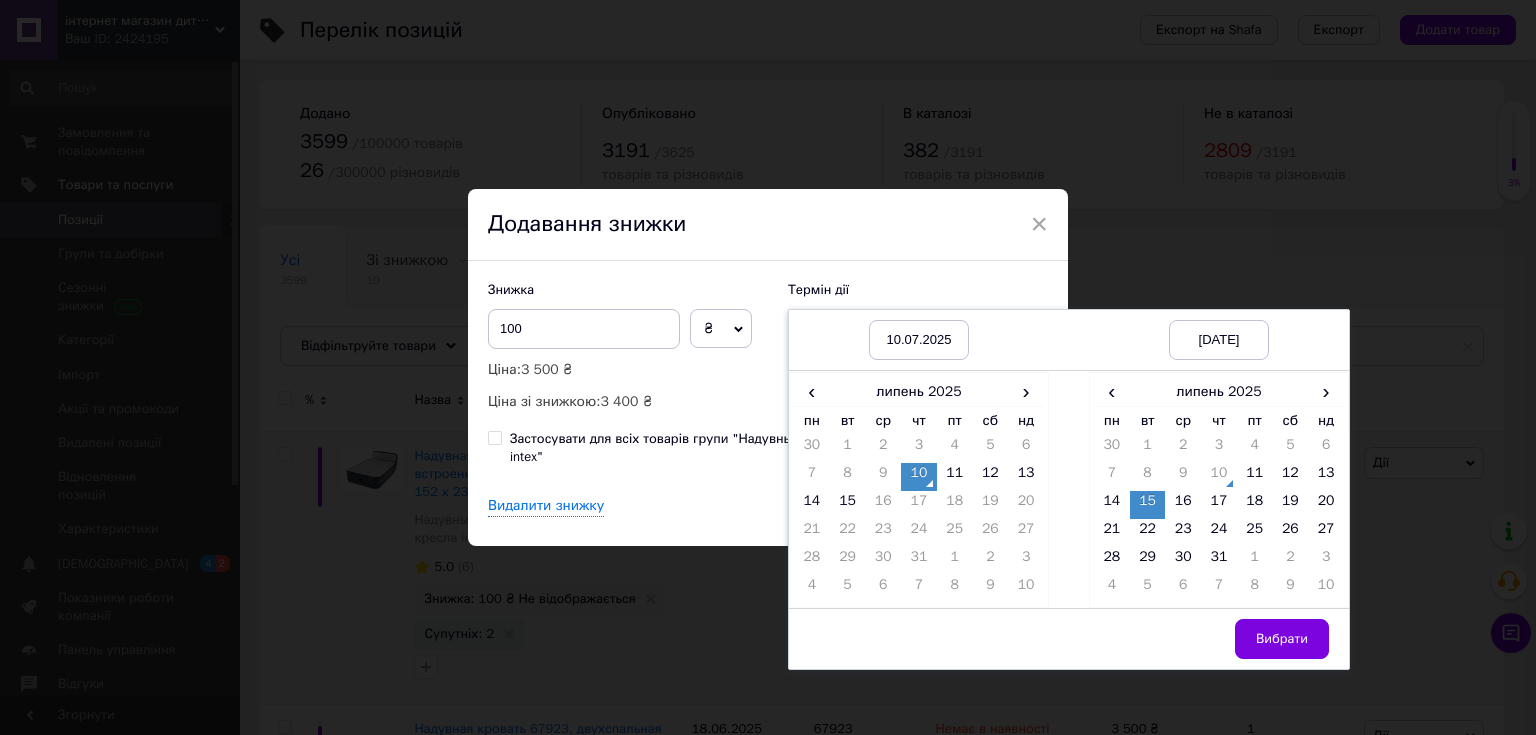 click on "Вибрати" at bounding box center (1282, 639) 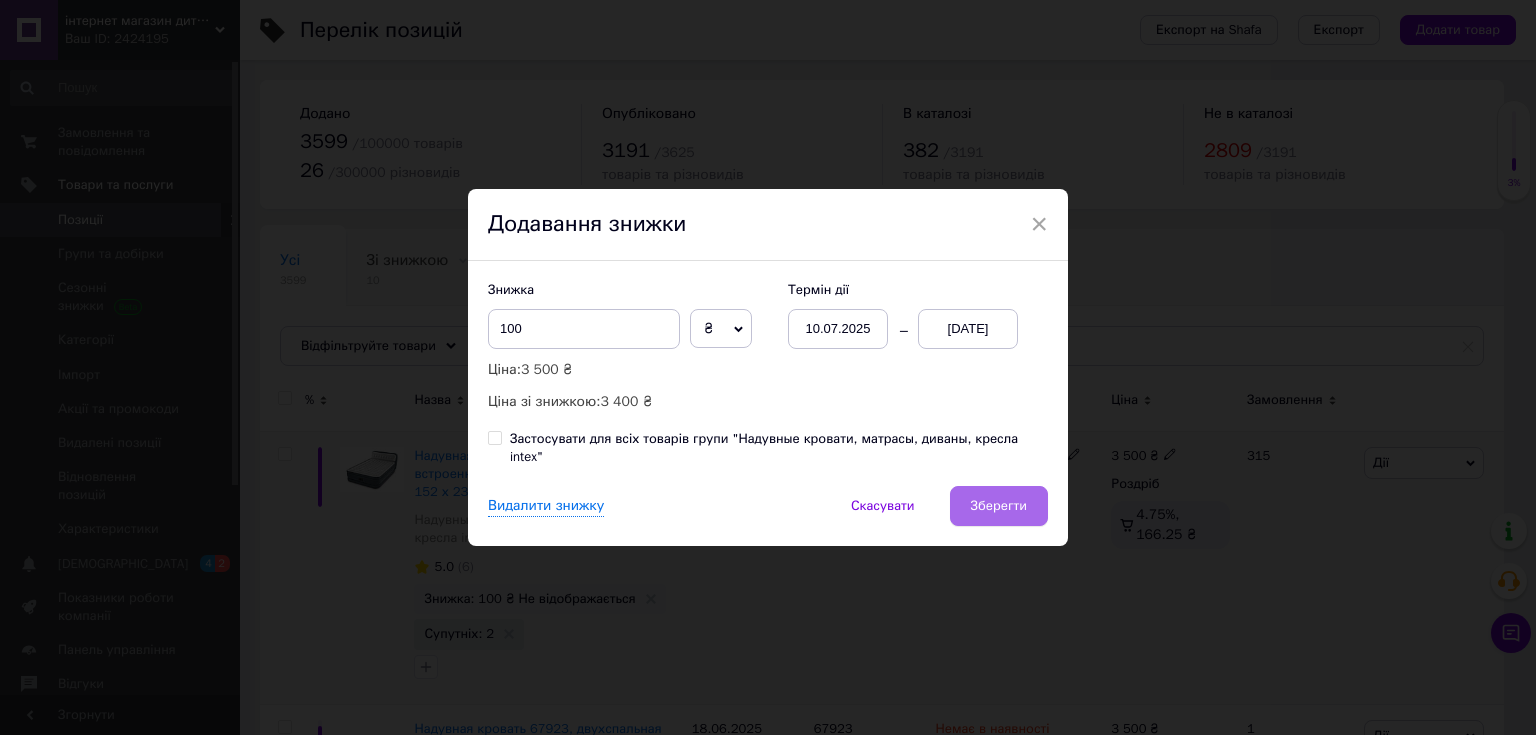 click on "Зберегти" at bounding box center (999, 506) 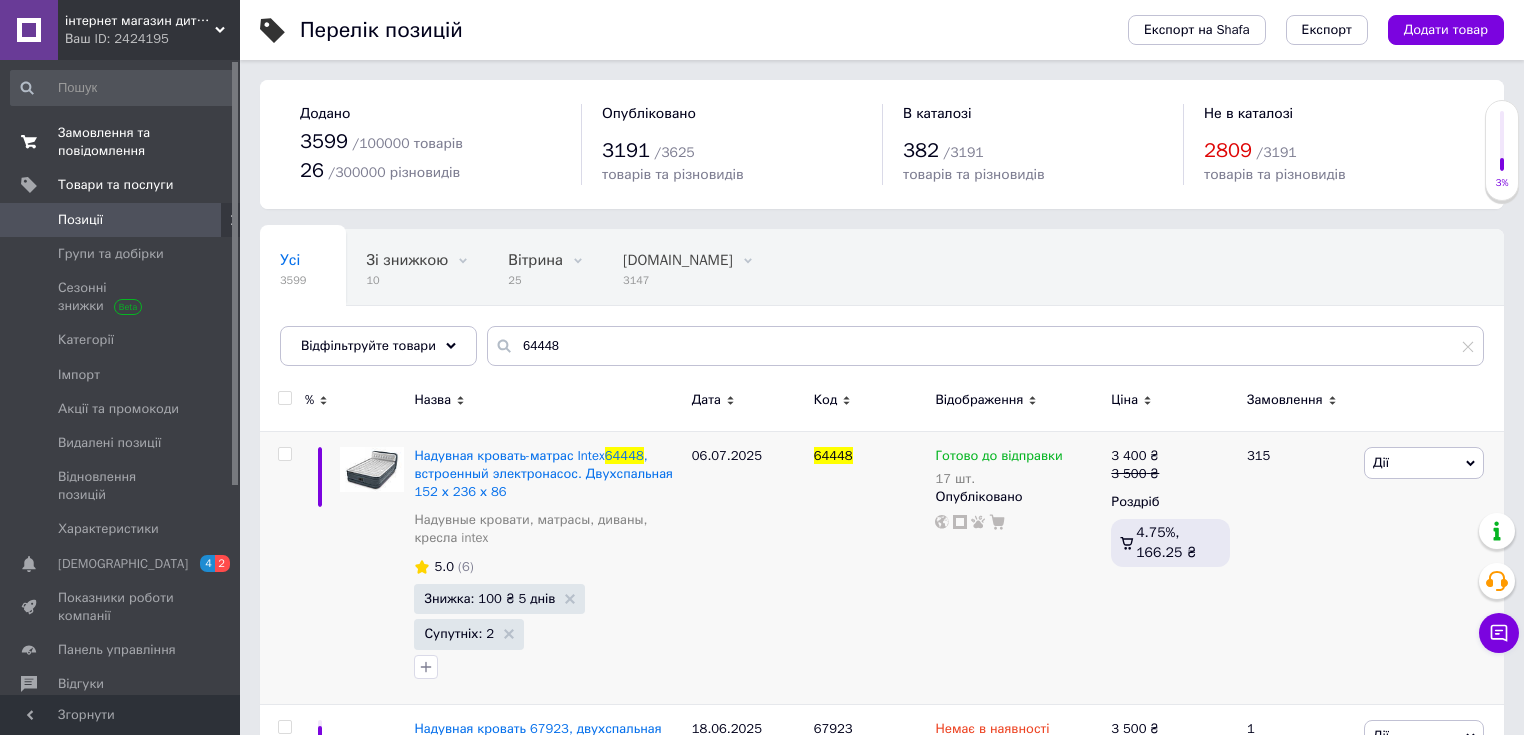 click on "Замовлення та повідомлення" at bounding box center (121, 142) 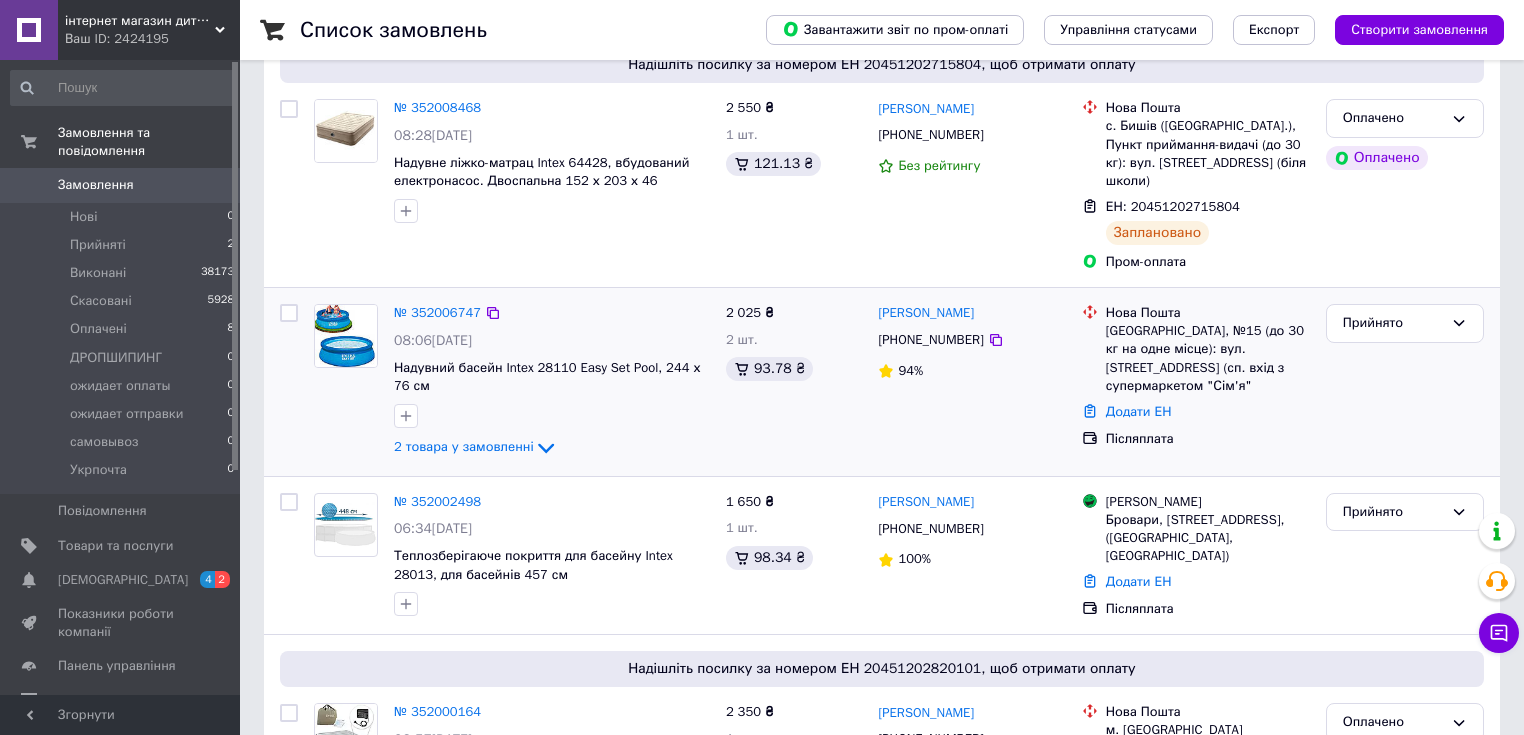 scroll, scrollTop: 480, scrollLeft: 0, axis: vertical 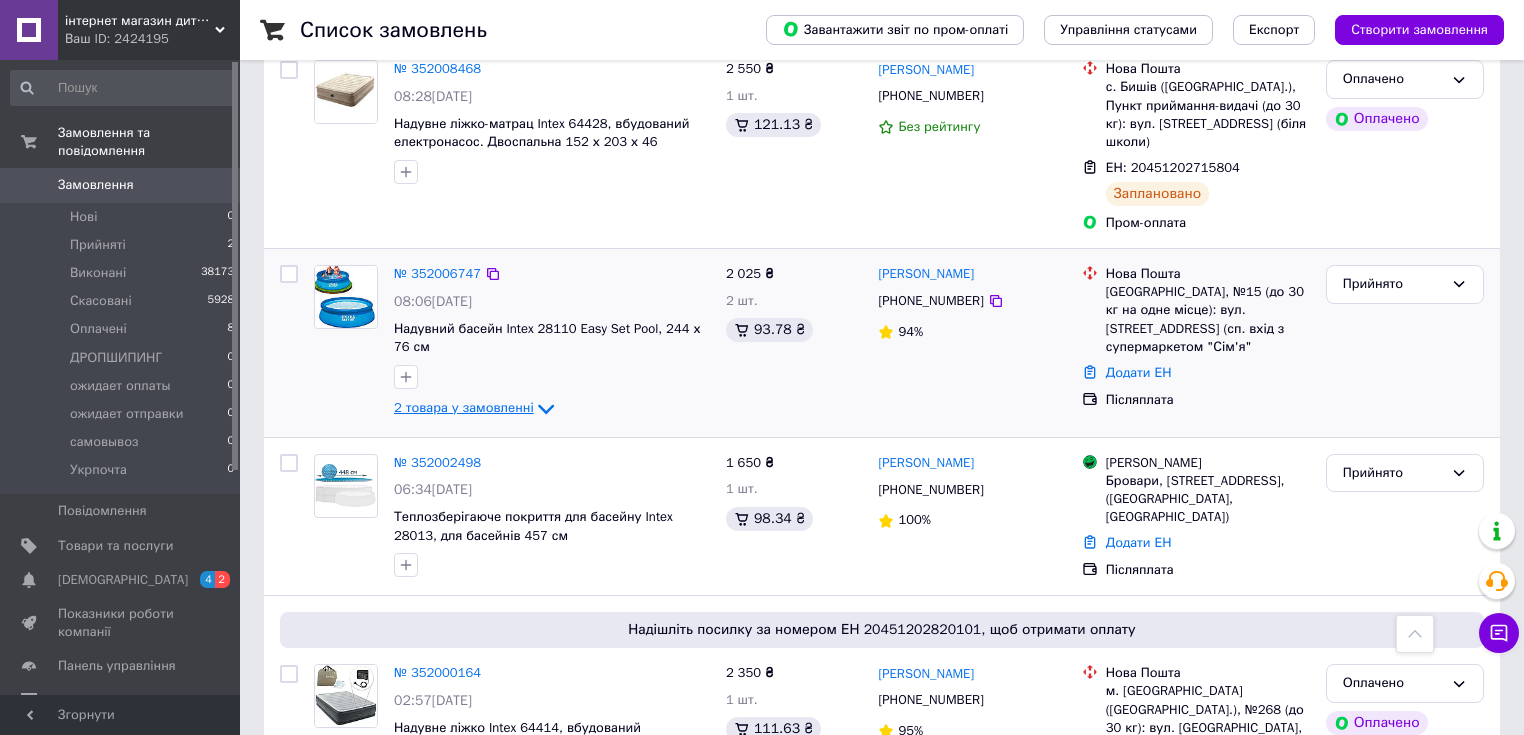 click on "2 товара у замовленні" at bounding box center (464, 407) 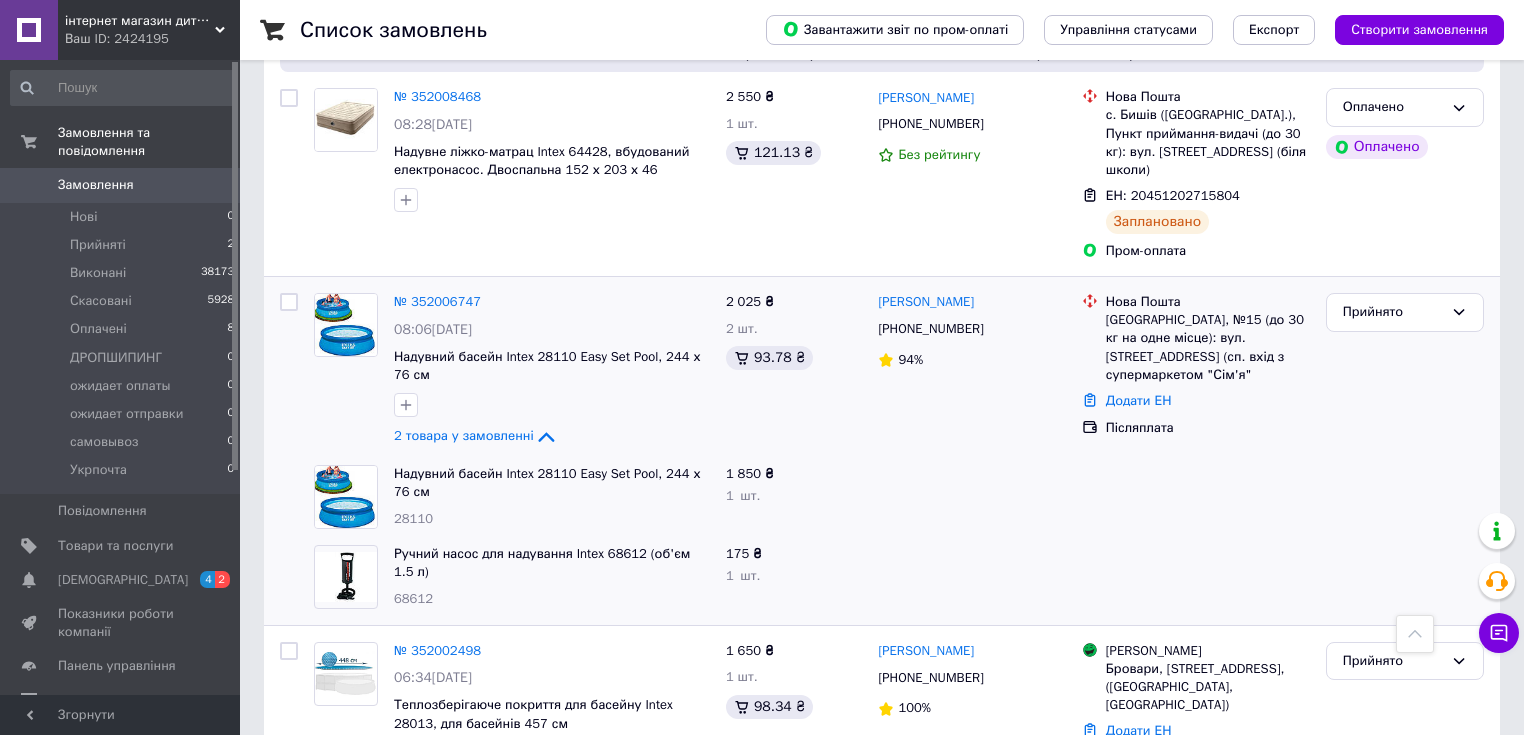 scroll, scrollTop: 480, scrollLeft: 0, axis: vertical 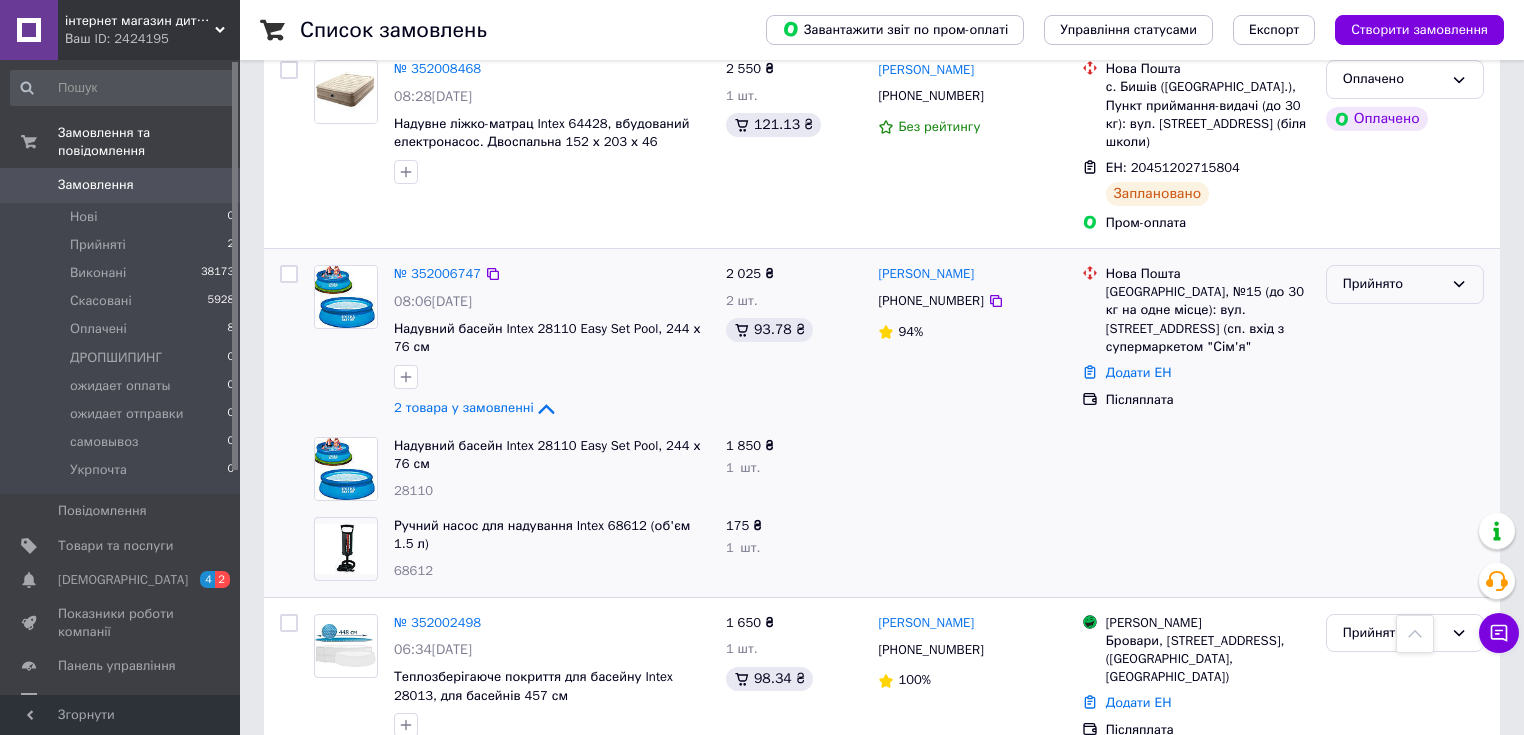 click 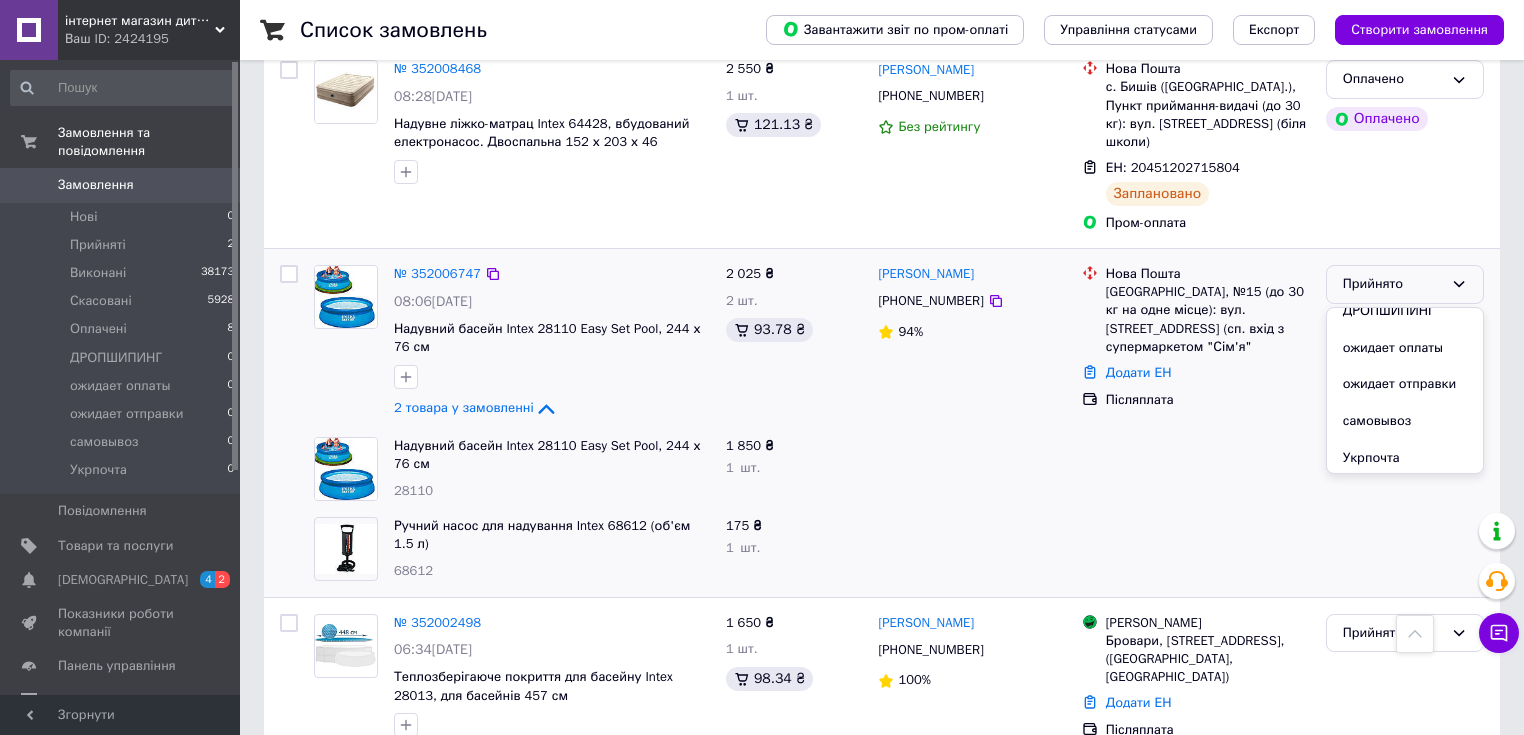 scroll, scrollTop: 127, scrollLeft: 0, axis: vertical 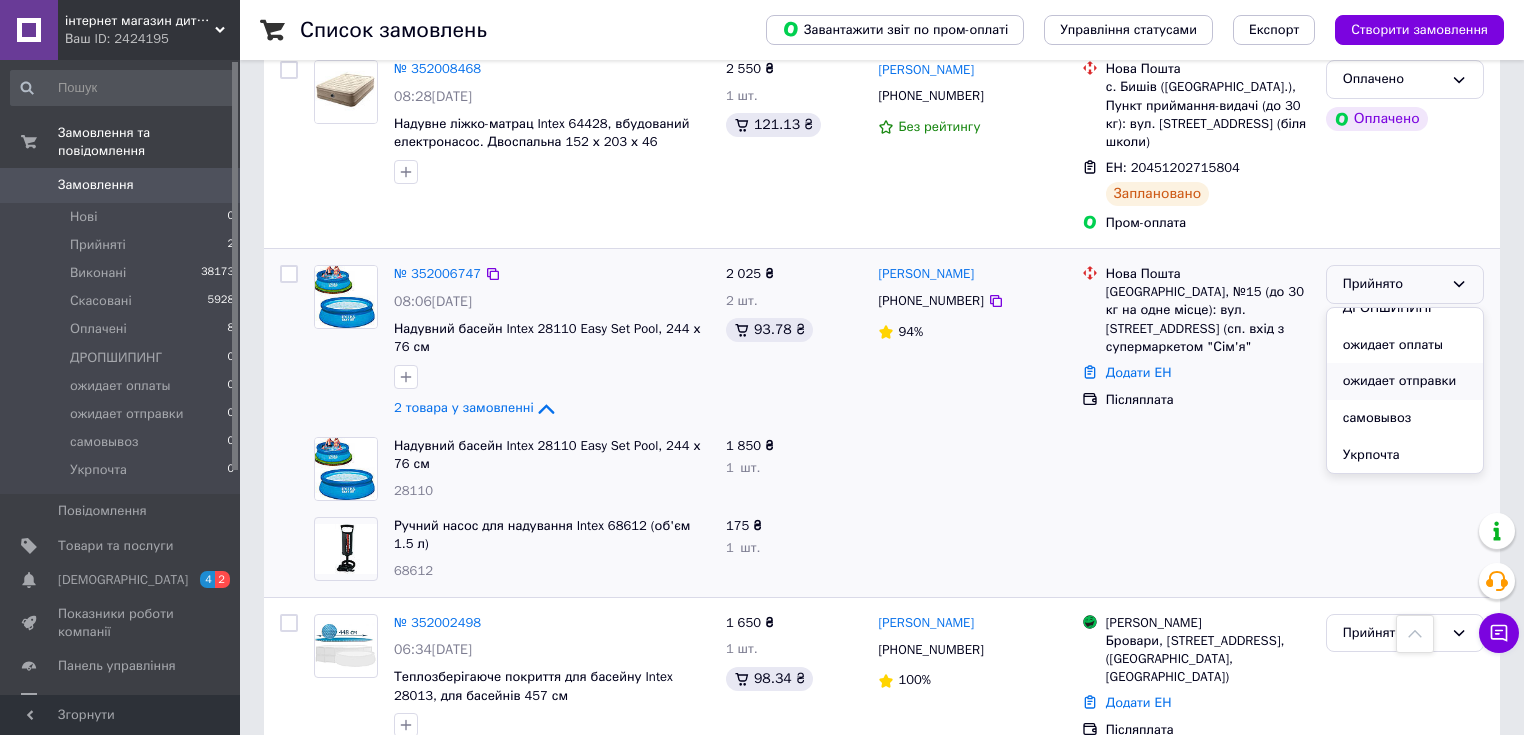 click on "ожидает отправки" at bounding box center [1405, 381] 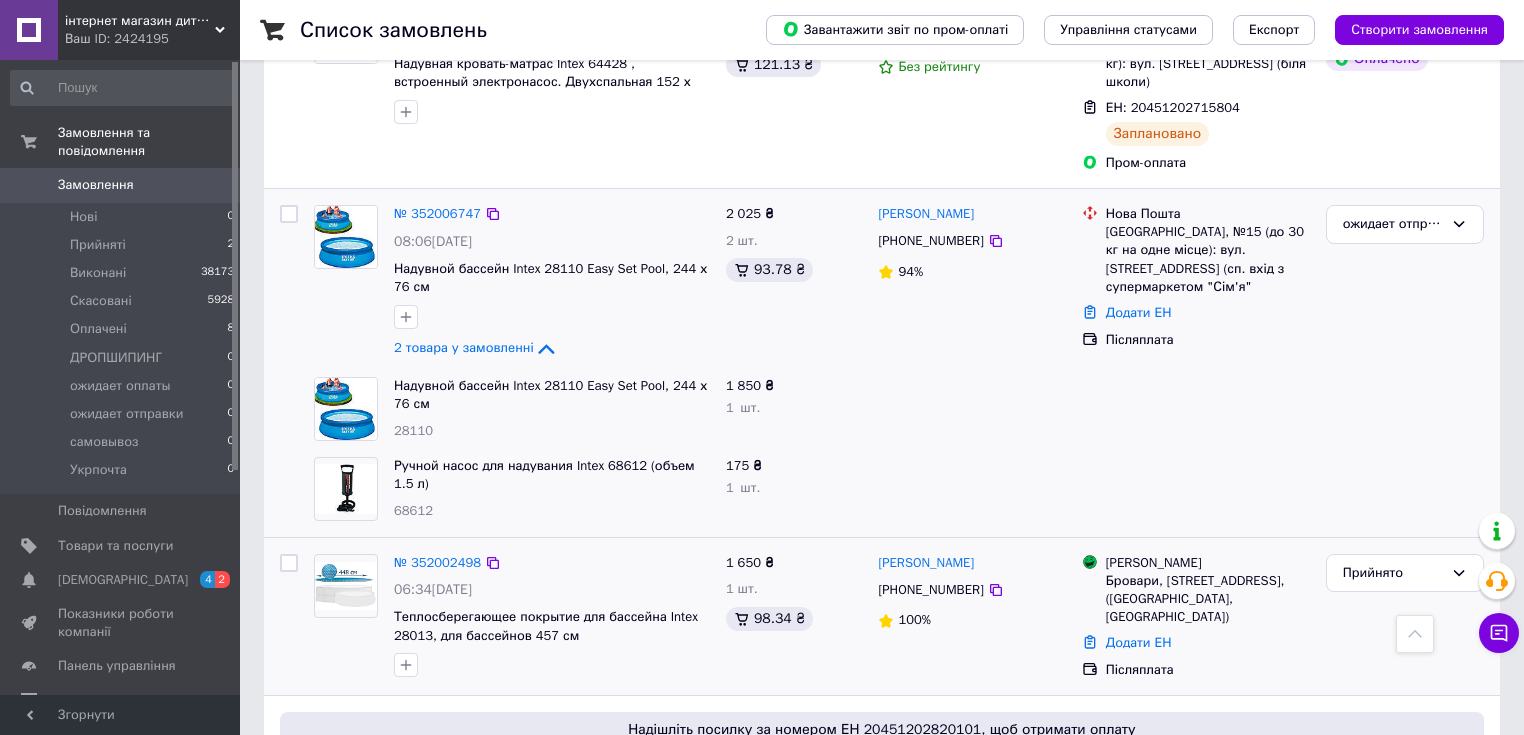 scroll, scrollTop: 640, scrollLeft: 0, axis: vertical 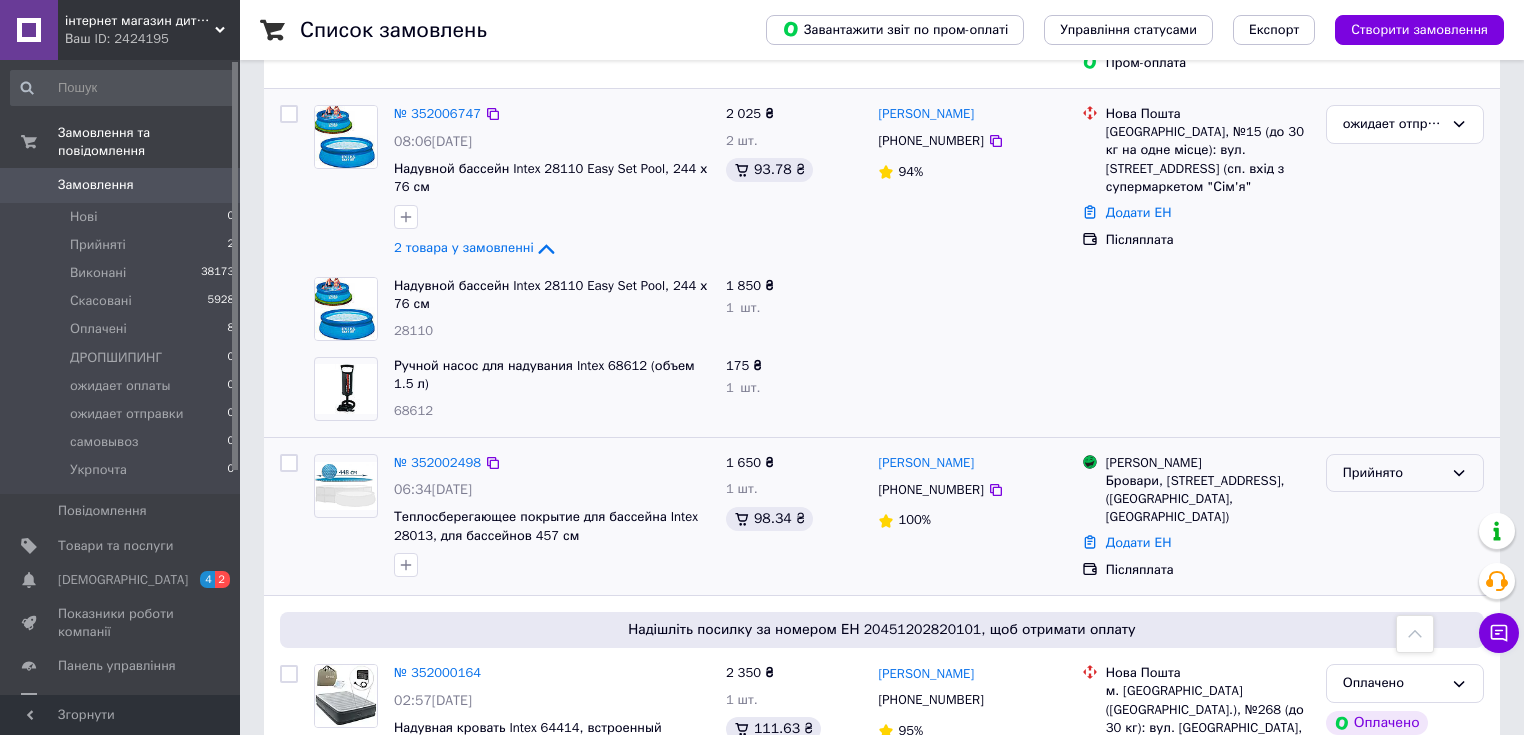 click 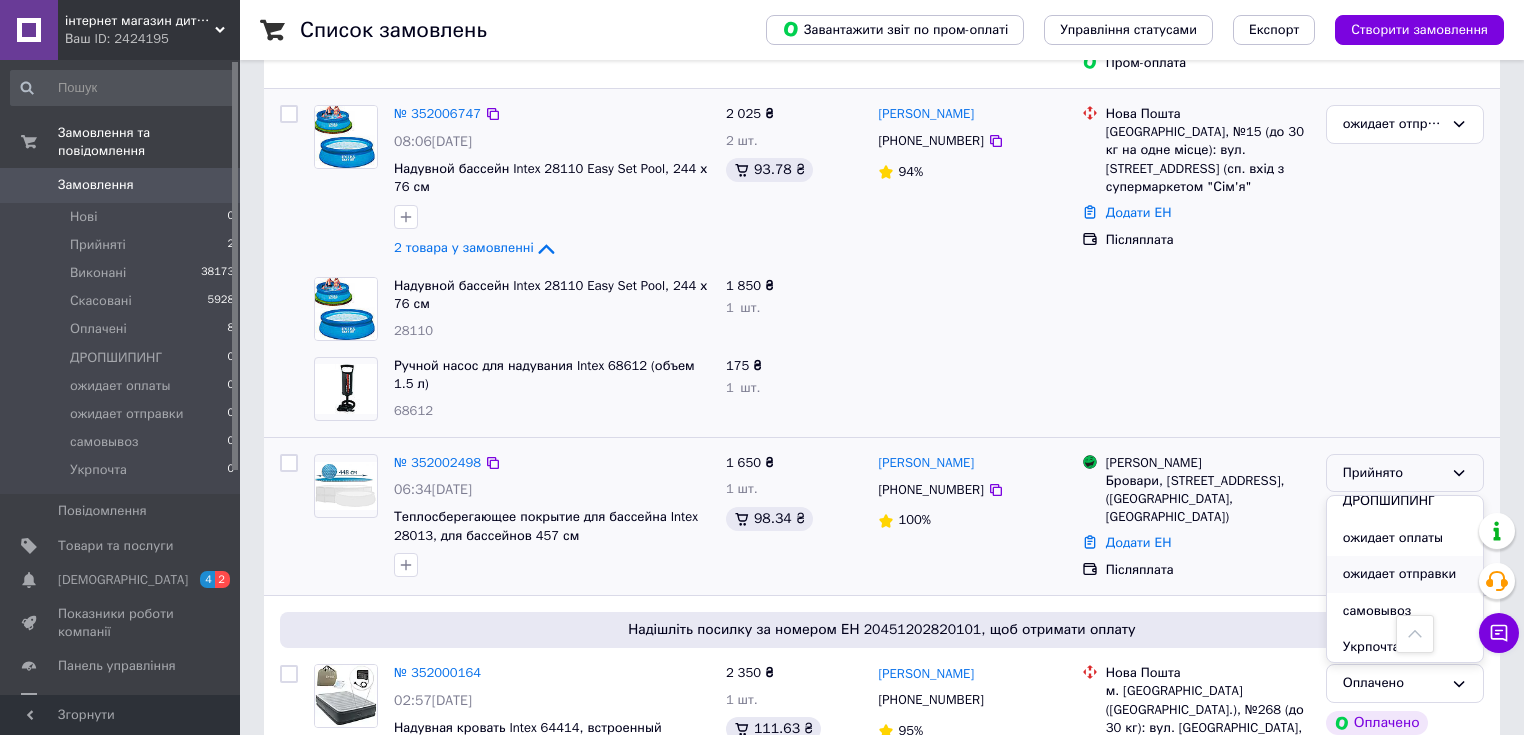 scroll, scrollTop: 127, scrollLeft: 0, axis: vertical 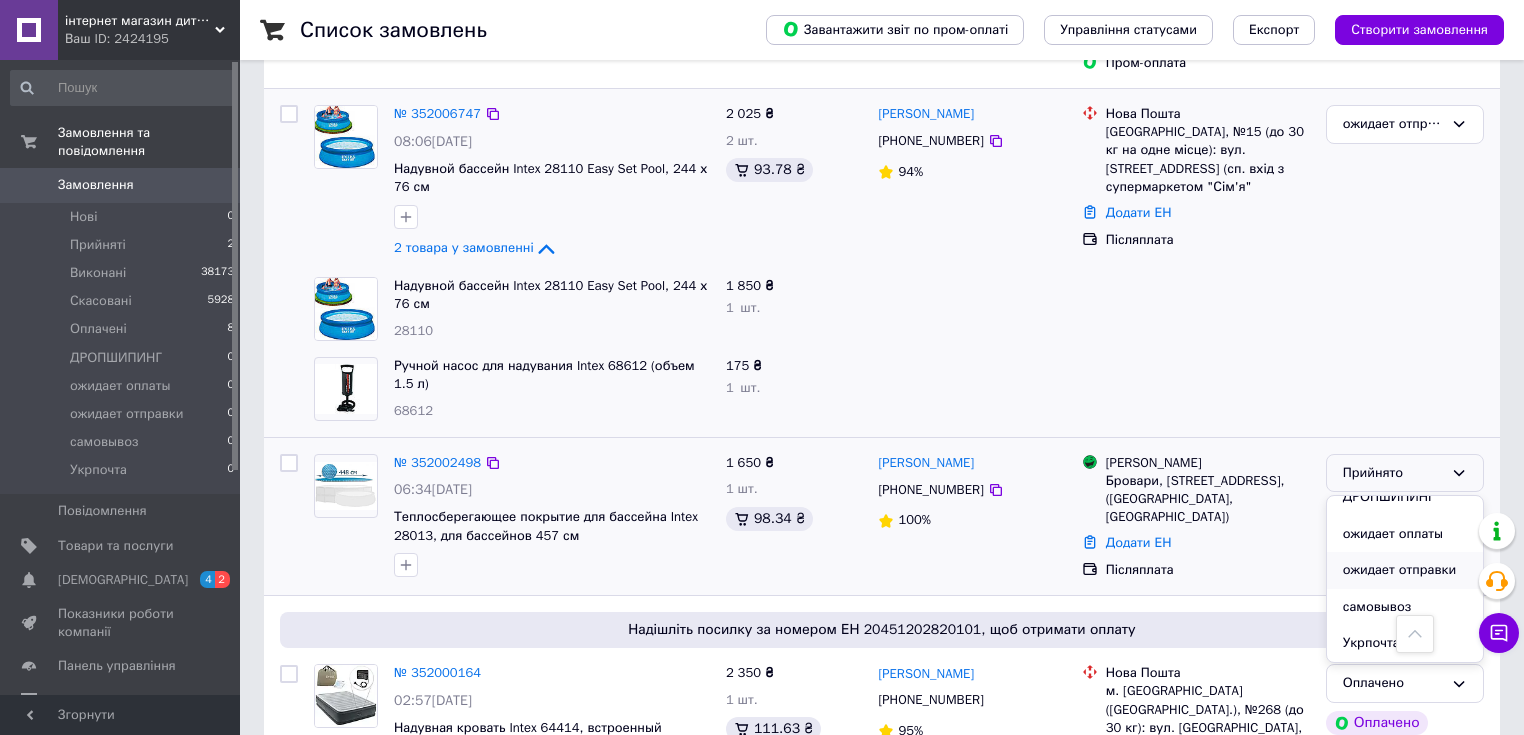 click on "ожидает отправки" at bounding box center (1405, 570) 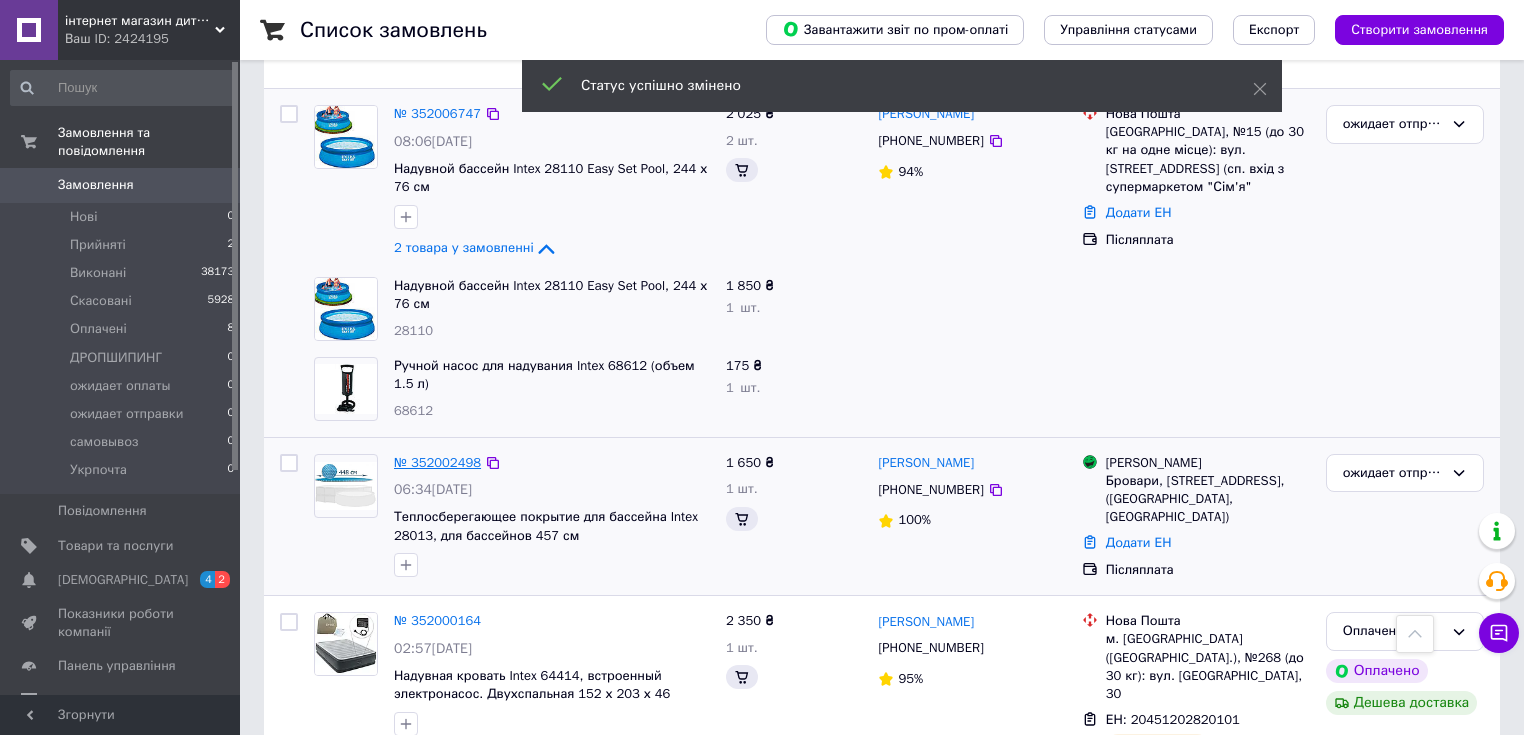 click on "№ 352002498" at bounding box center [437, 462] 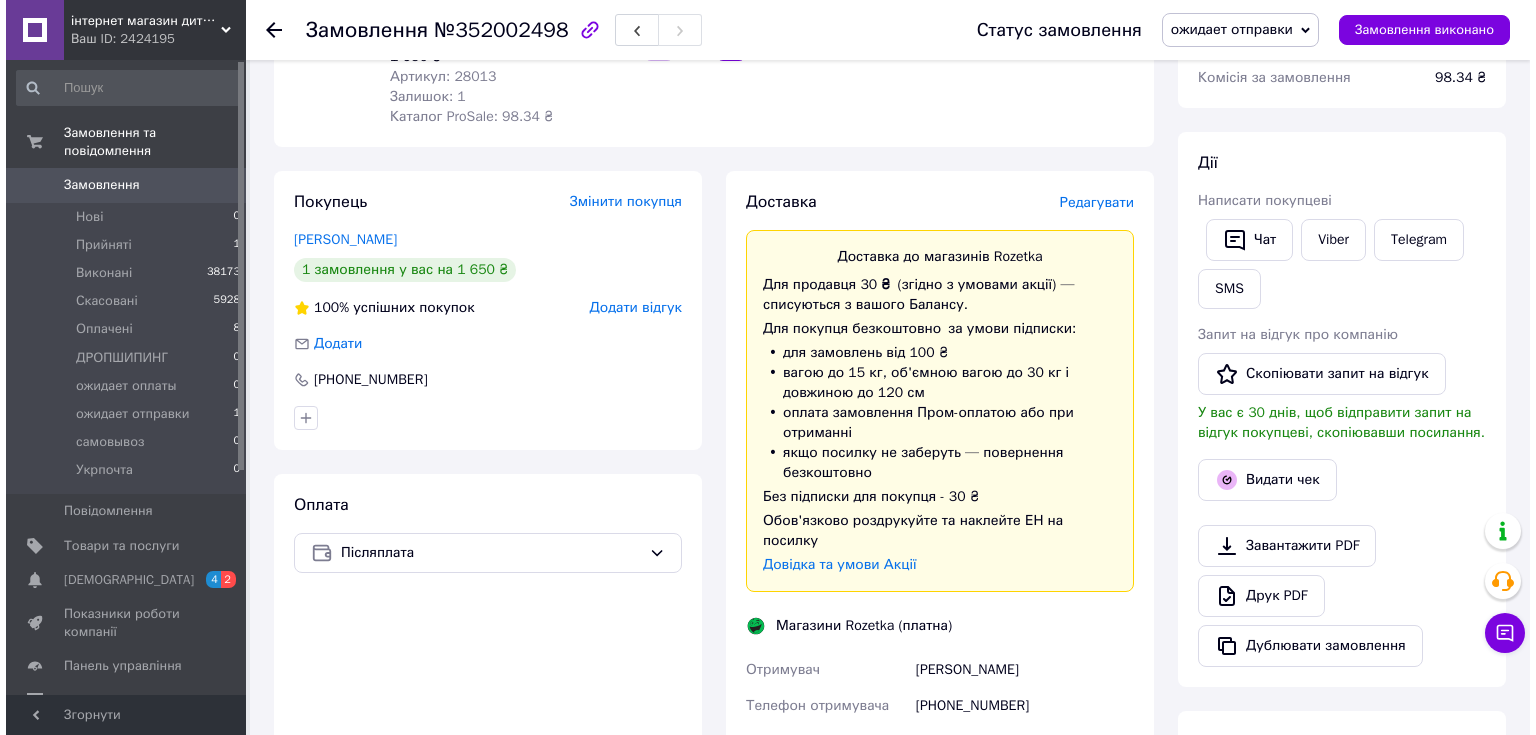 scroll, scrollTop: 240, scrollLeft: 0, axis: vertical 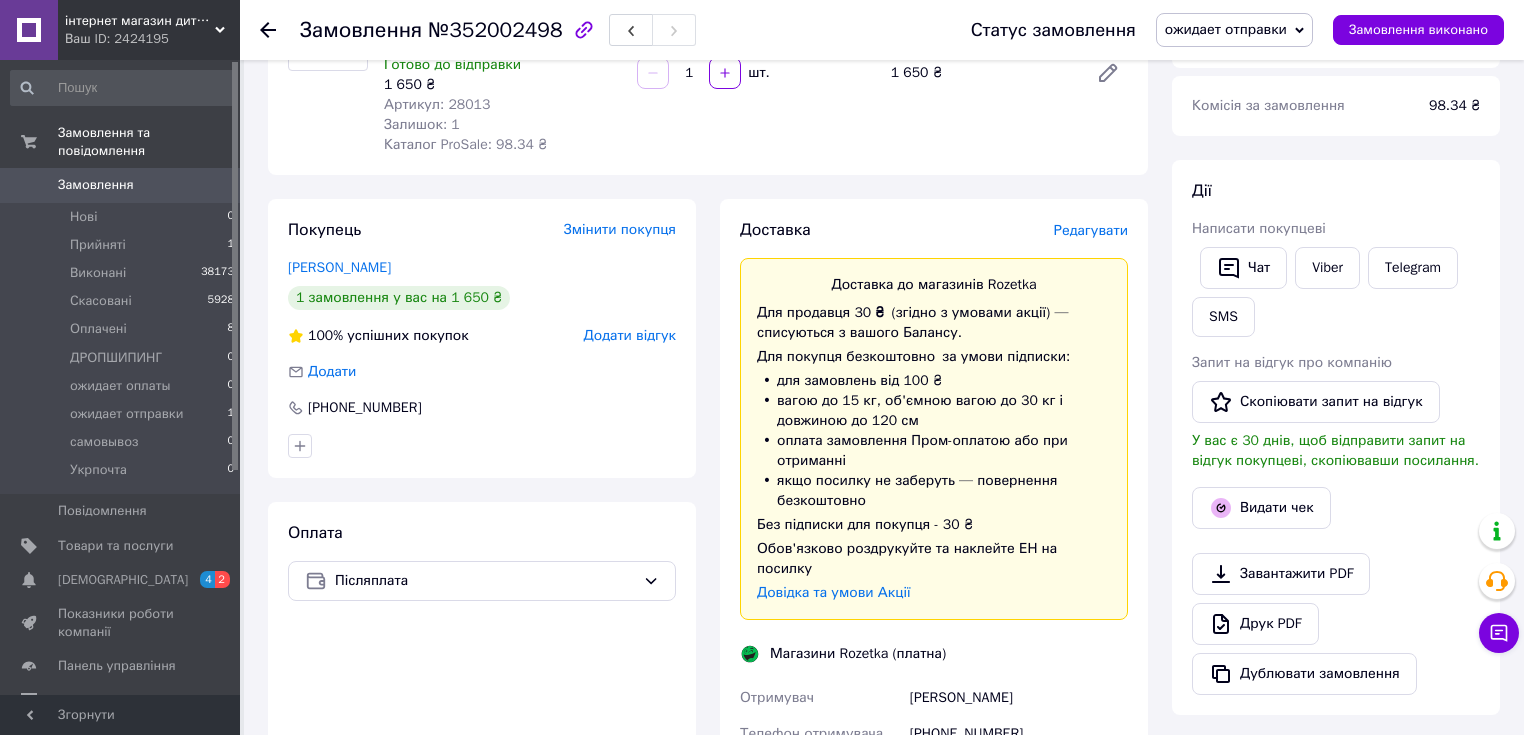 click on "Редагувати" at bounding box center [1091, 230] 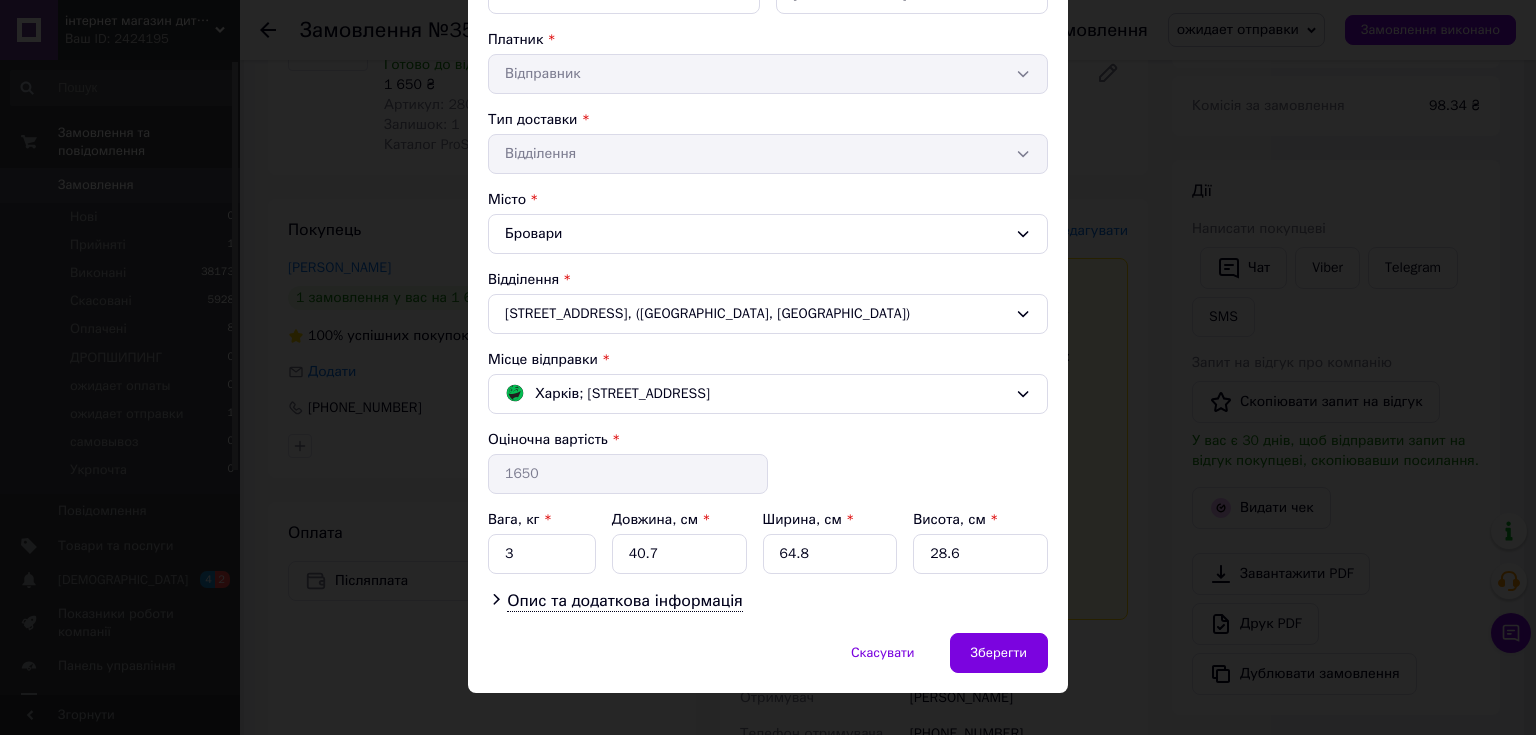 scroll, scrollTop: 384, scrollLeft: 0, axis: vertical 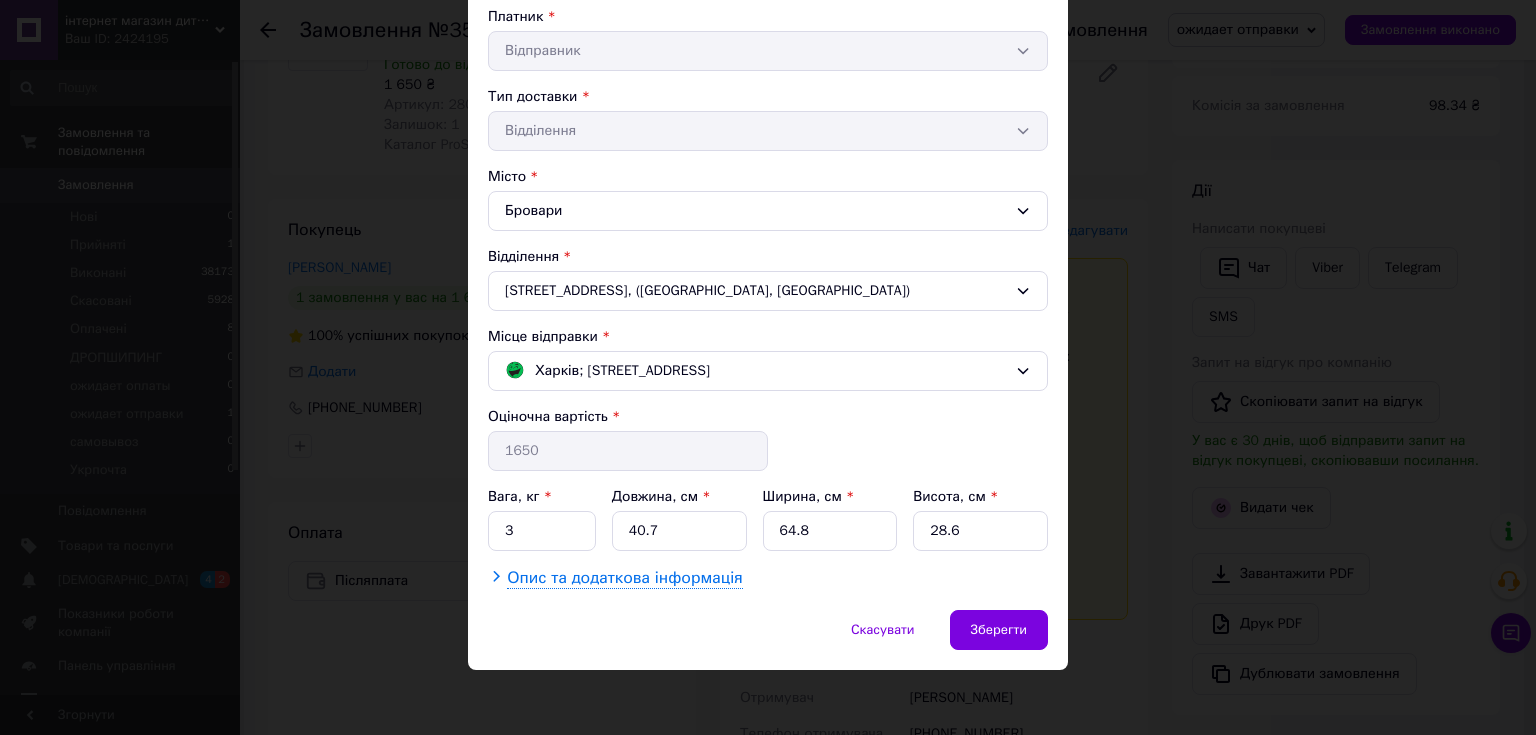 click on "Опис та додаткова інформація" at bounding box center [624, 578] 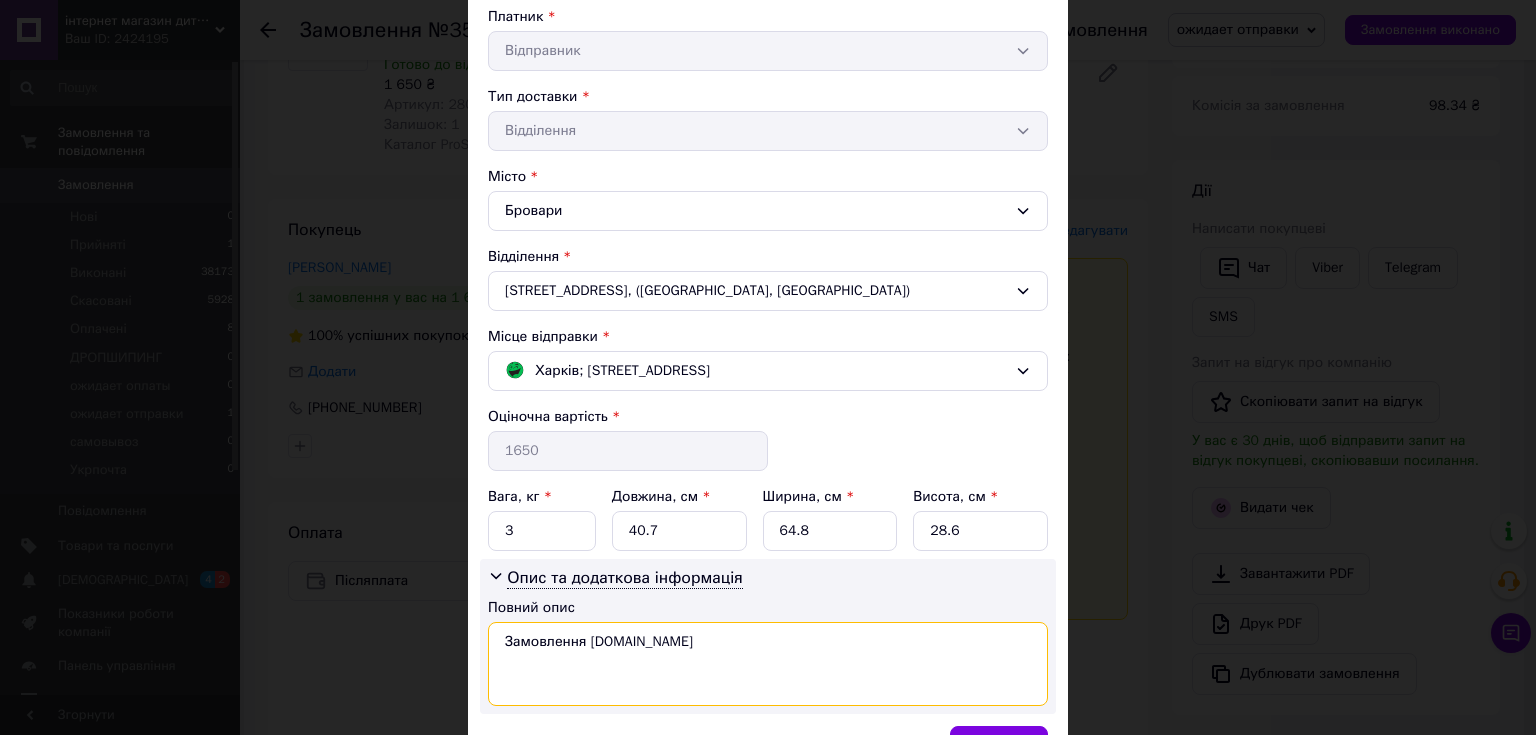 drag, startPoint x: 640, startPoint y: 635, endPoint x: 500, endPoint y: 651, distance: 140.91132 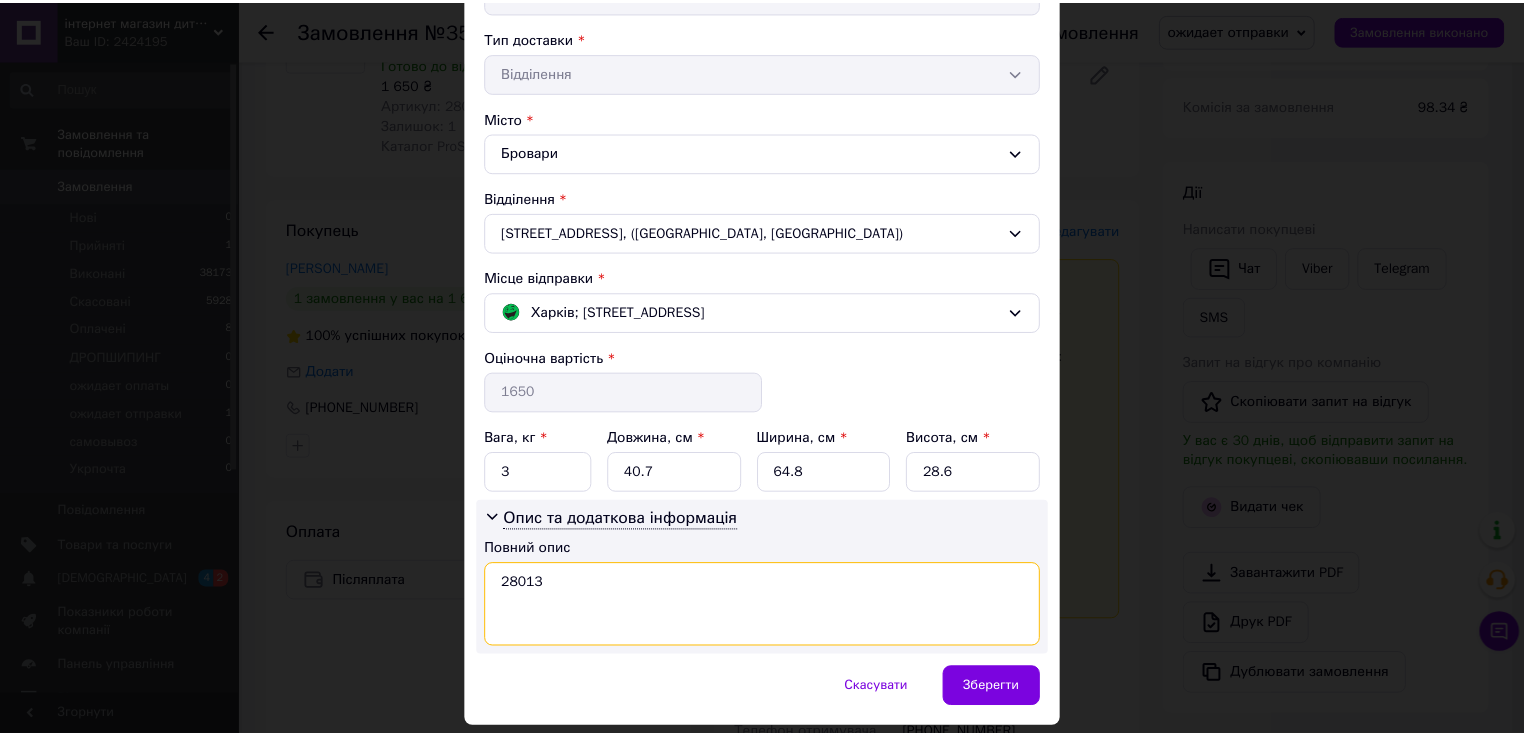 scroll, scrollTop: 500, scrollLeft: 0, axis: vertical 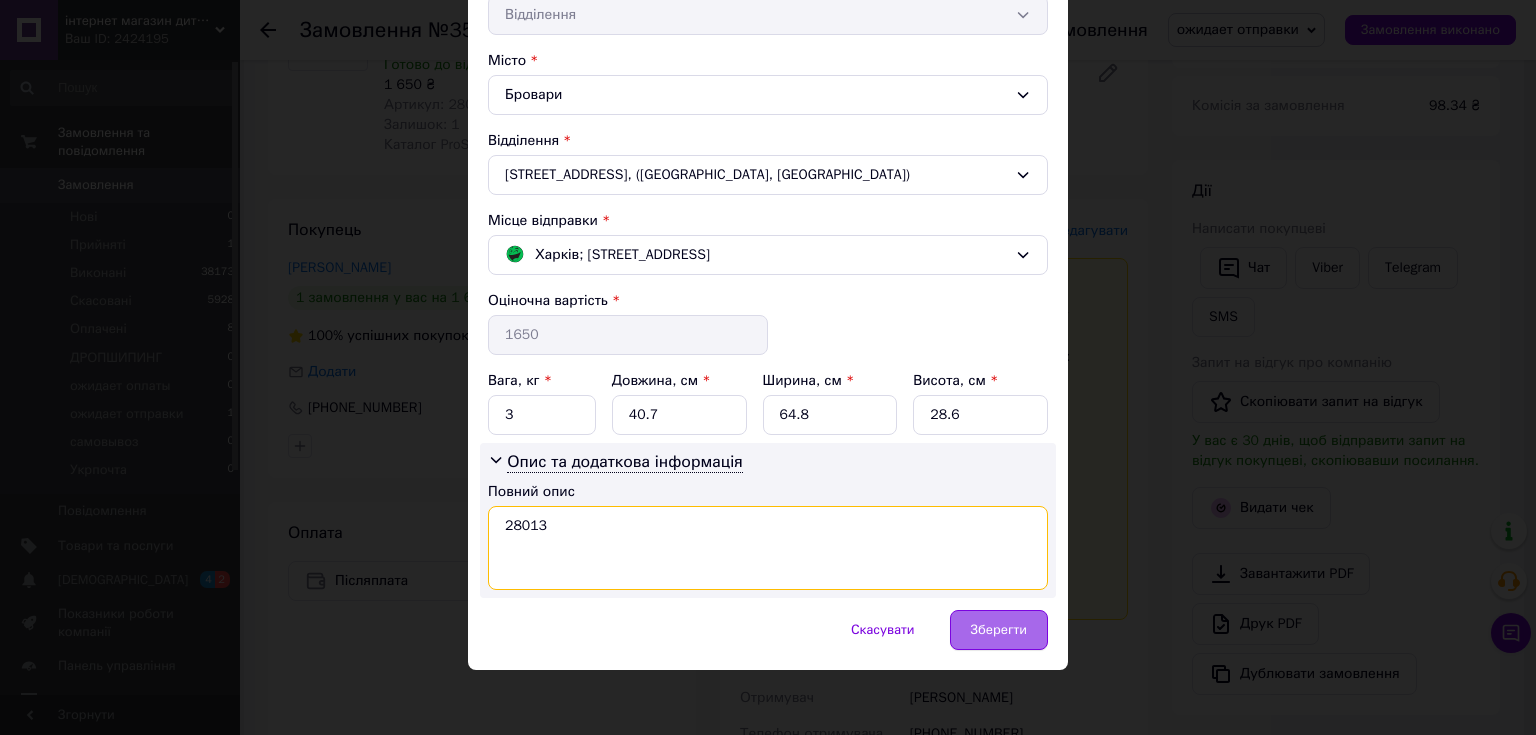 type on "28013" 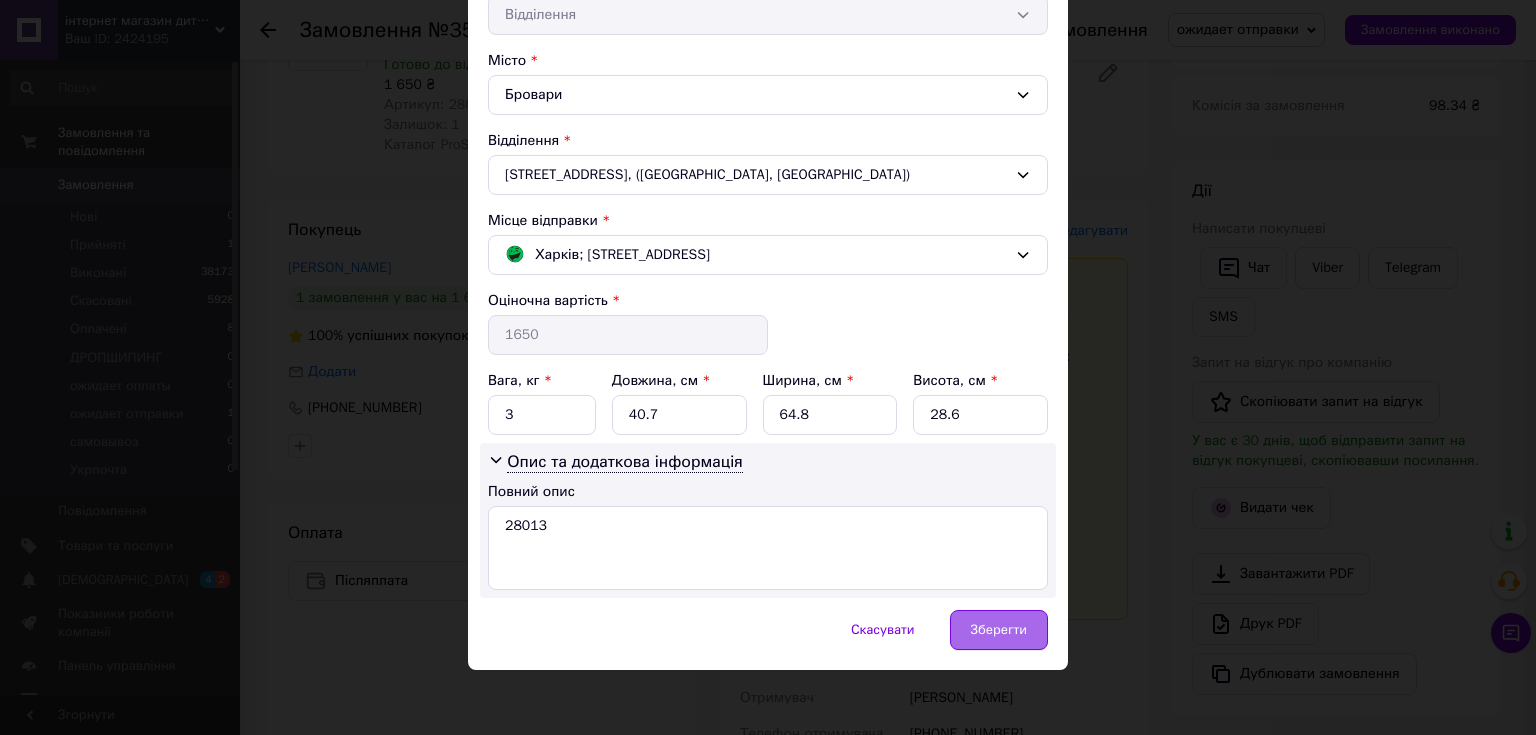 click on "Зберегти" at bounding box center [999, 630] 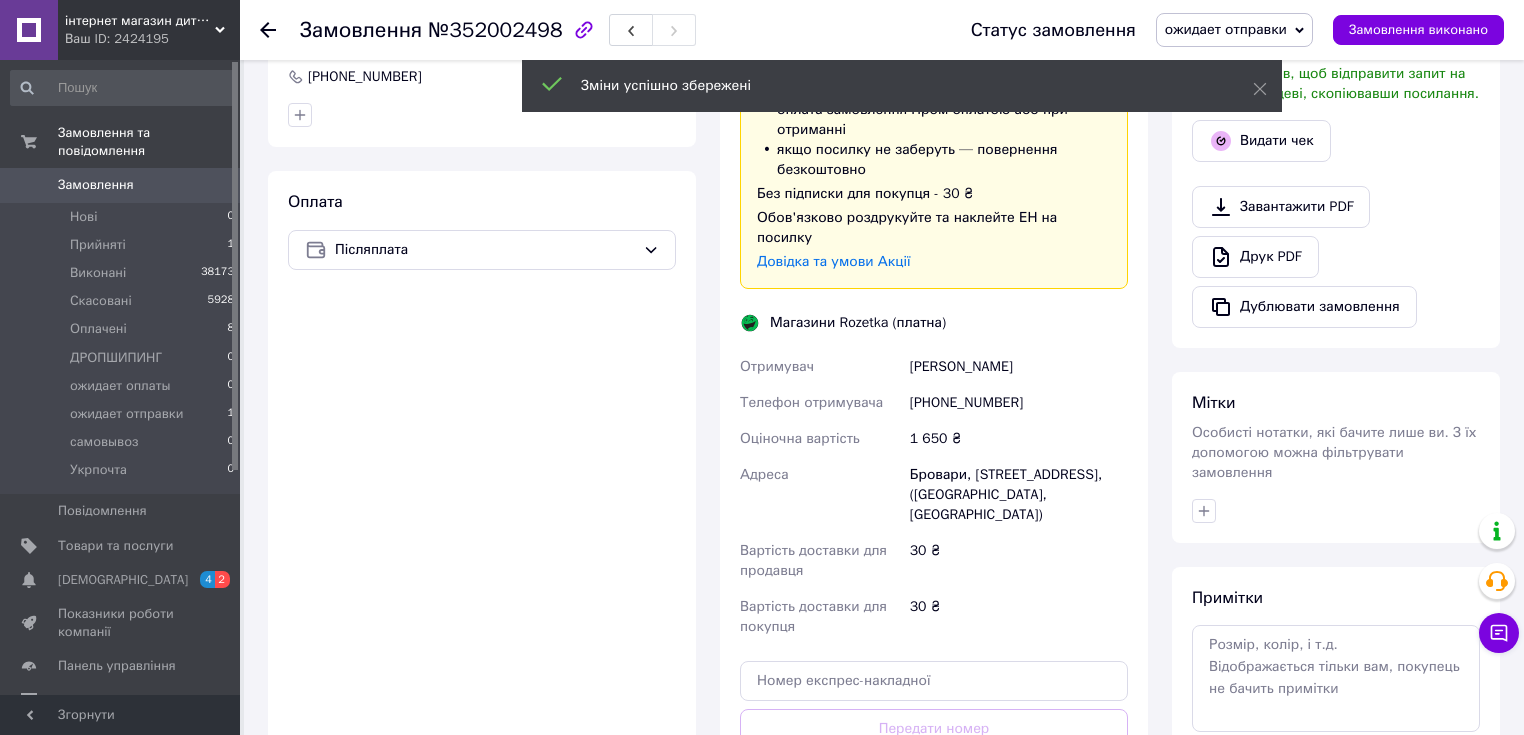 scroll, scrollTop: 800, scrollLeft: 0, axis: vertical 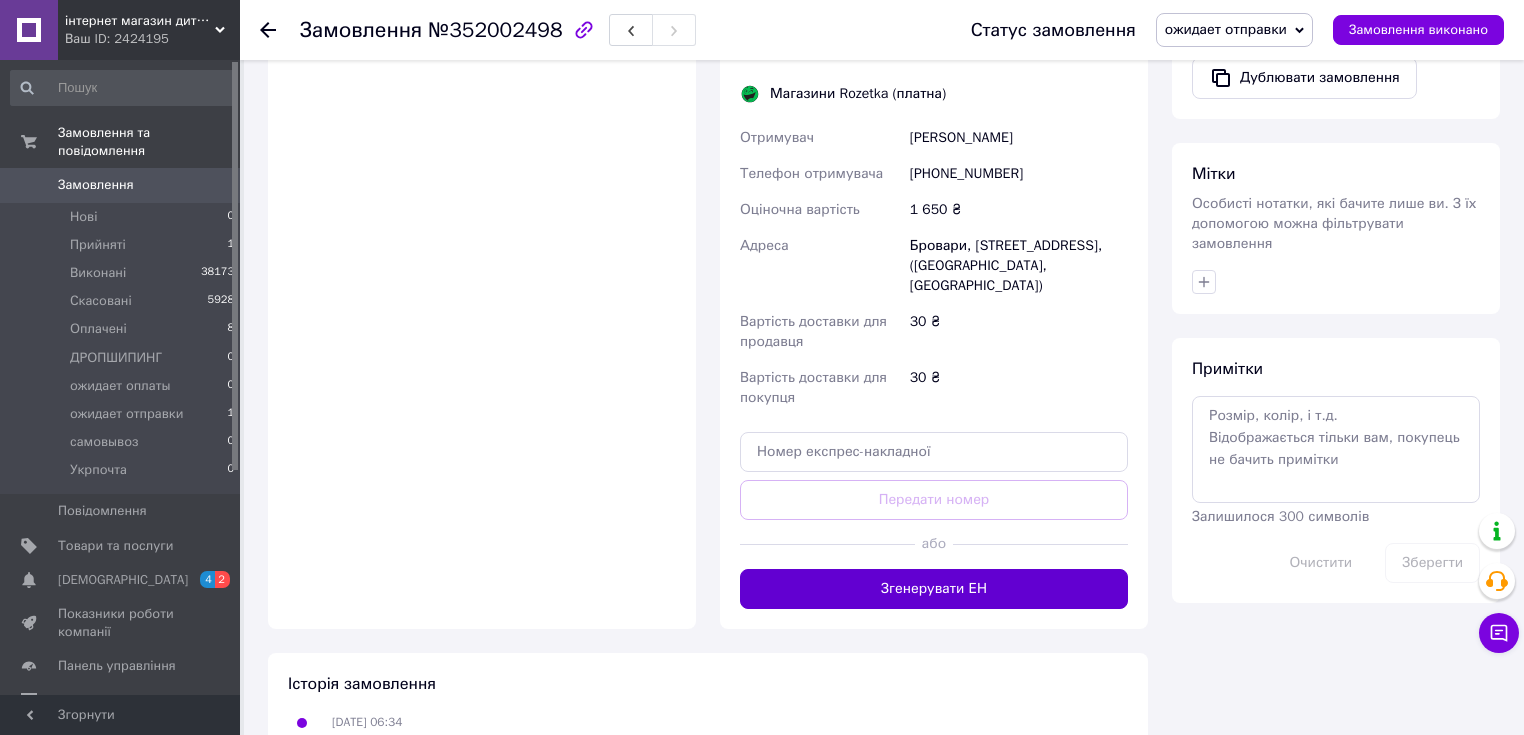 click on "Згенерувати ЕН" at bounding box center [934, 589] 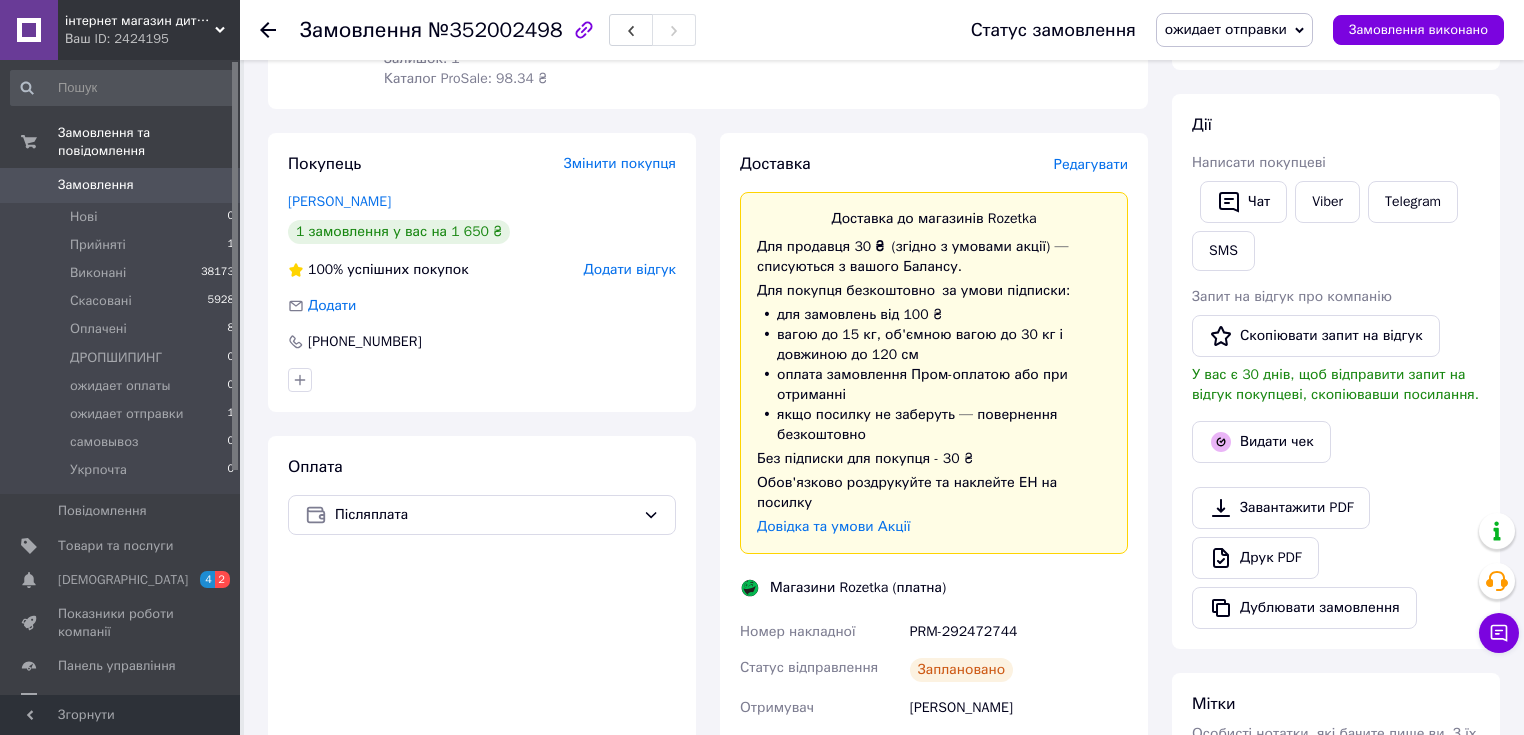 scroll, scrollTop: 640, scrollLeft: 0, axis: vertical 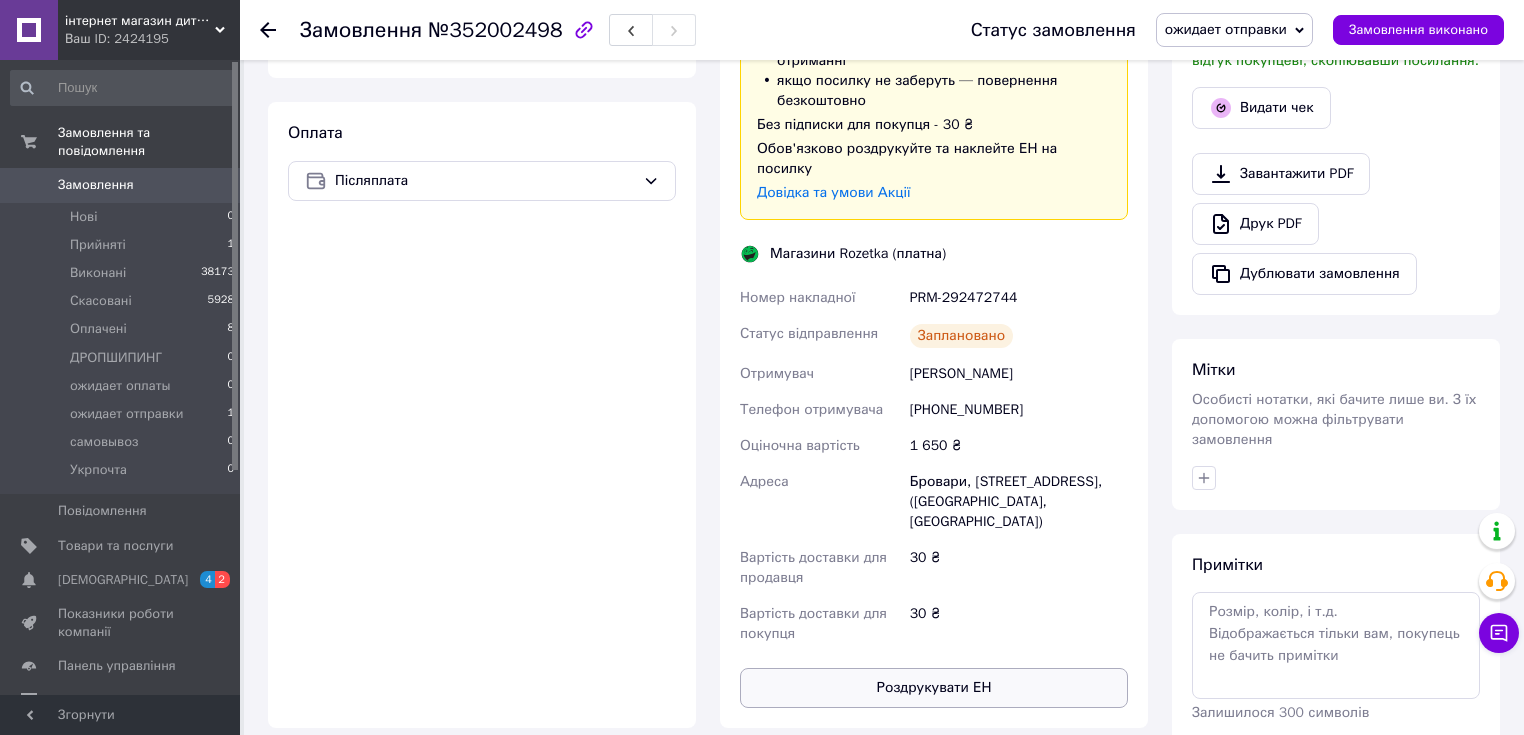 click on "Роздрукувати ЕН" at bounding box center [934, 688] 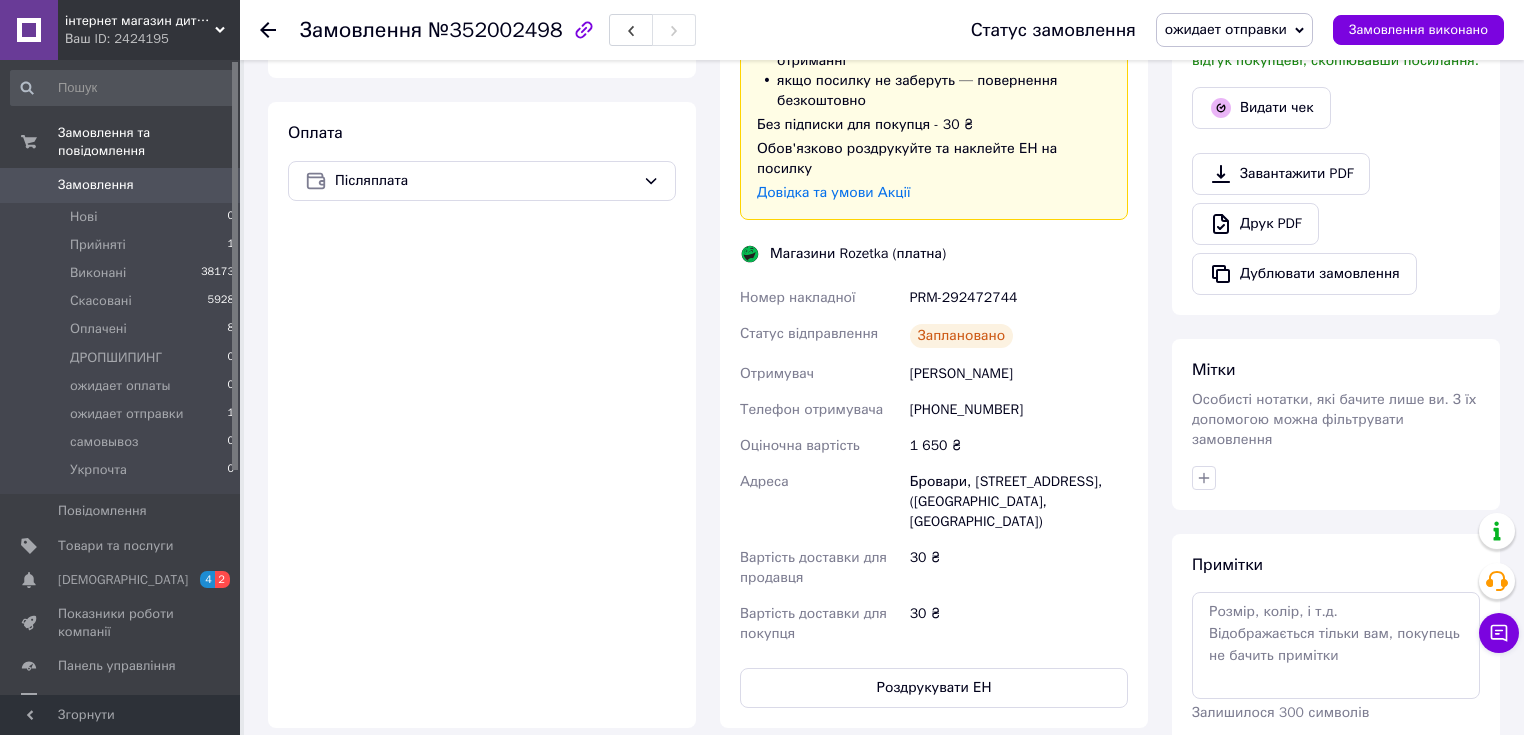 click 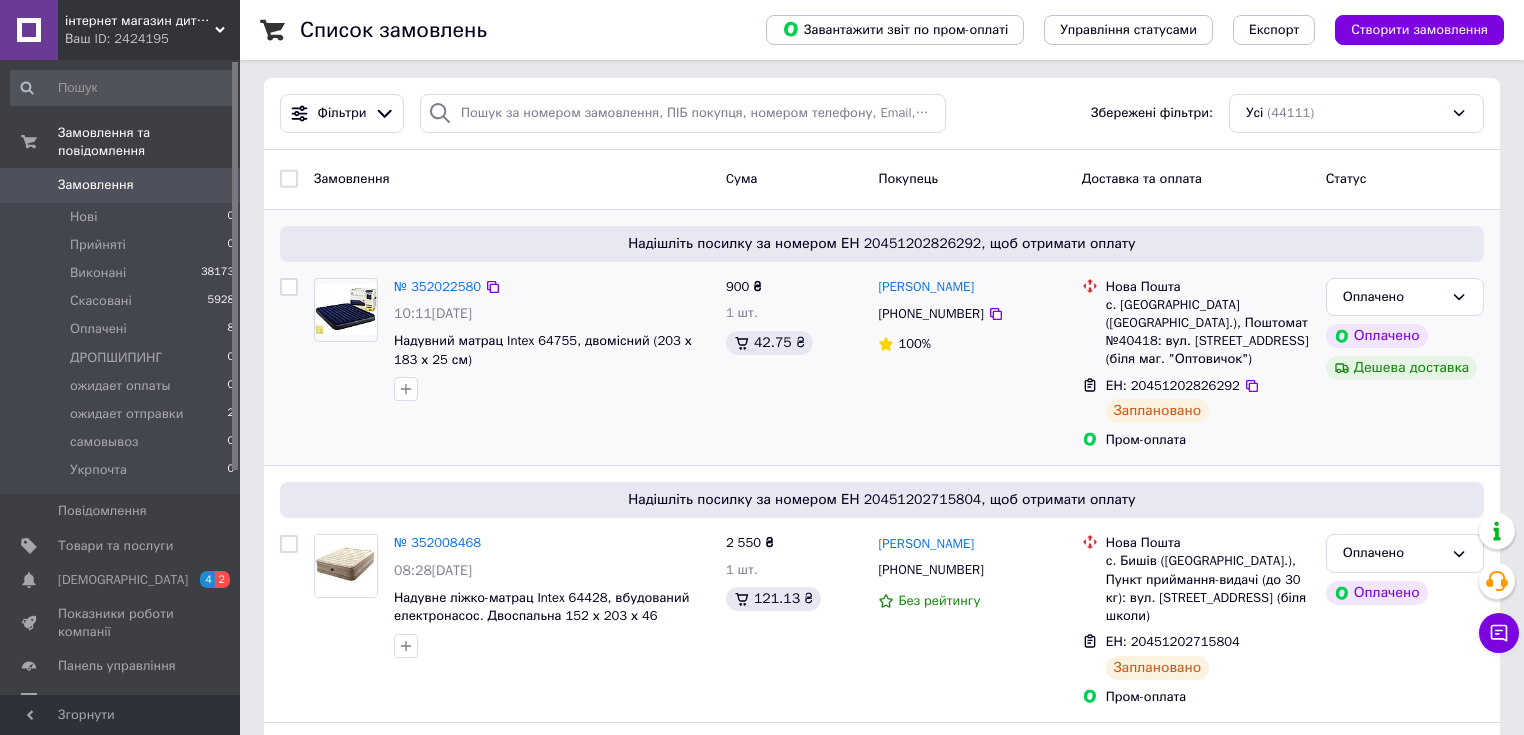 scroll, scrollTop: 0, scrollLeft: 0, axis: both 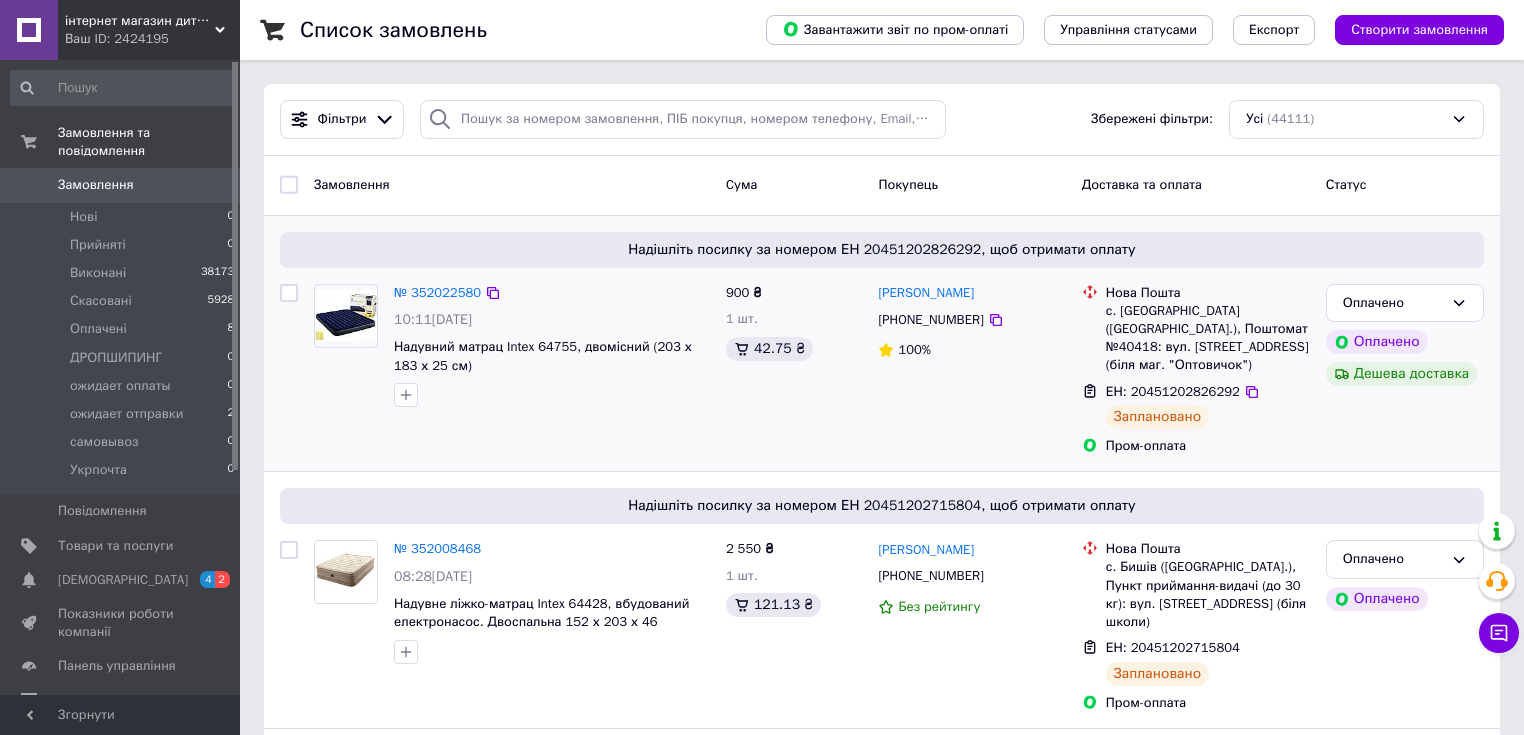 click on "№ 352022580 10:11, 10.07.2025 Надувний матрац Intex 64755, двомісний (203 х 183 х 25 см)" at bounding box center (512, 370) 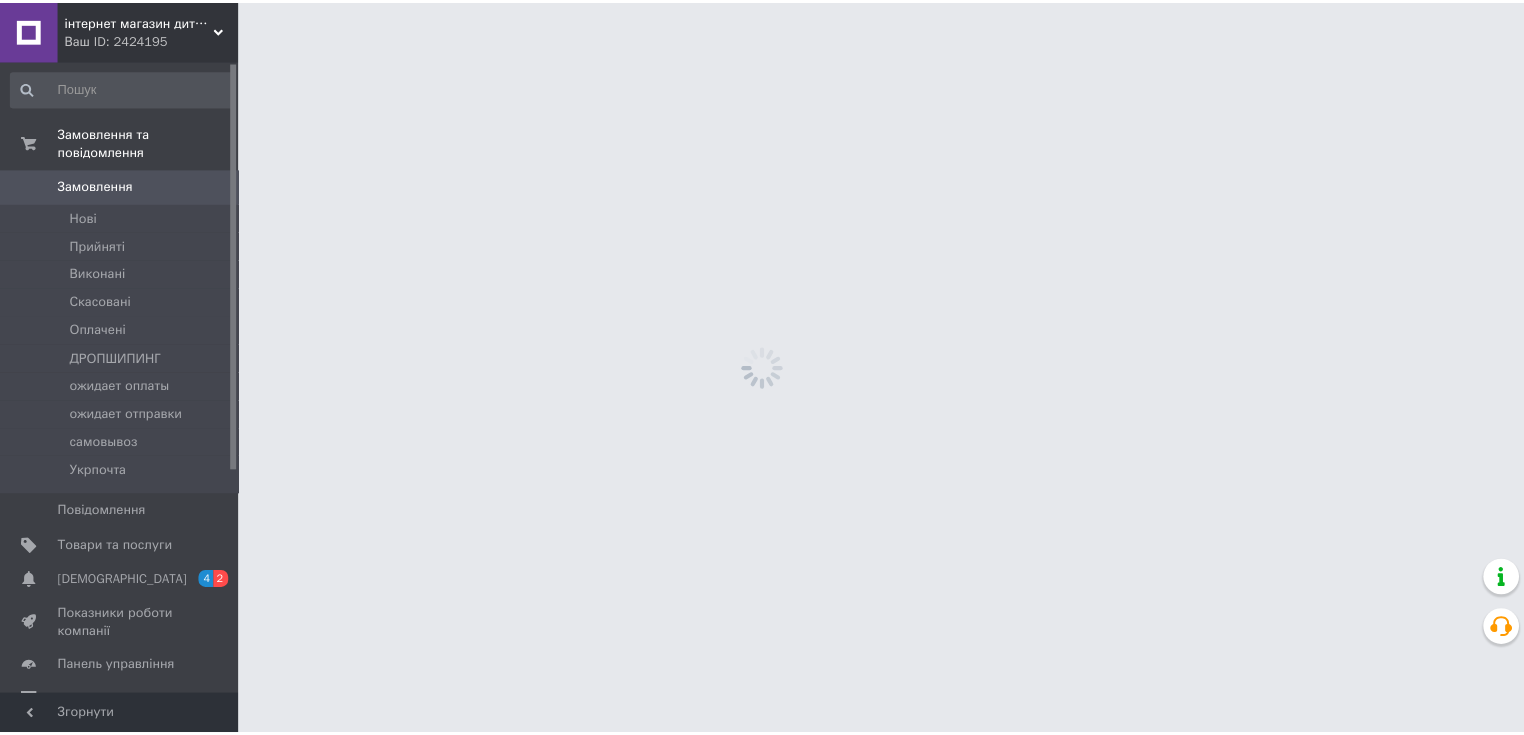 scroll, scrollTop: 0, scrollLeft: 0, axis: both 